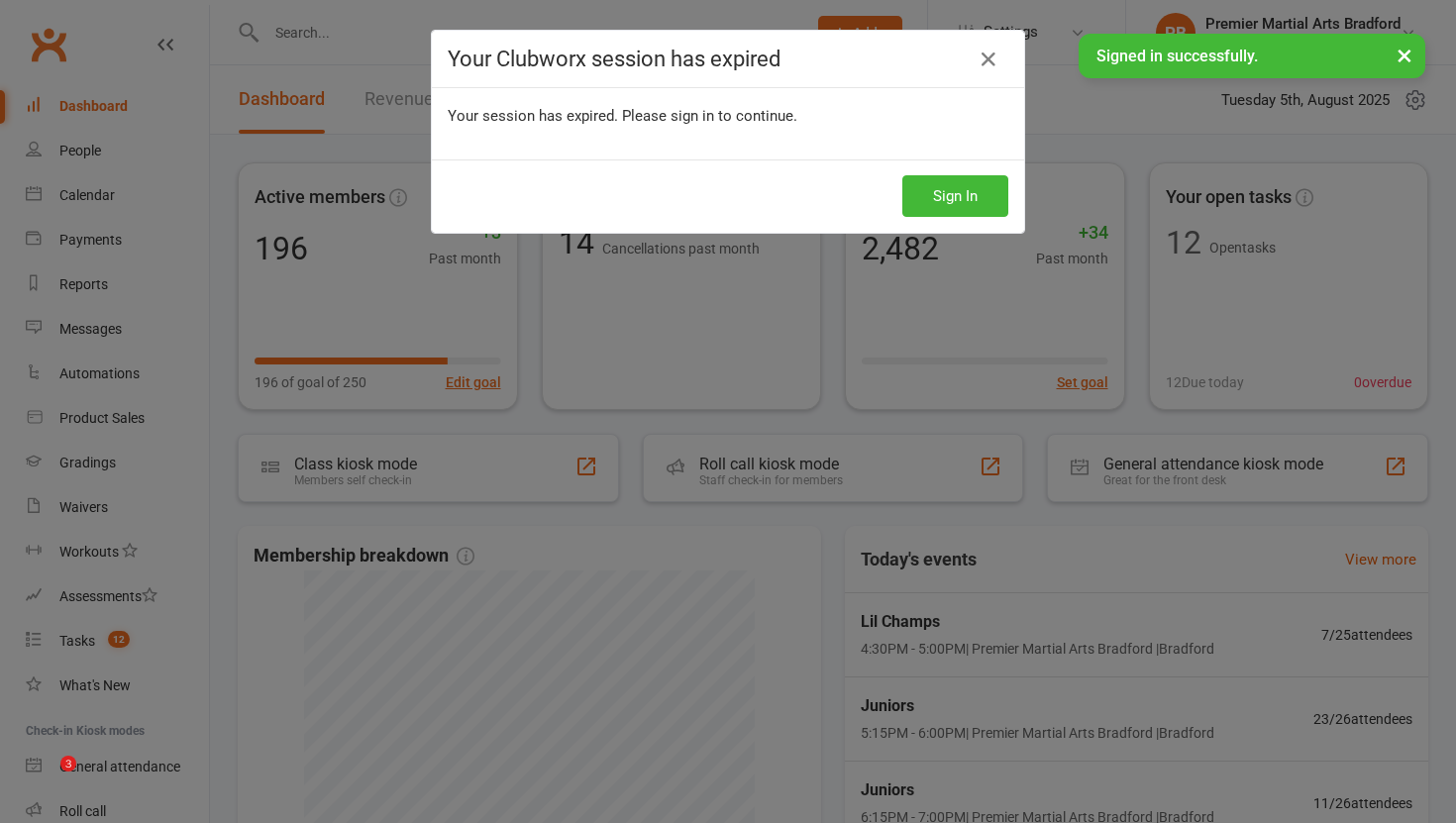 scroll, scrollTop: 267, scrollLeft: 0, axis: vertical 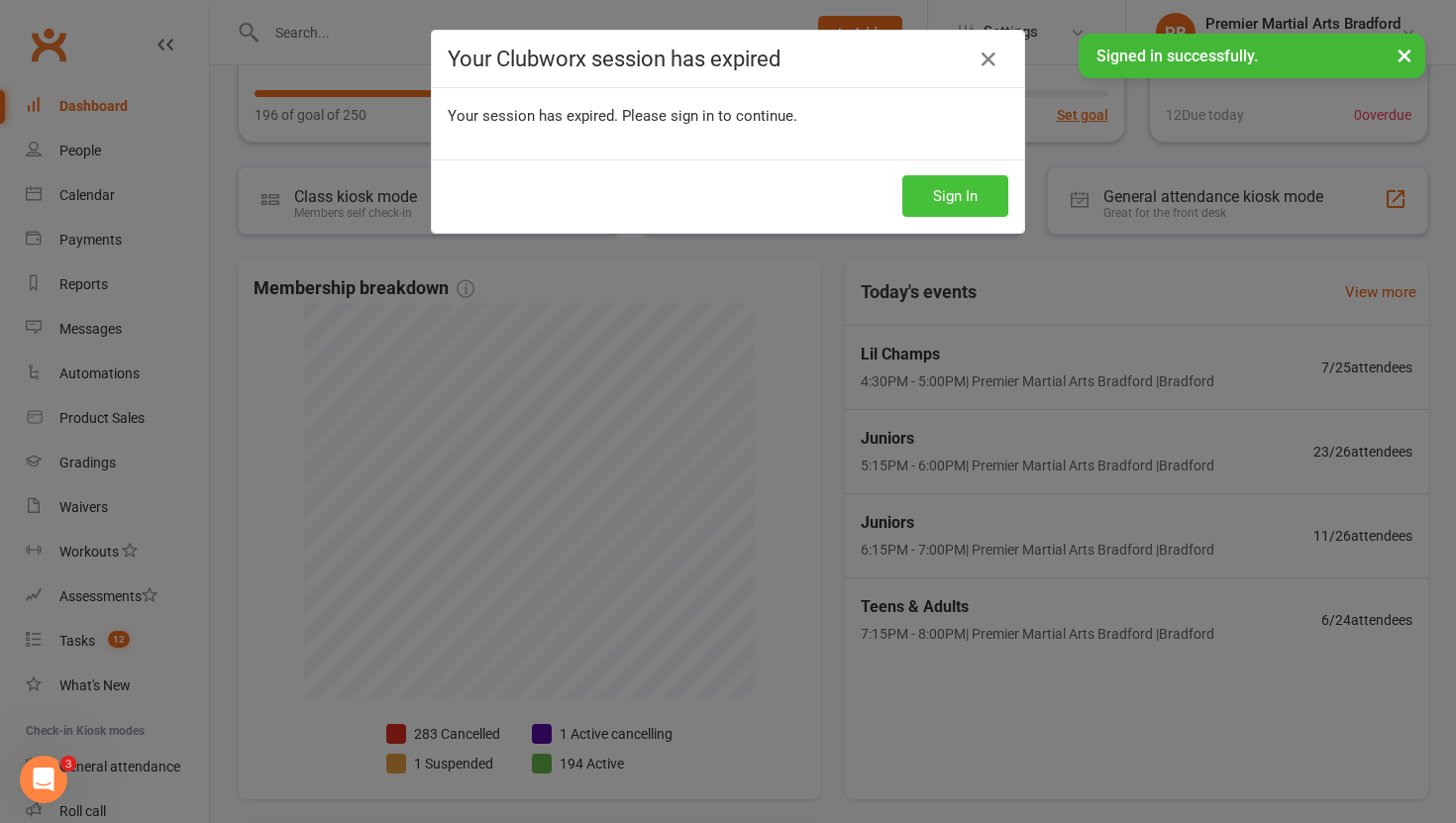 click on "Sign In" at bounding box center (955, 196) 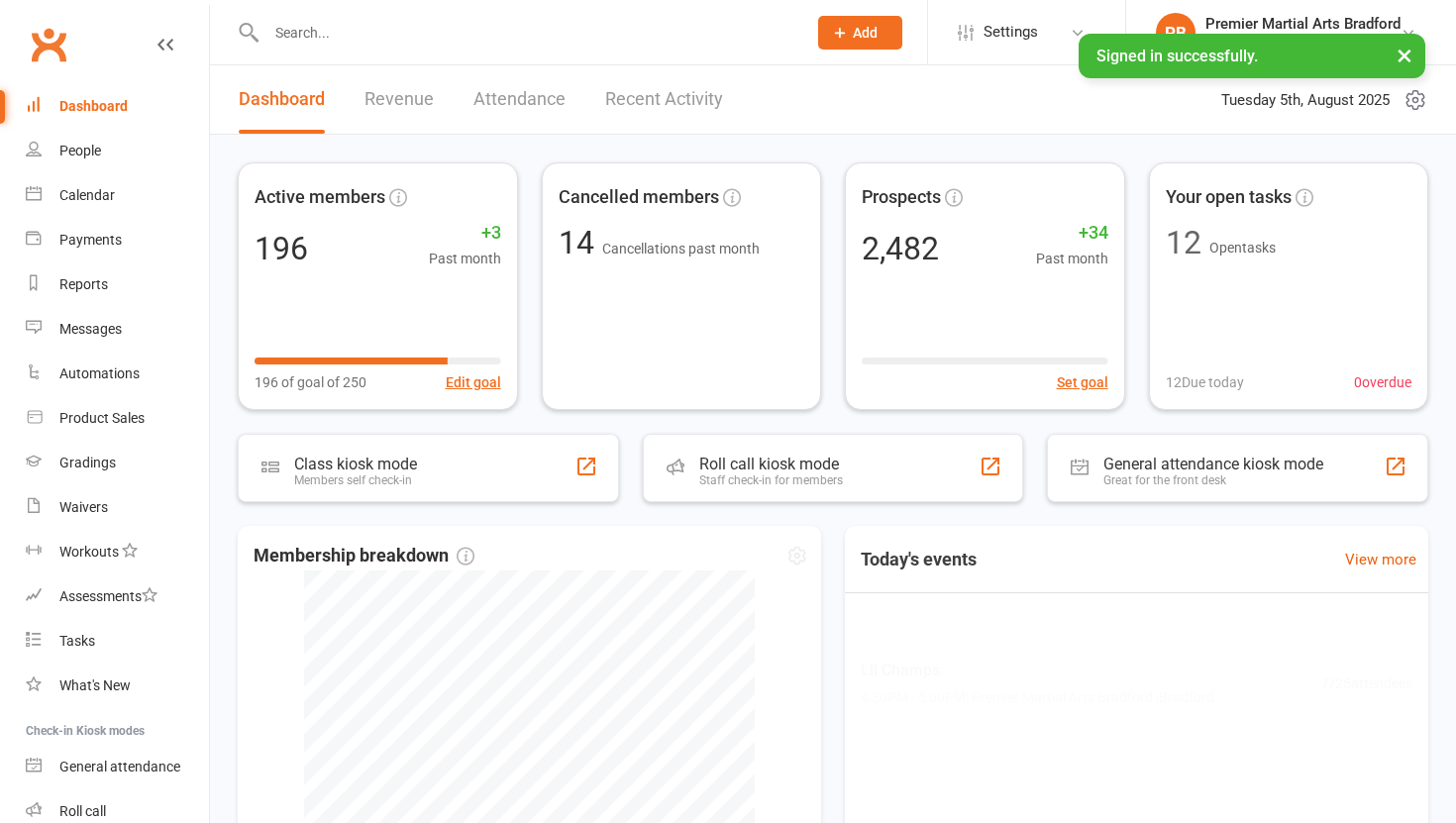 scroll, scrollTop: 0, scrollLeft: 0, axis: both 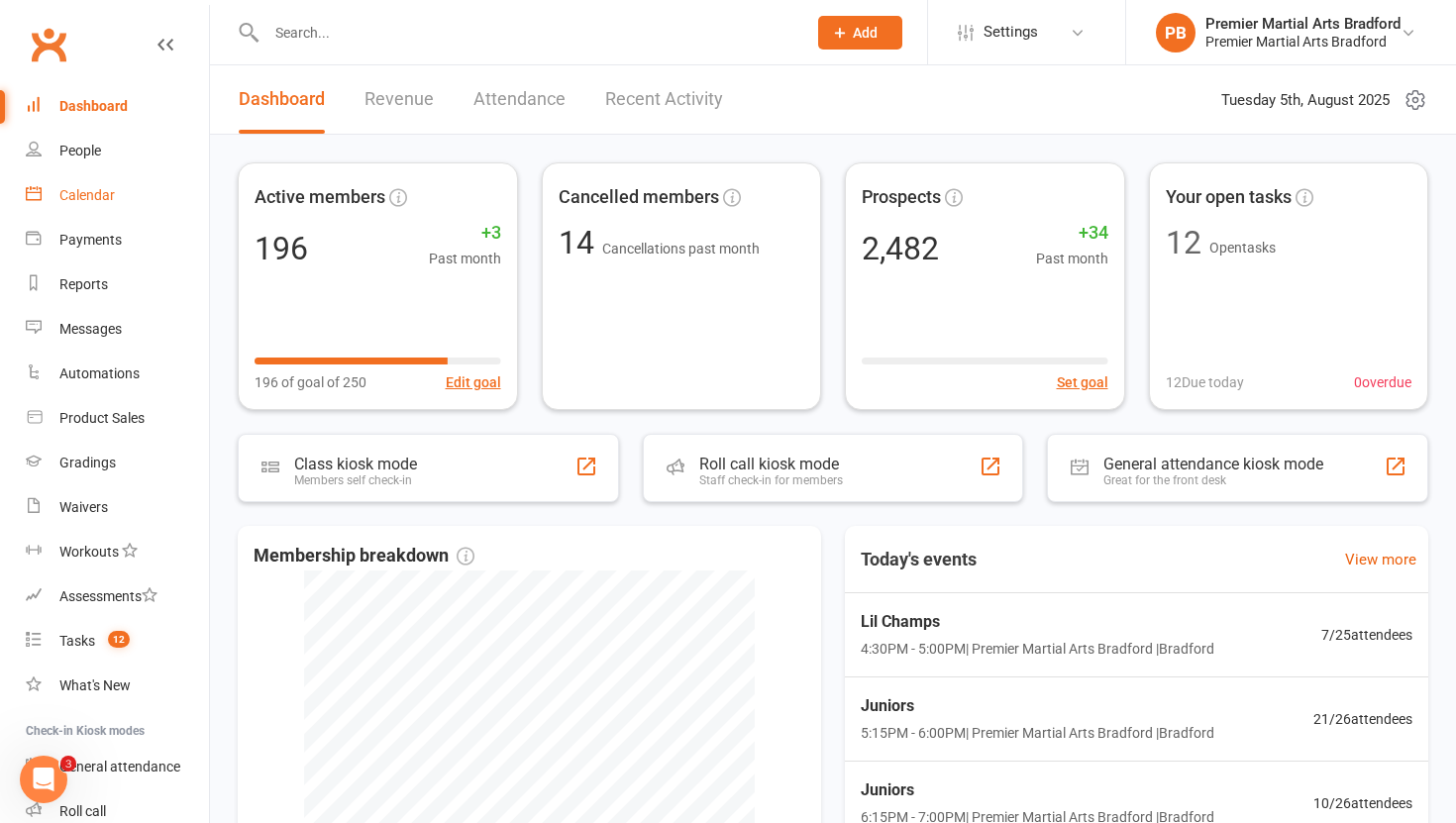 click on "Calendar" at bounding box center [117, 195] 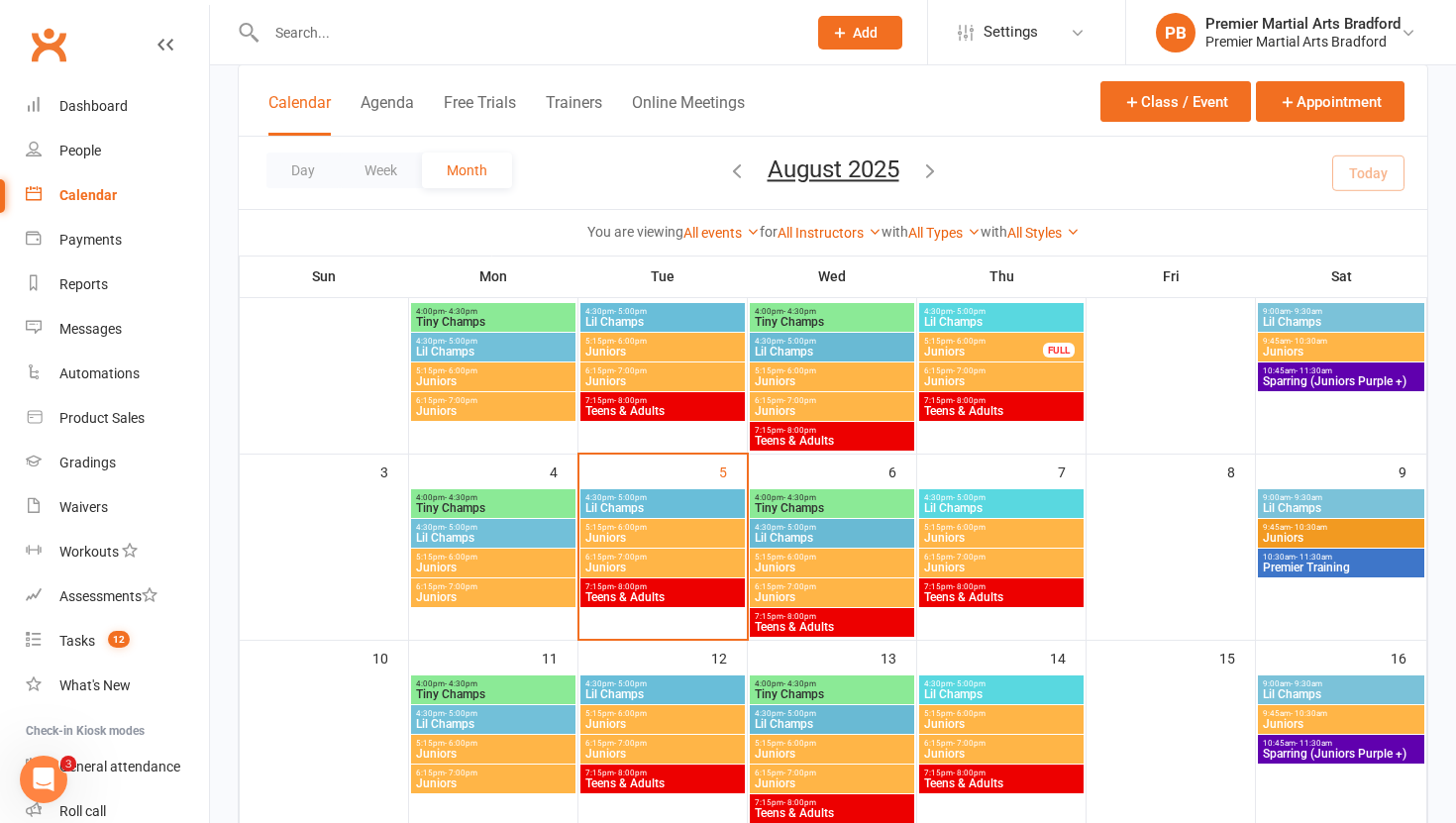 scroll, scrollTop: 158, scrollLeft: 0, axis: vertical 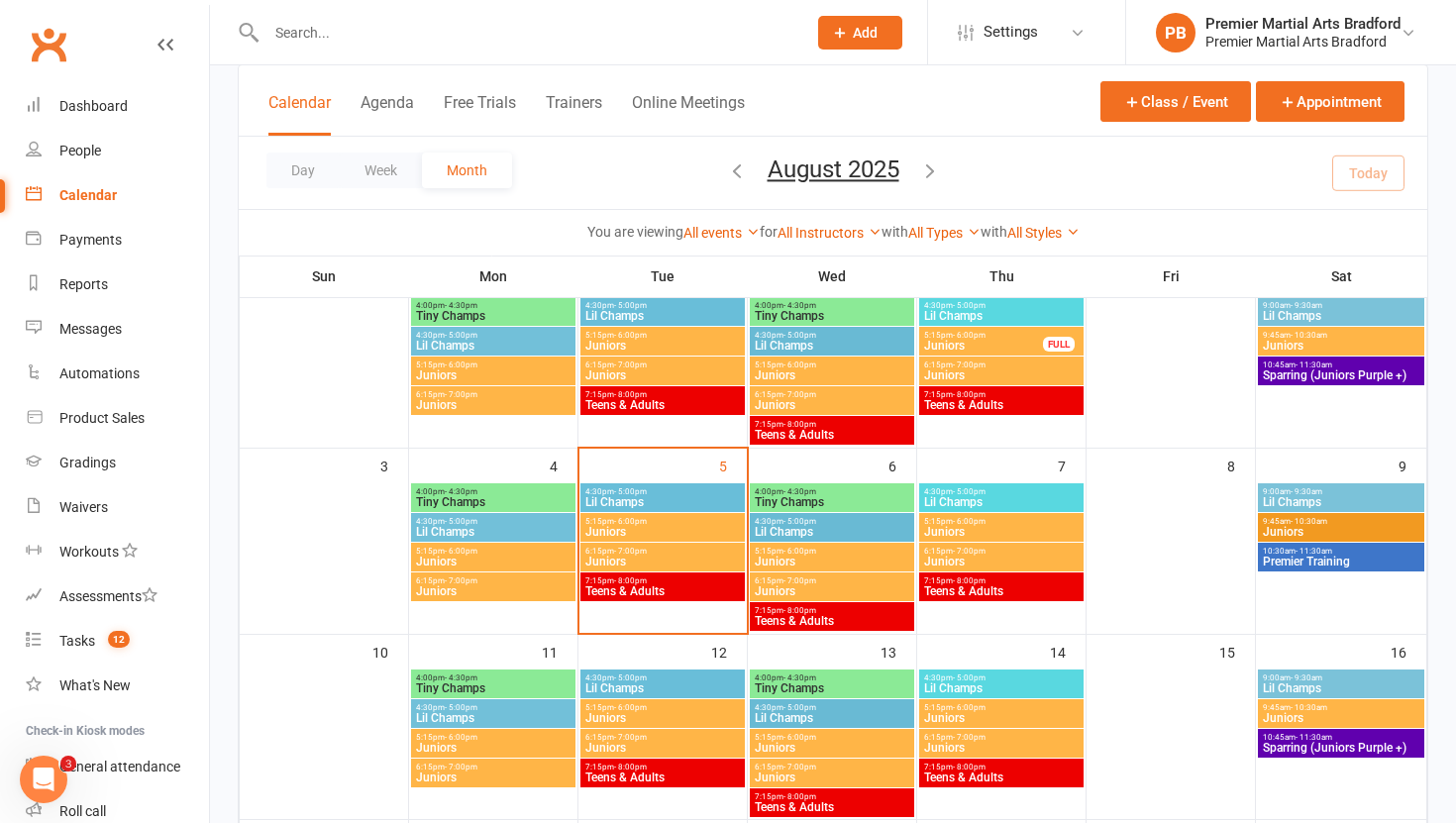 click on "Tiny Champs" at bounding box center [493, 502] 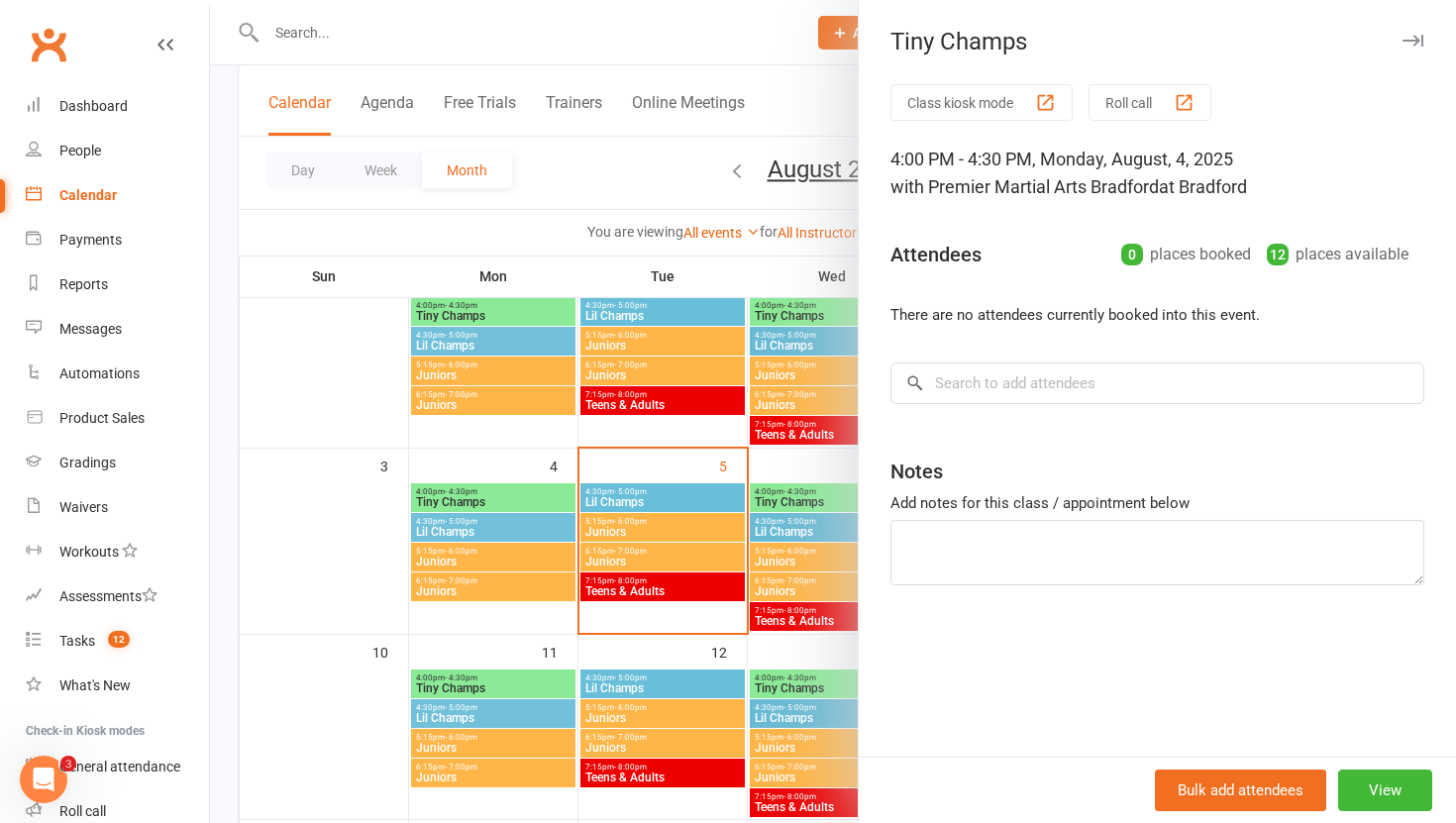 click at bounding box center (833, 411) 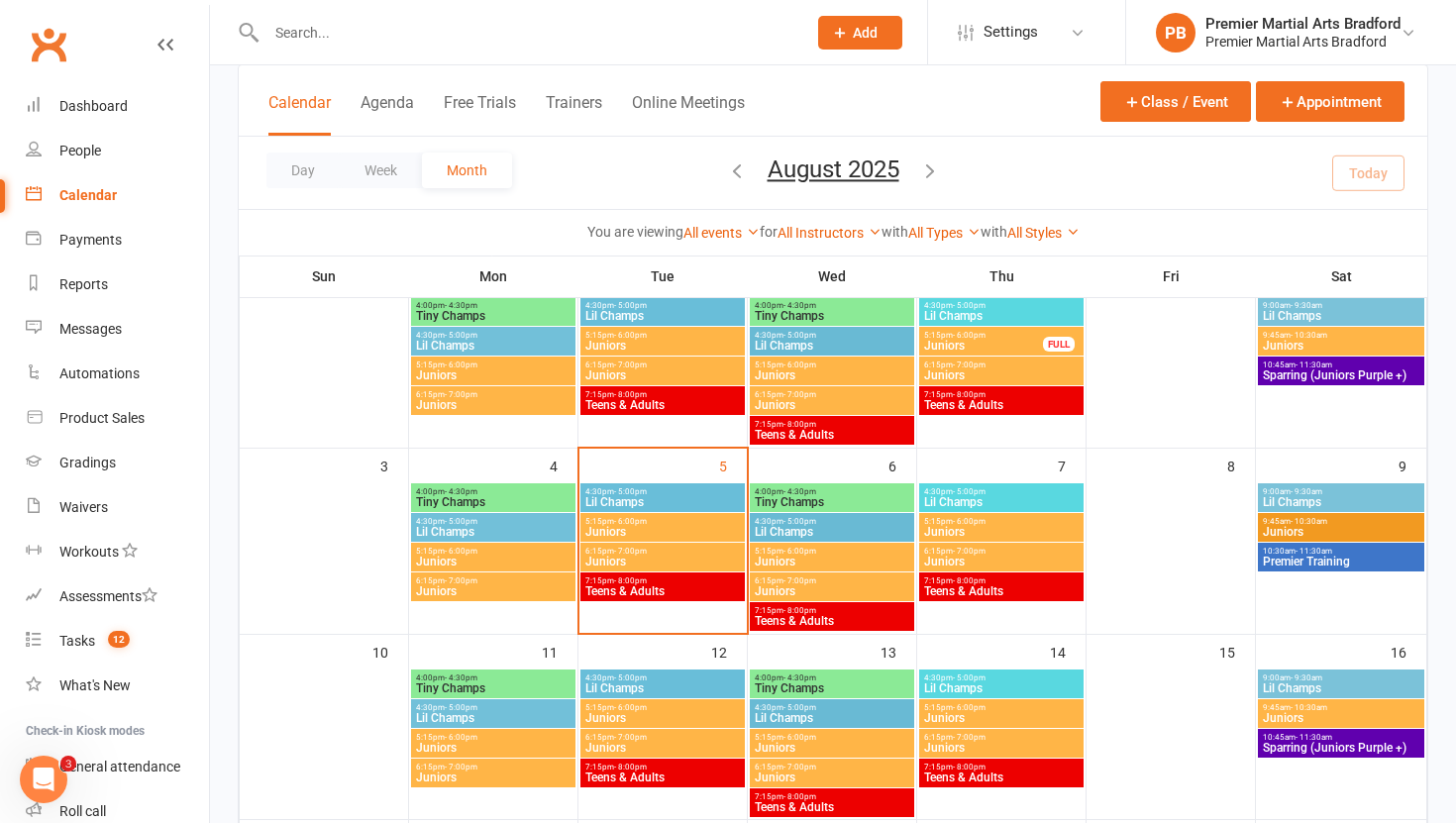 click on "Lil Champs" at bounding box center [493, 532] 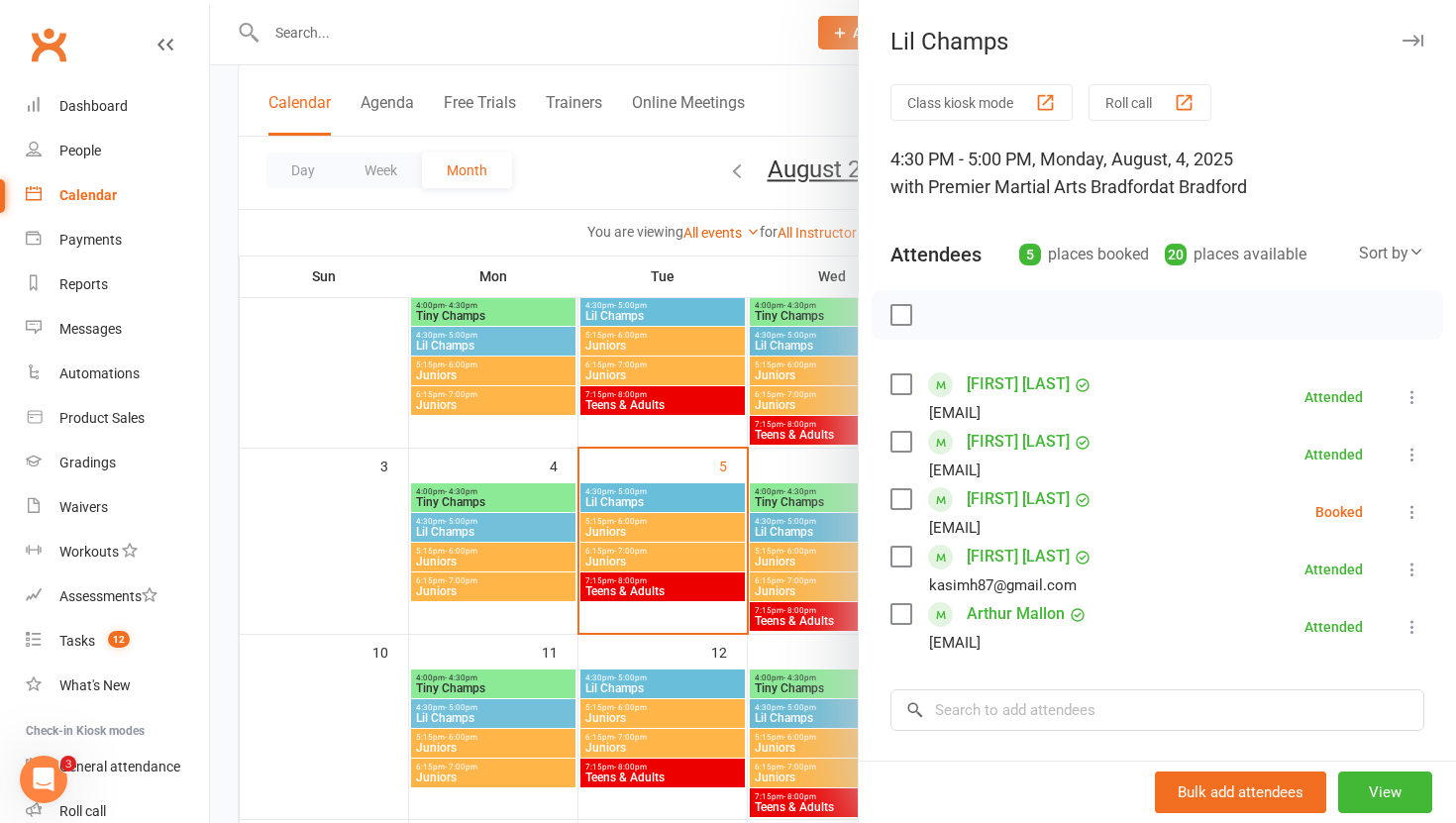 click at bounding box center (833, 411) 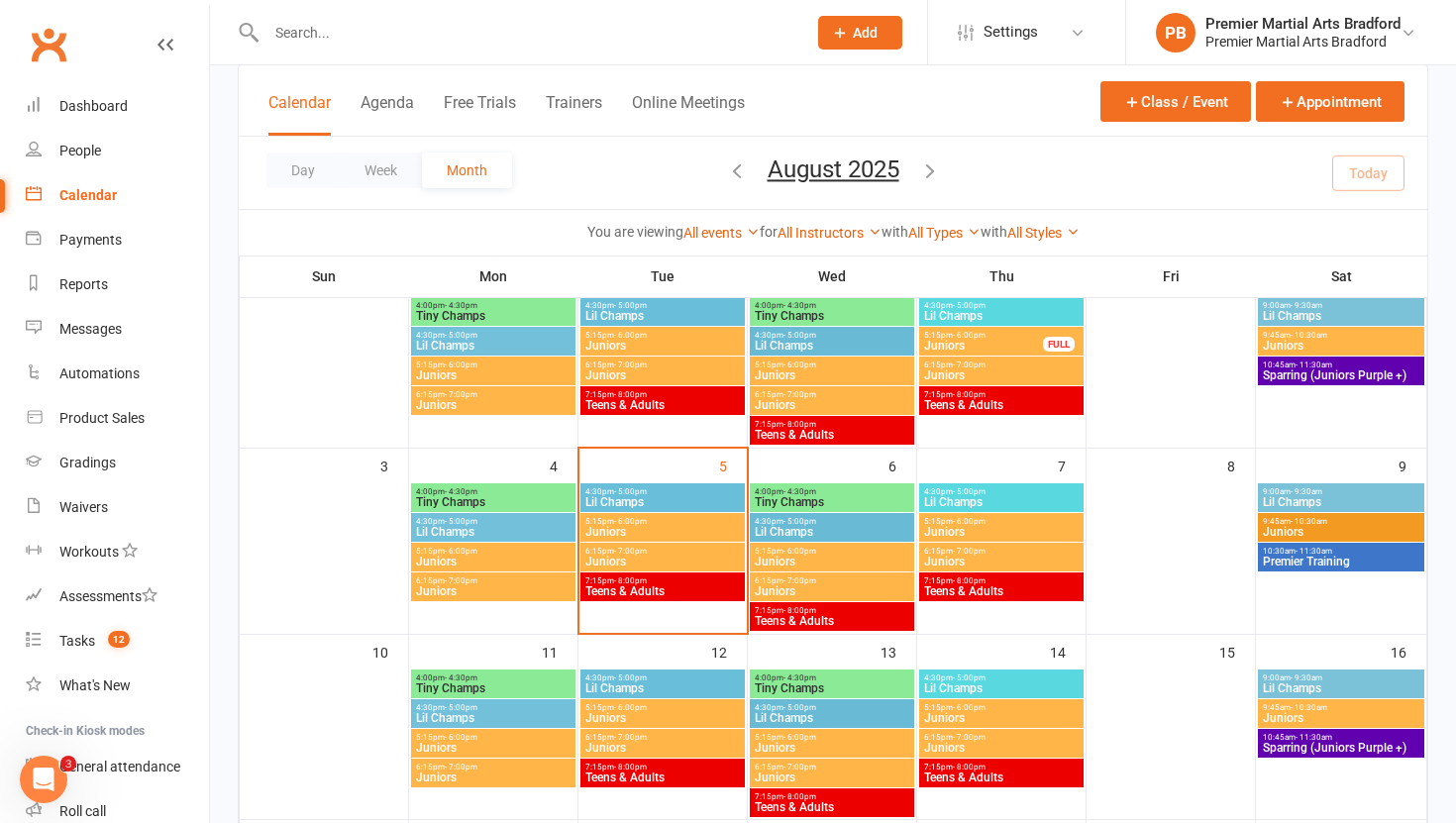 click on "Juniors" at bounding box center (493, 562) 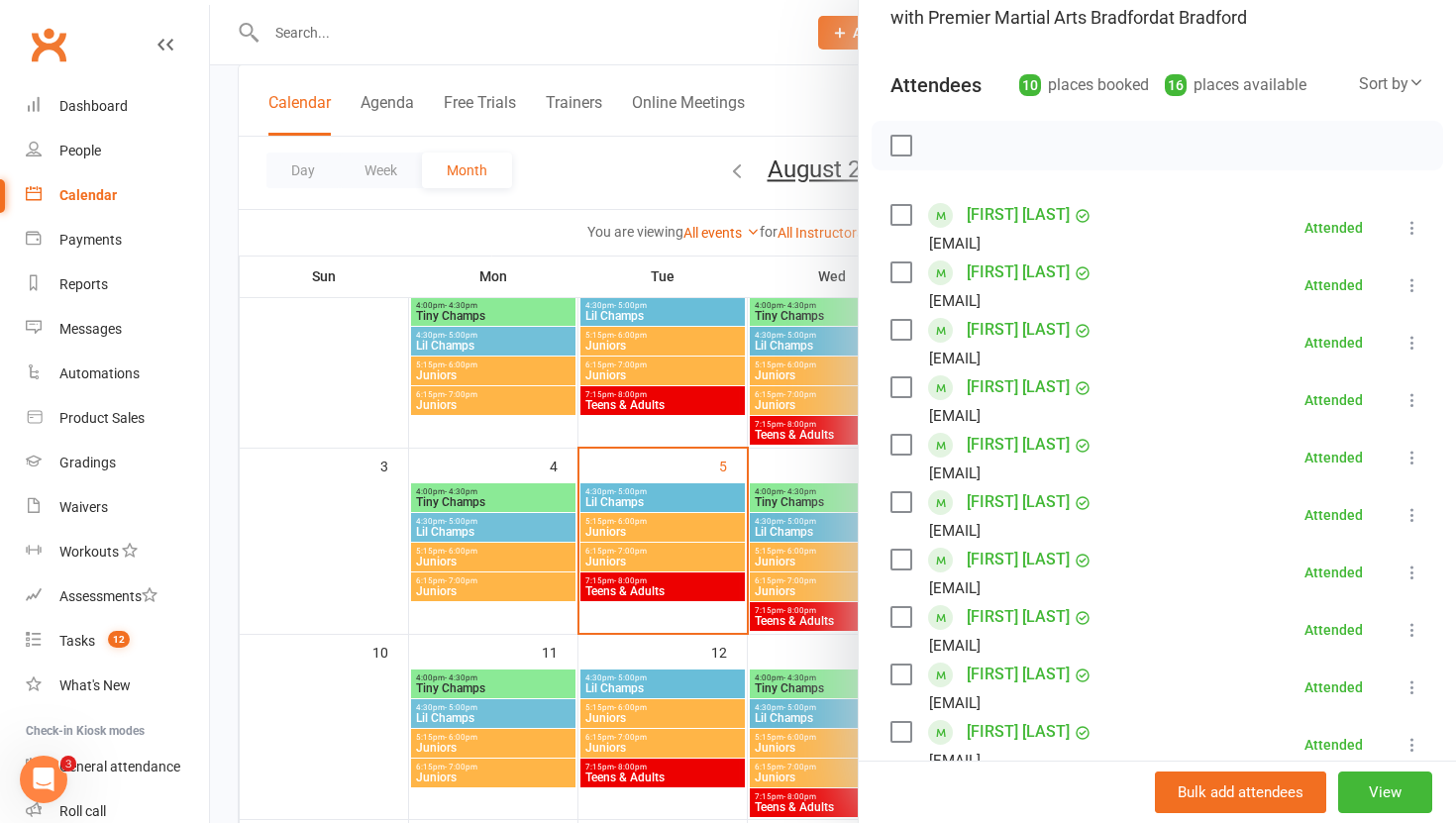 scroll, scrollTop: 189, scrollLeft: 0, axis: vertical 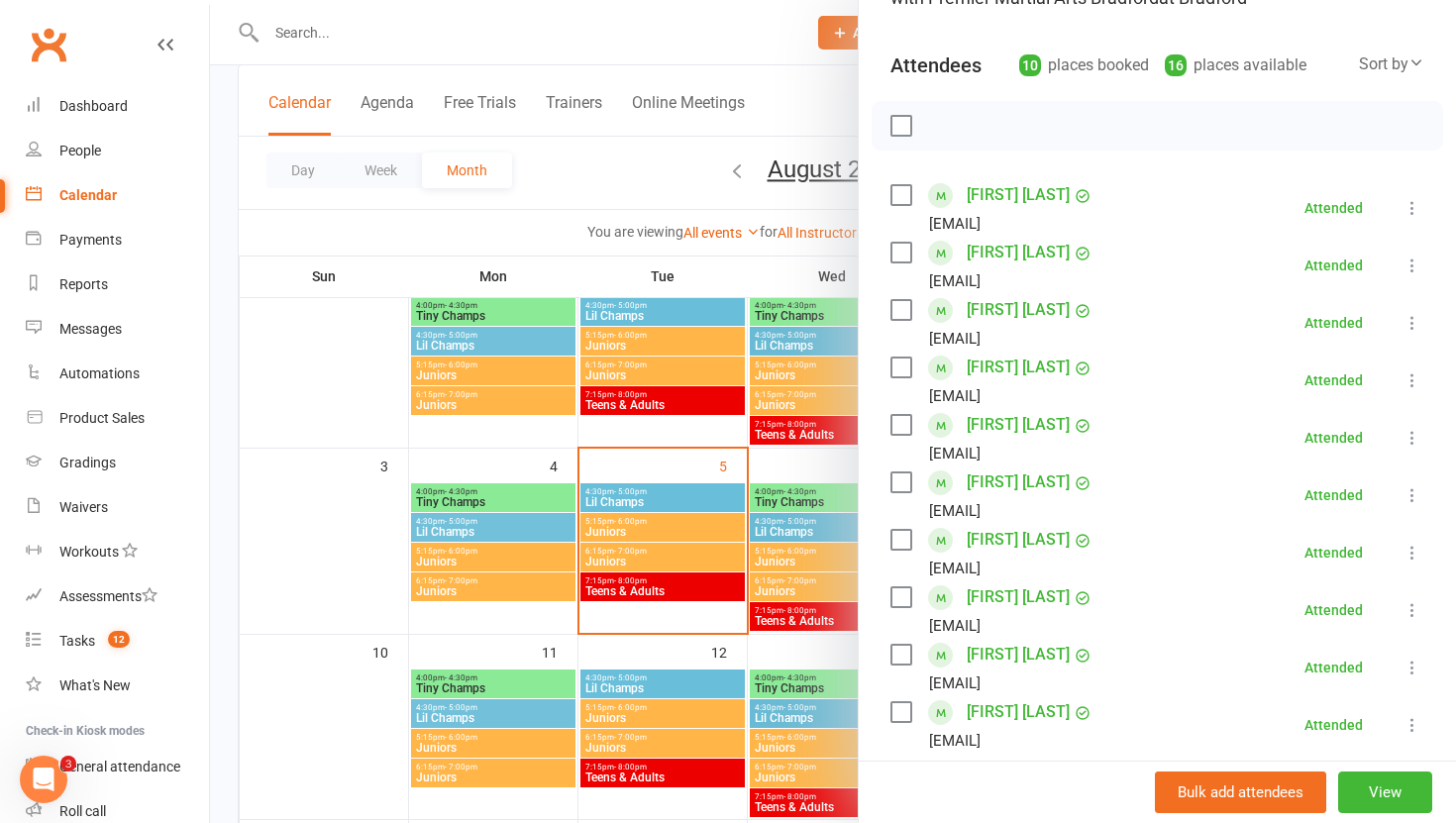 click at bounding box center (833, 411) 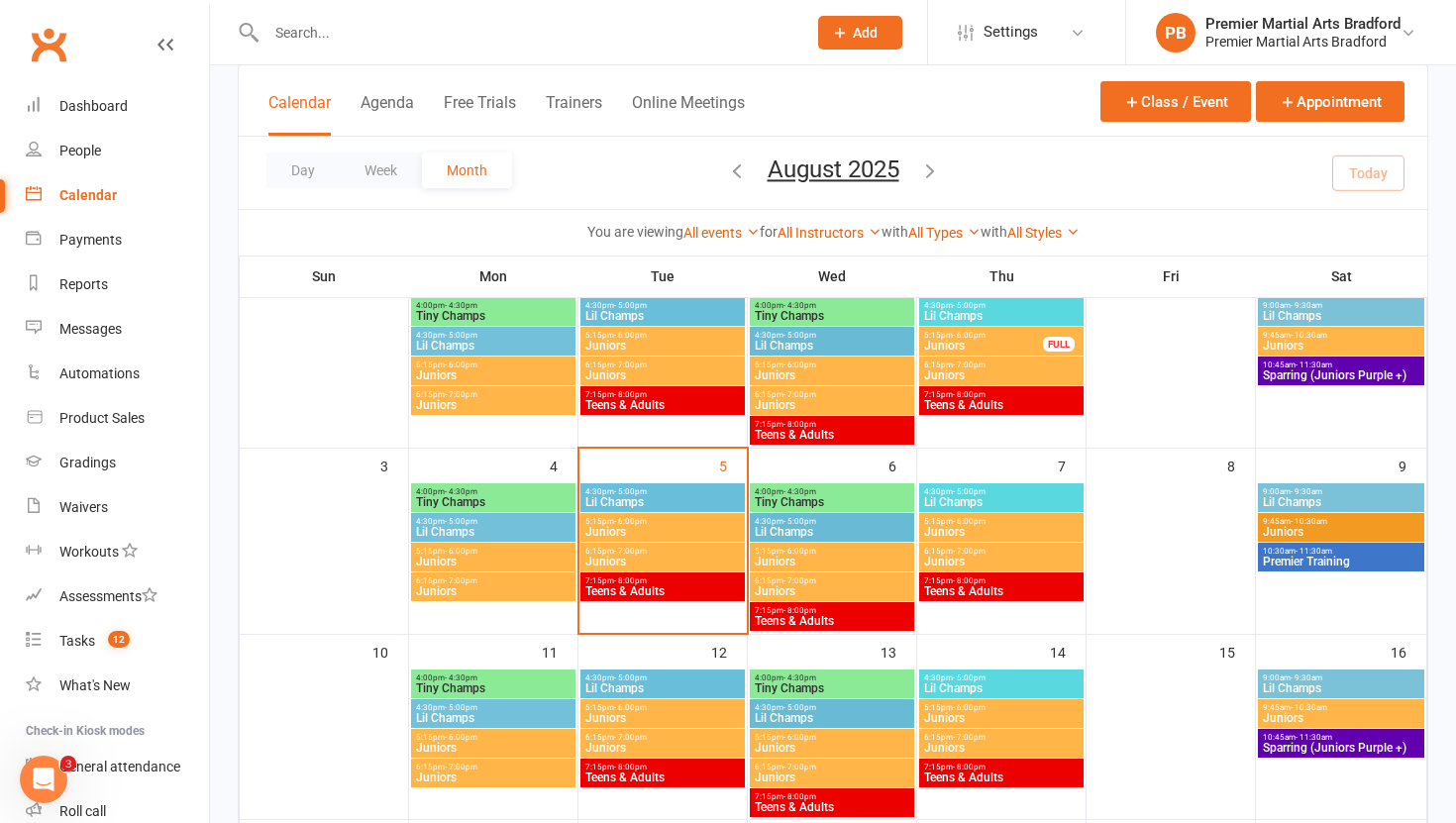 click on "- 7:00pm" at bounding box center (461, 580) 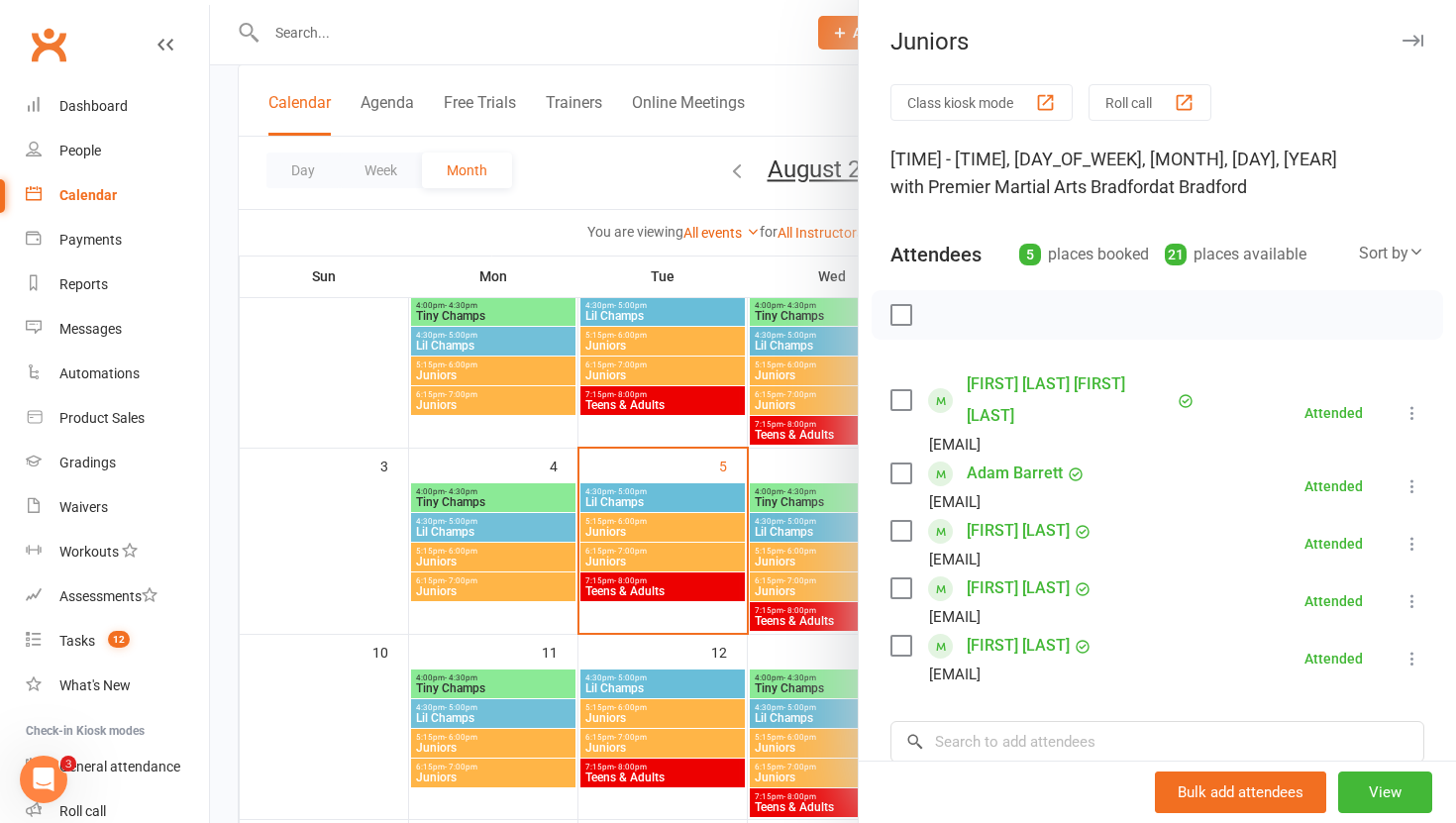 click at bounding box center [833, 411] 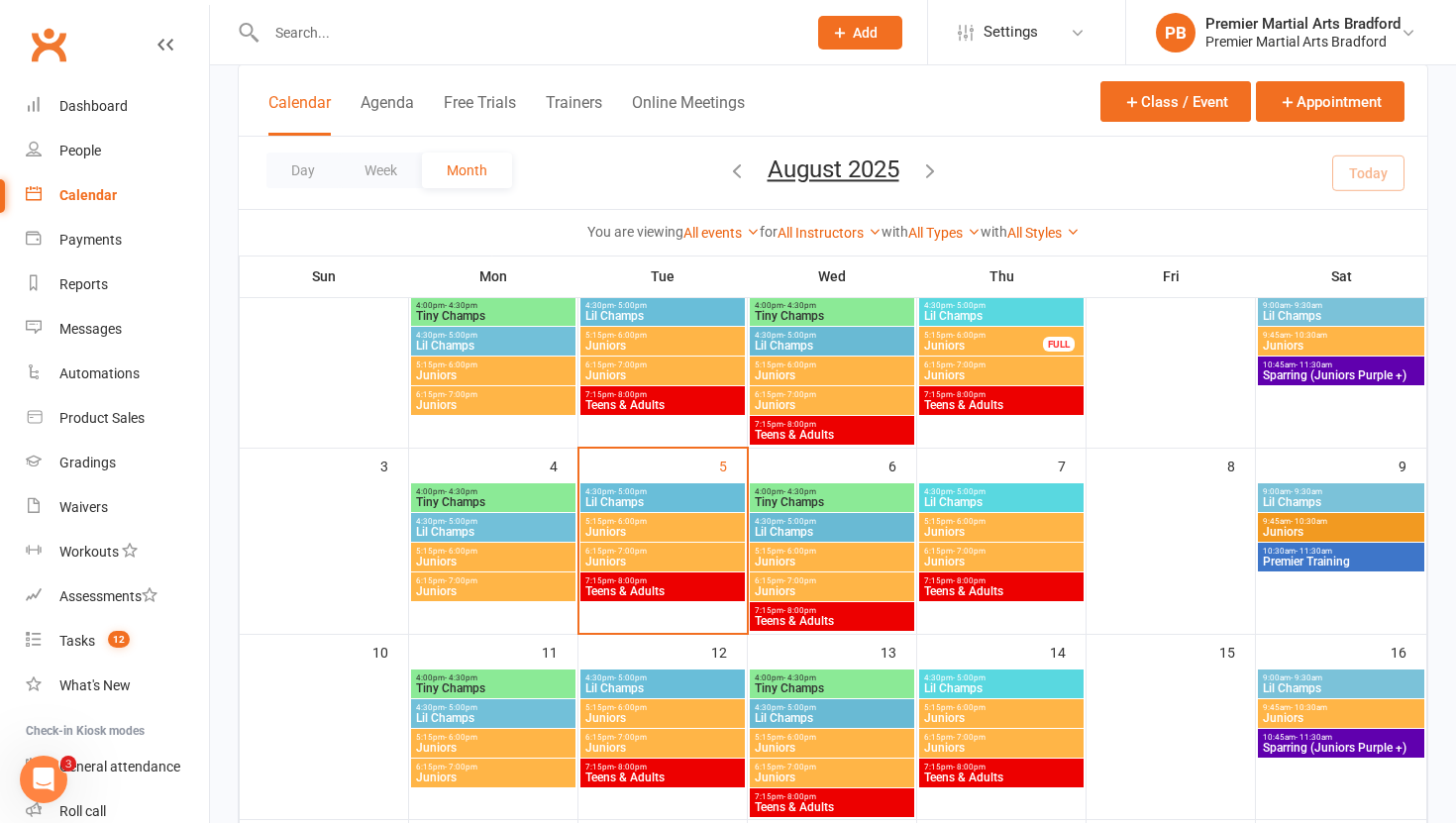 click on "6:15pm  - 7:00pm" at bounding box center [493, 580] 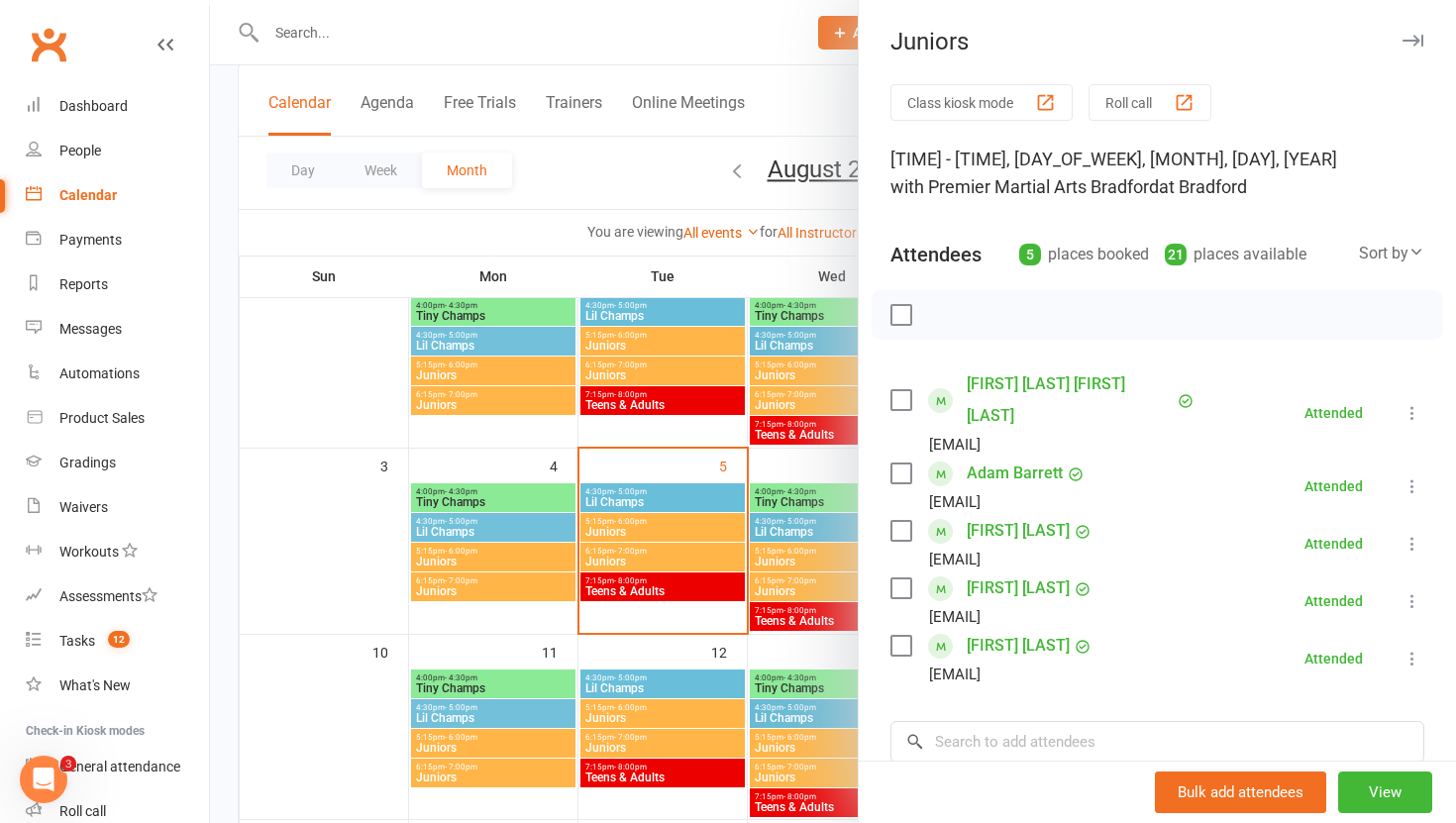 click at bounding box center [833, 411] 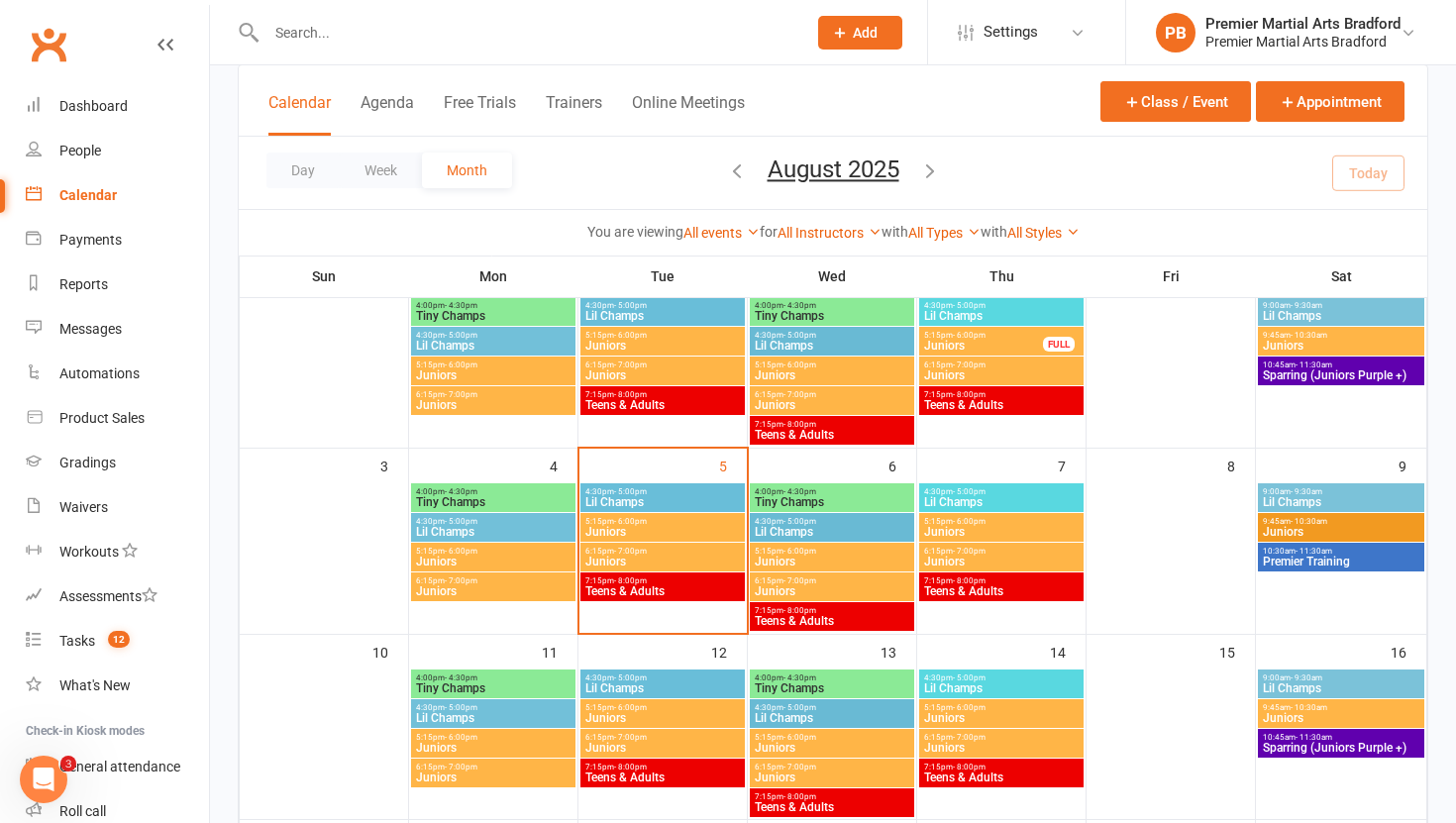 click on "Juniors" at bounding box center (493, 562) 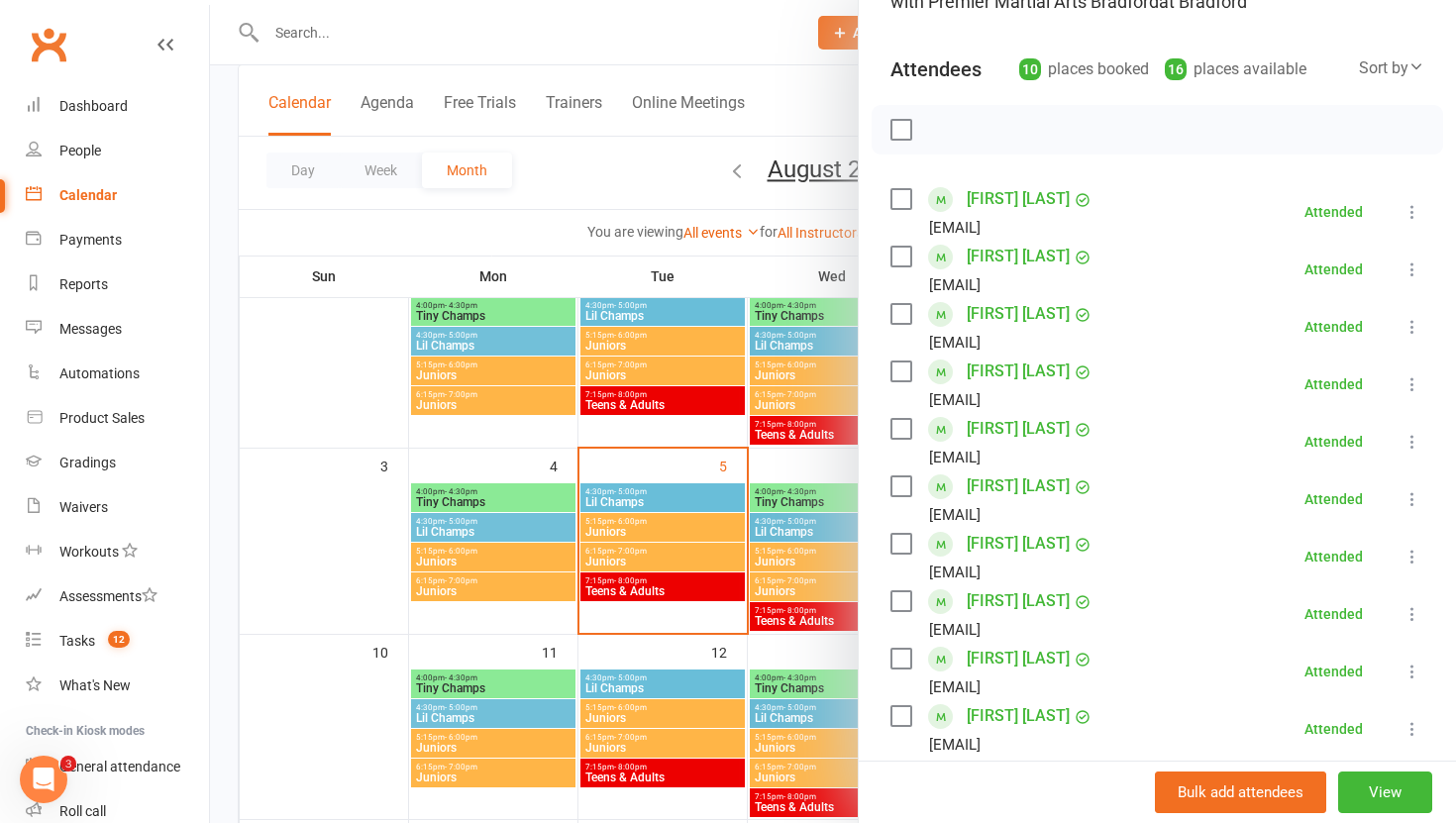 scroll, scrollTop: 161, scrollLeft: 0, axis: vertical 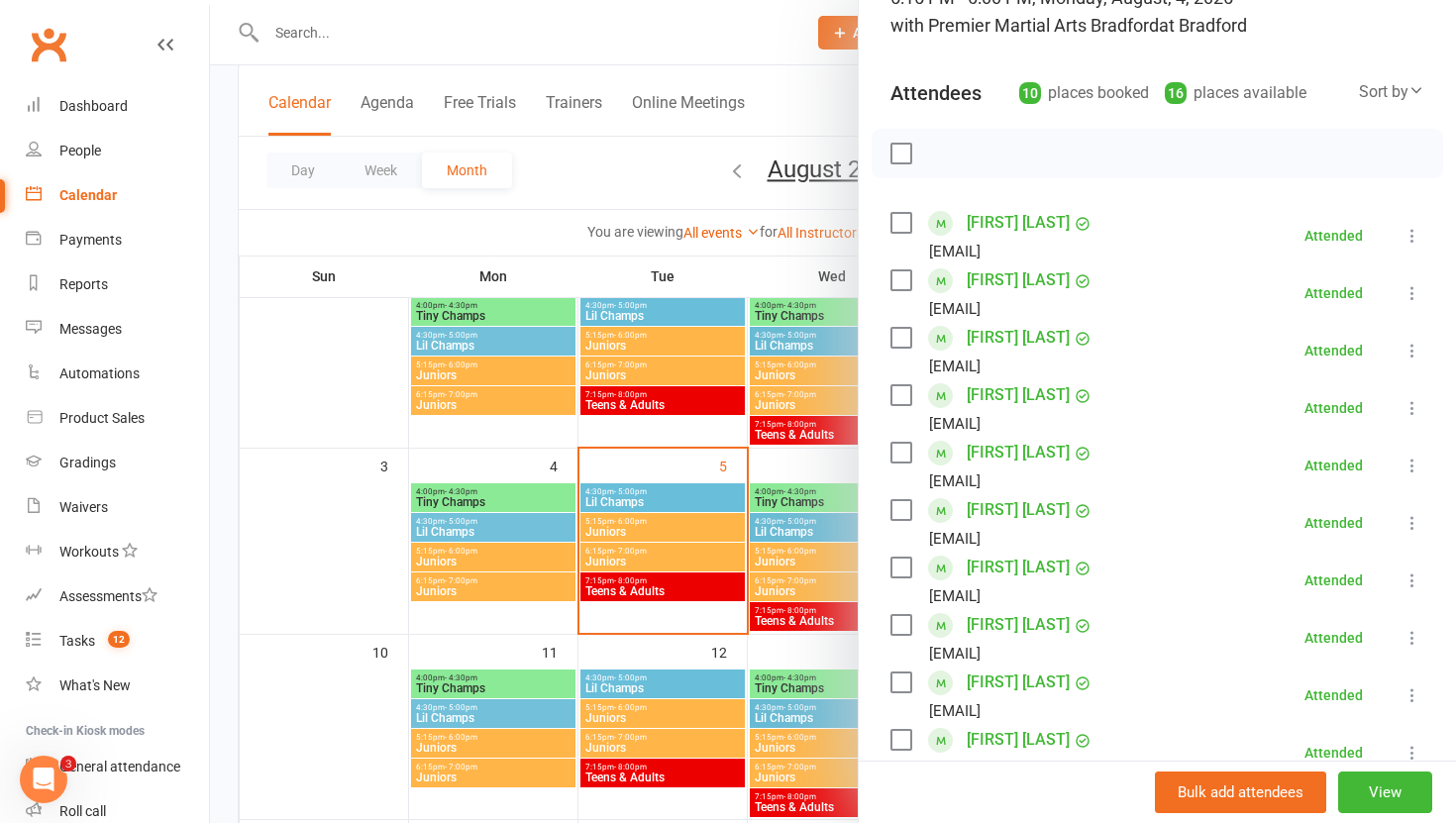 click at bounding box center (833, 411) 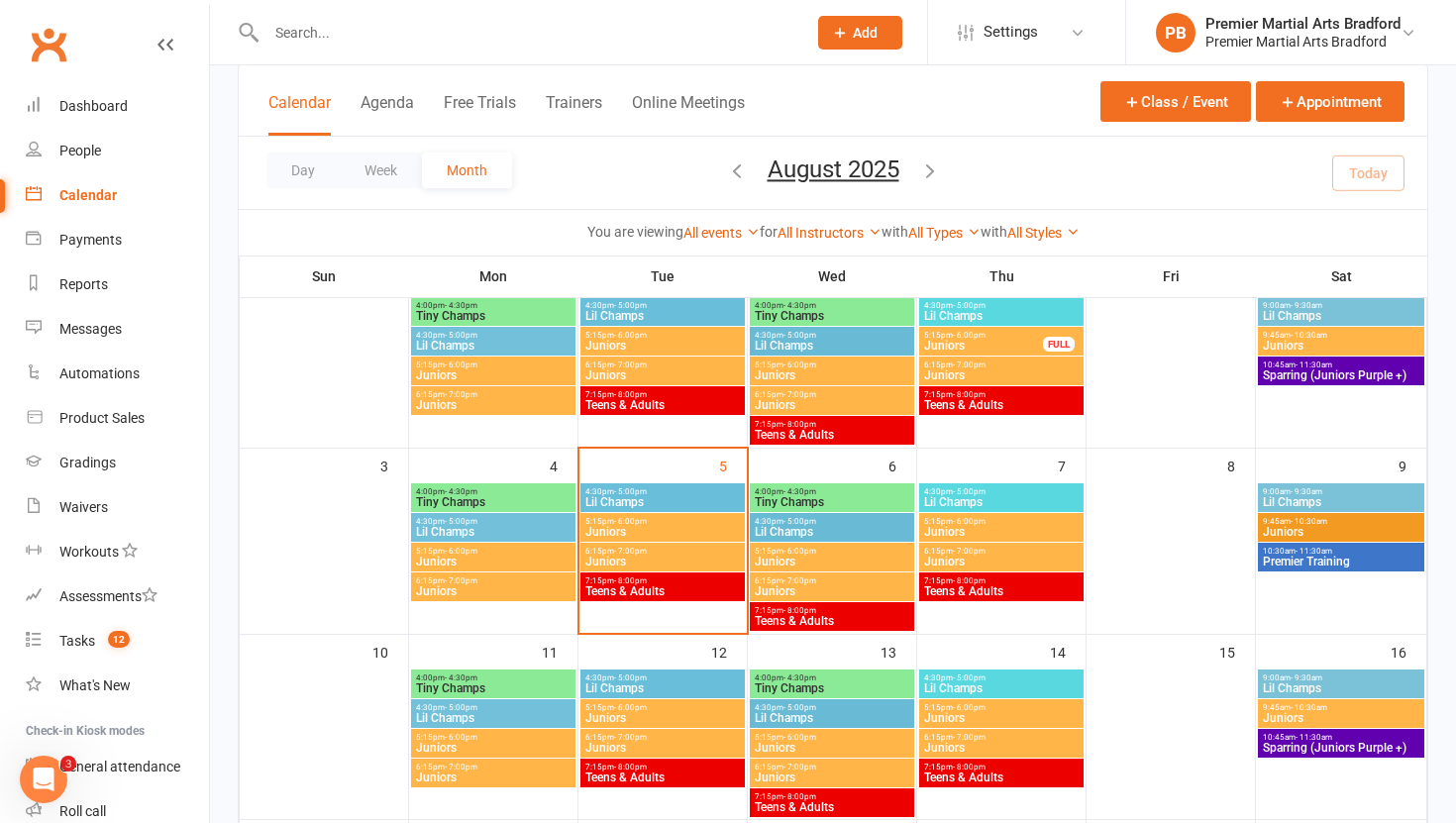 click on "Lil Champs" at bounding box center (493, 532) 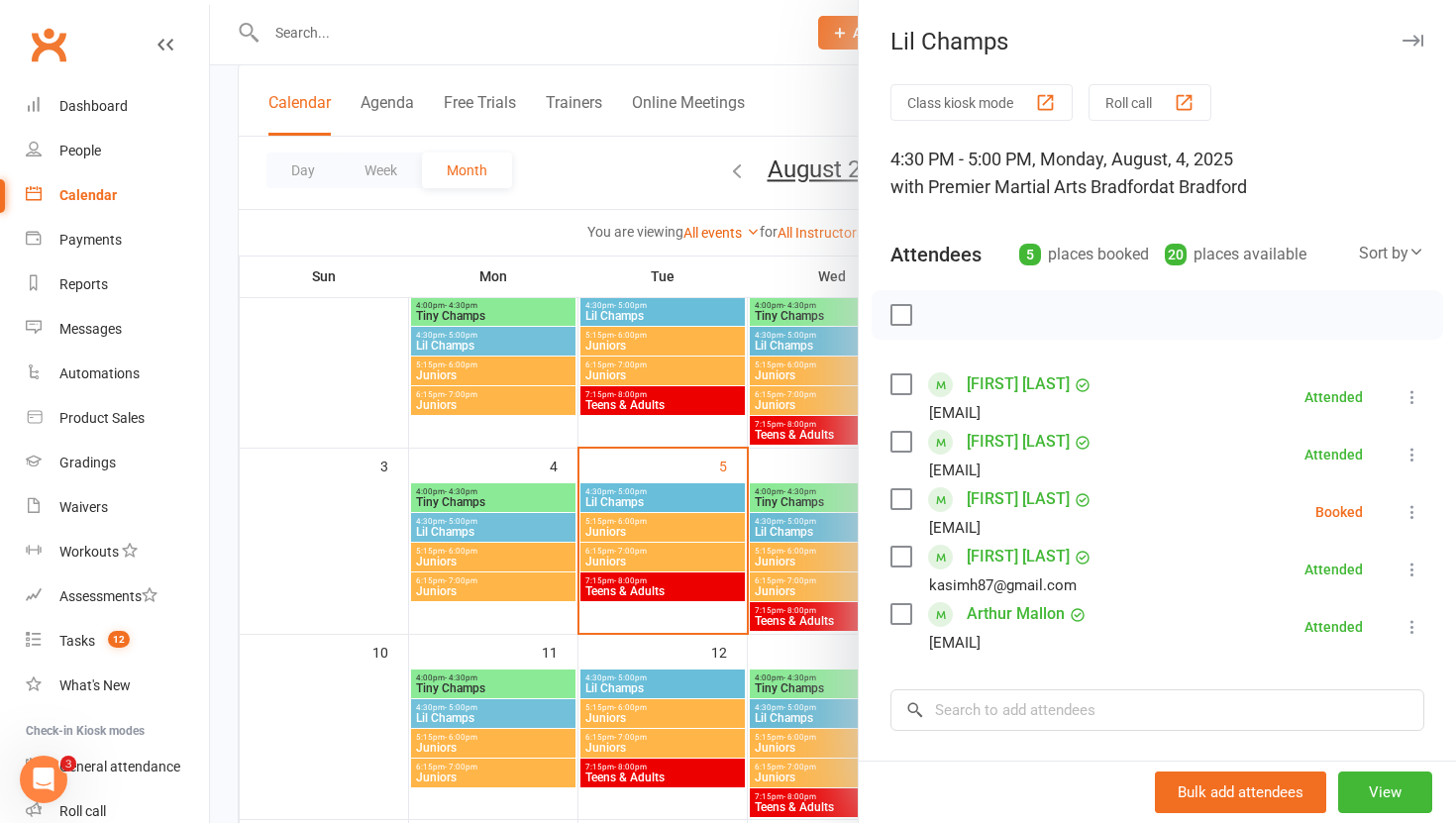 click at bounding box center (833, 411) 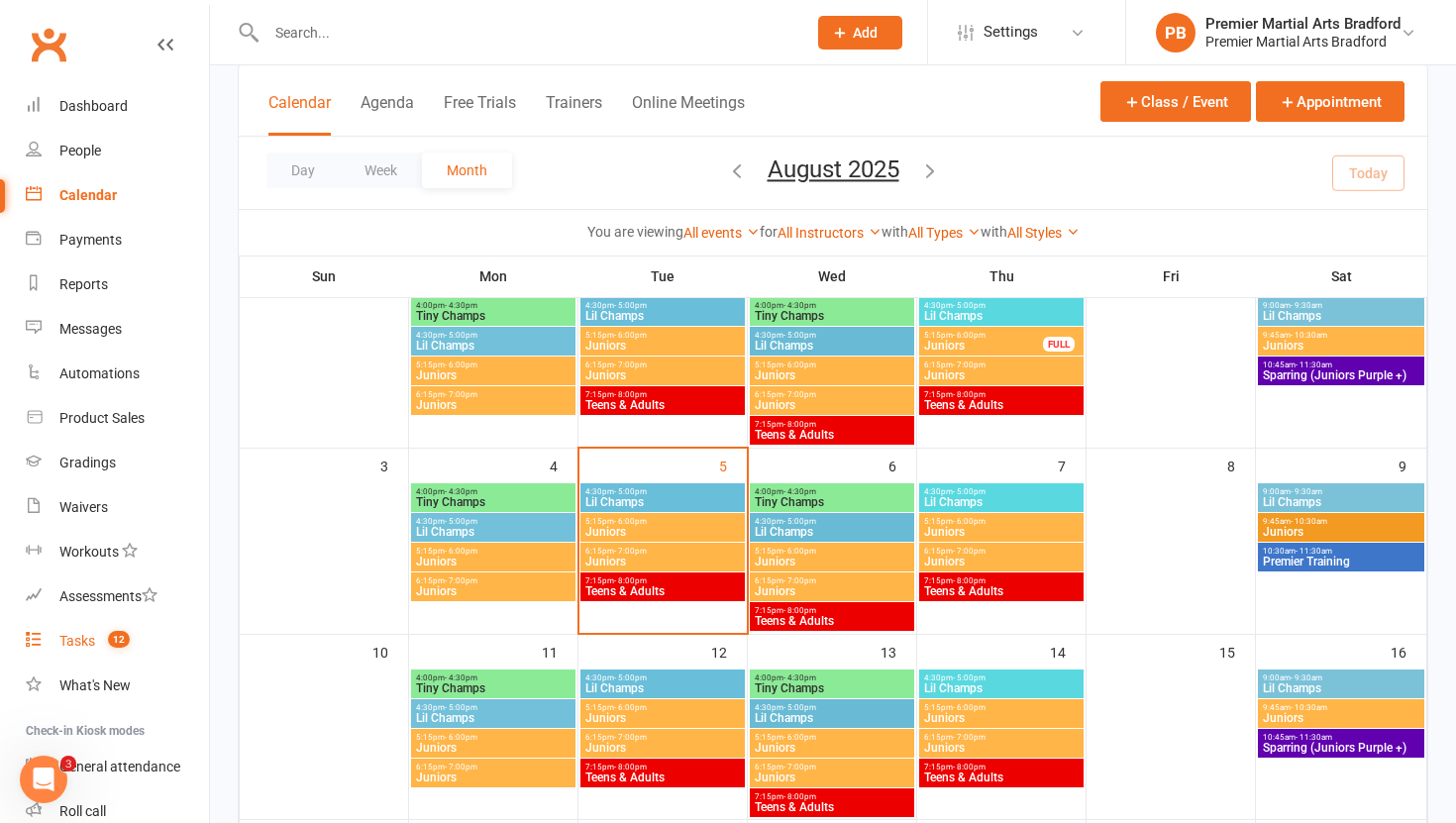 click on "Tasks   12" at bounding box center (117, 641) 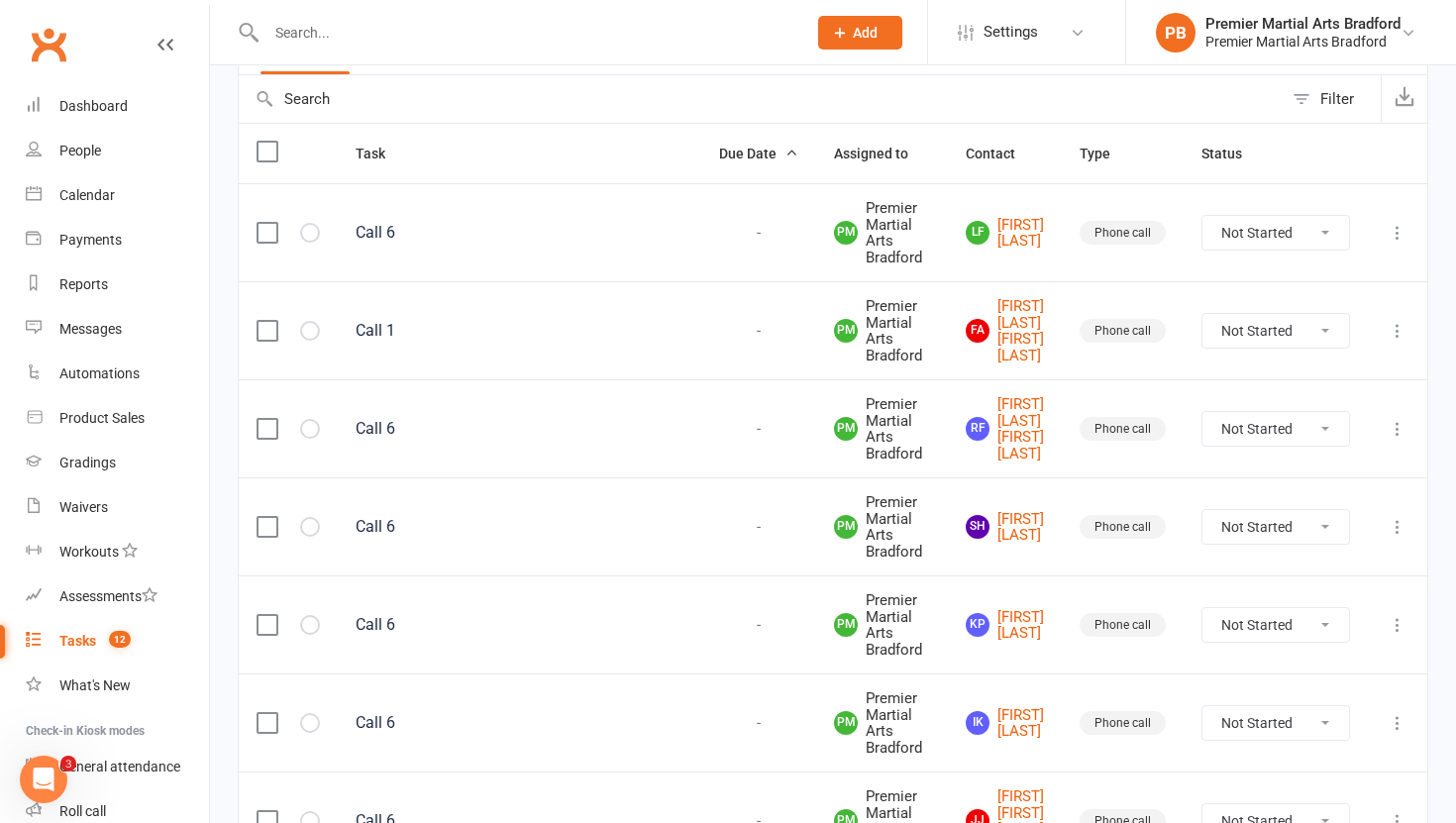 scroll, scrollTop: 188, scrollLeft: 0, axis: vertical 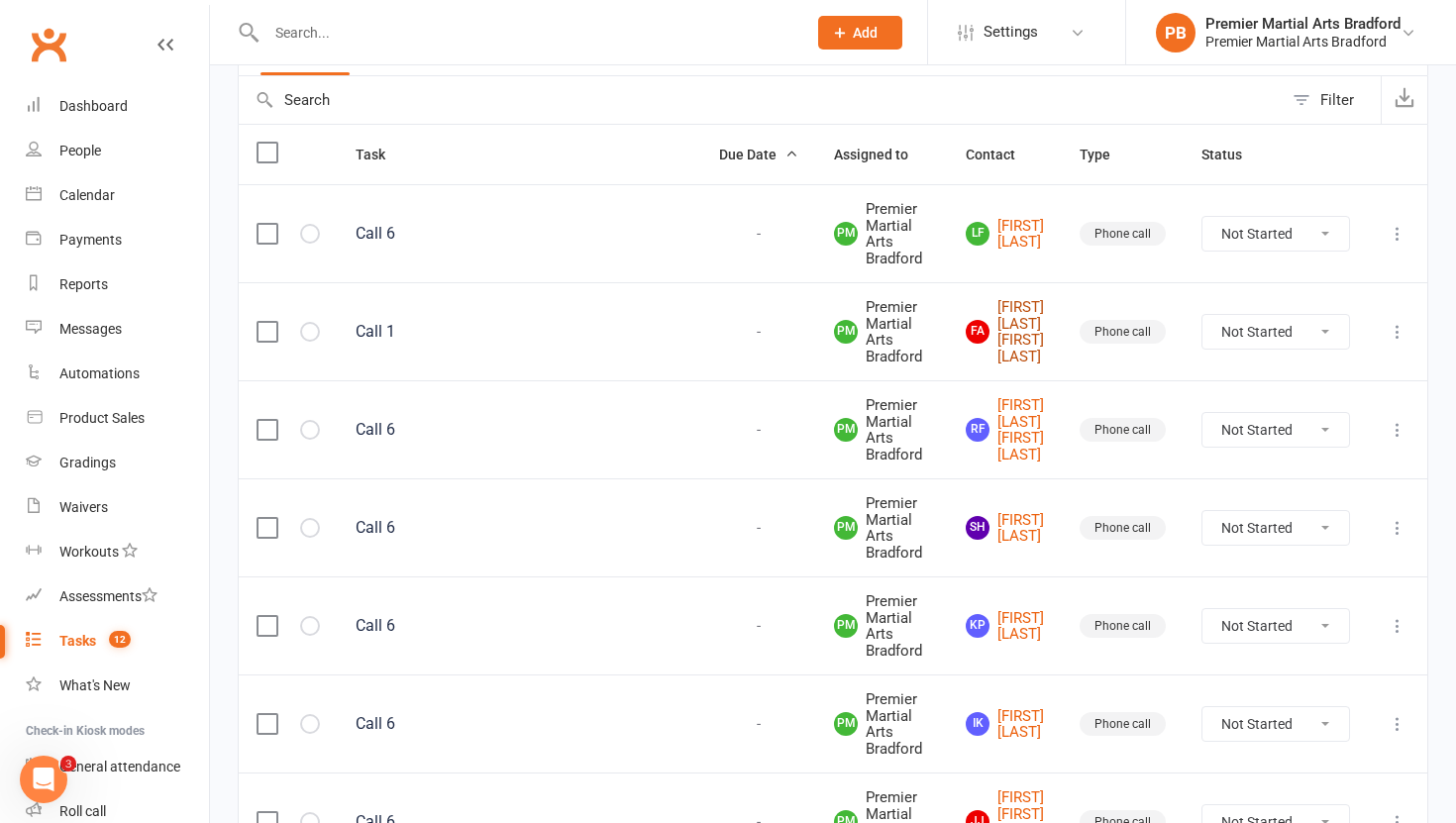 click on "[FIRST] [LAST] [FIRST] [LAST]" at bounding box center [1004, 332] 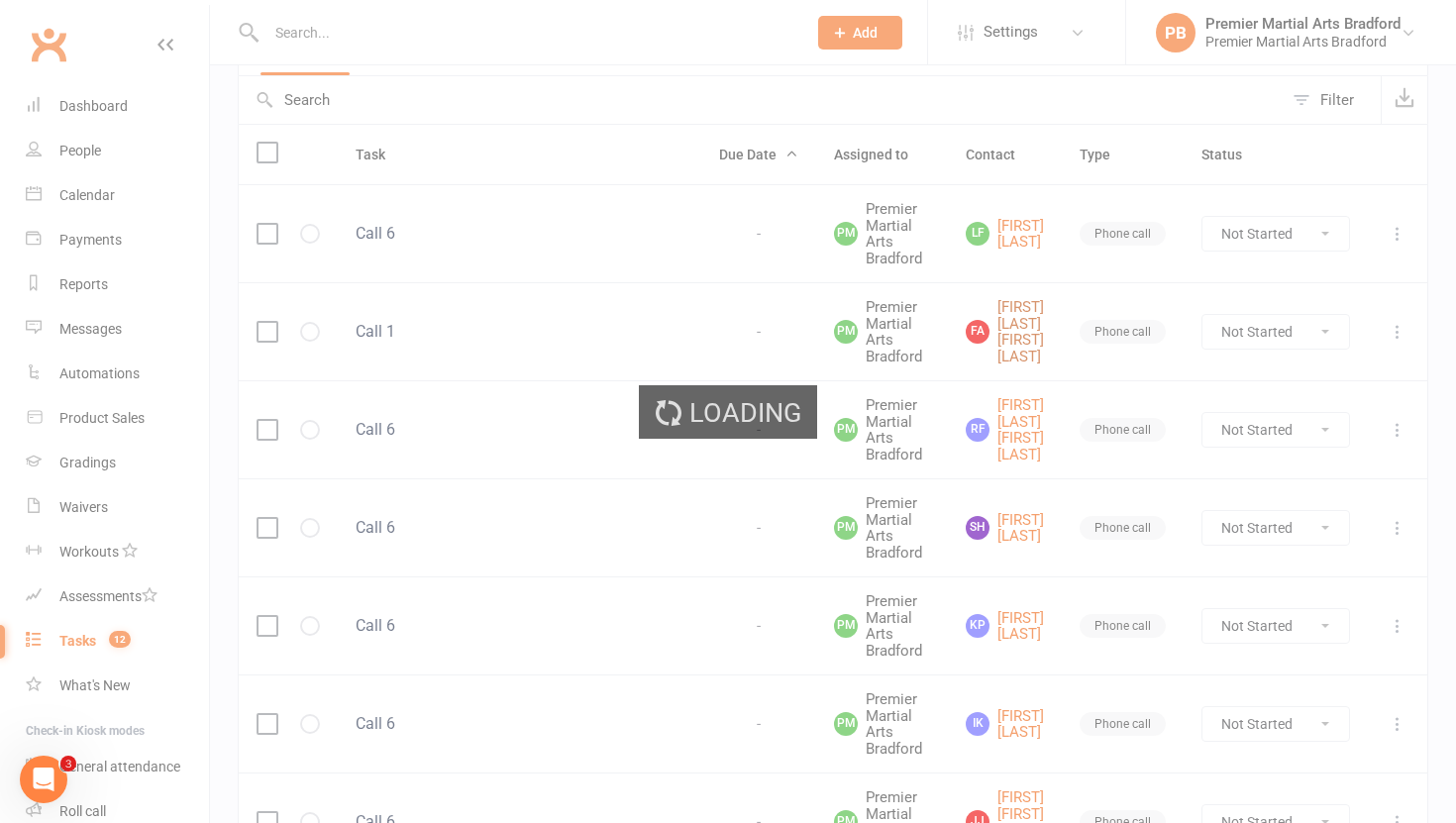 scroll, scrollTop: 0, scrollLeft: 0, axis: both 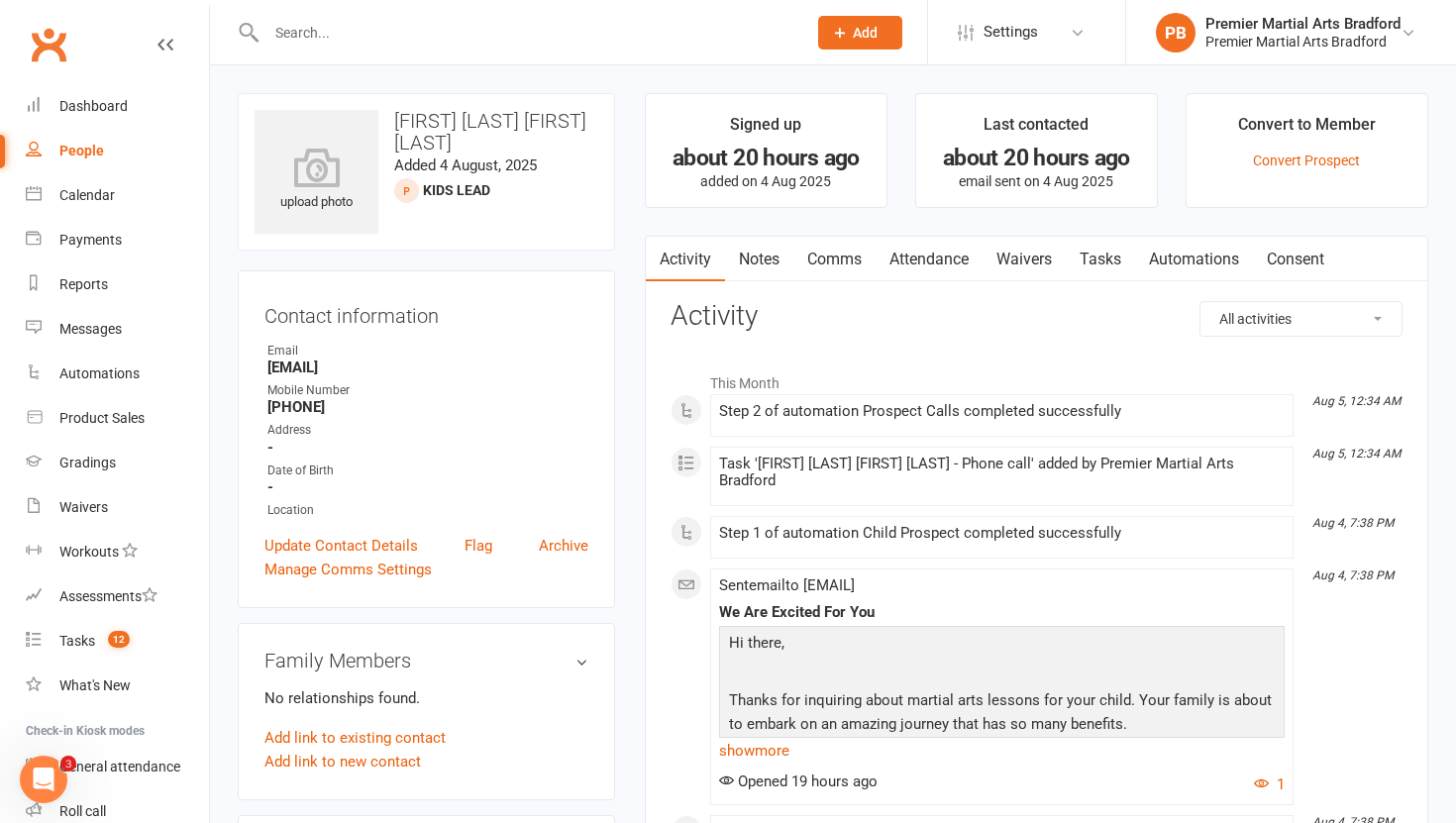 click on "Tasks" at bounding box center (1100, 259) 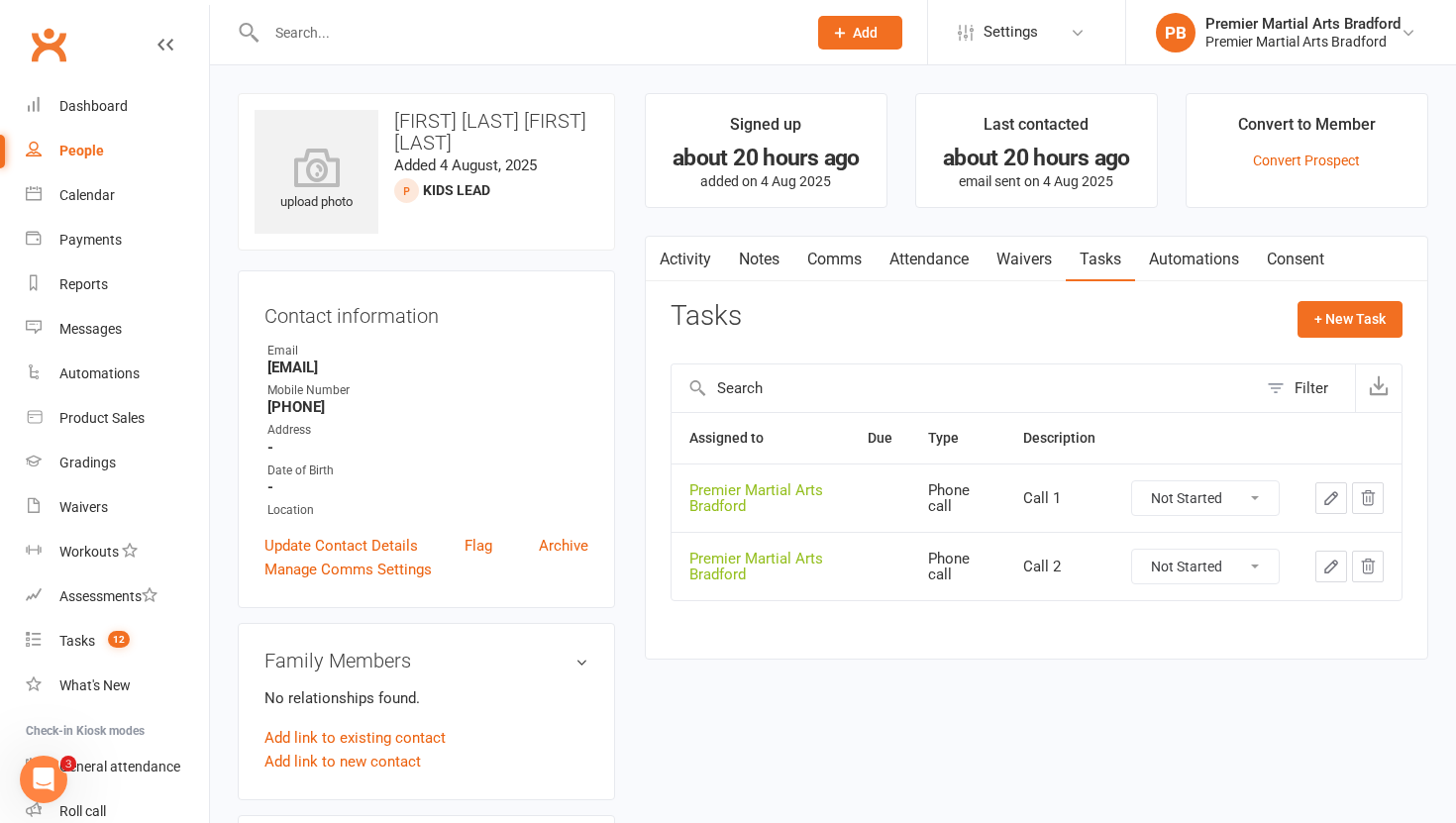 click on "Not Started In Progress Waiting Complete" at bounding box center [1205, 498] 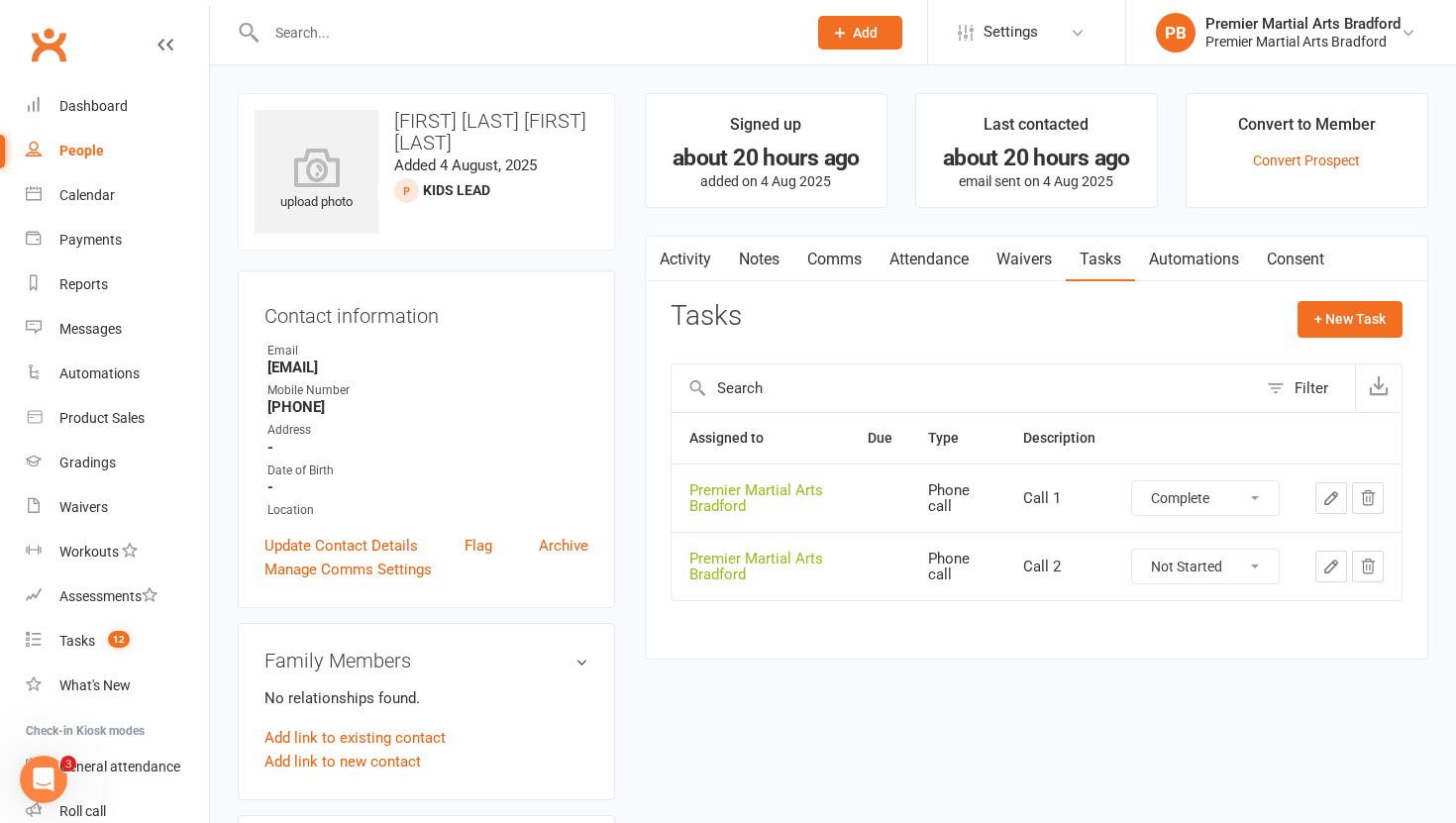 select on "unstarted" 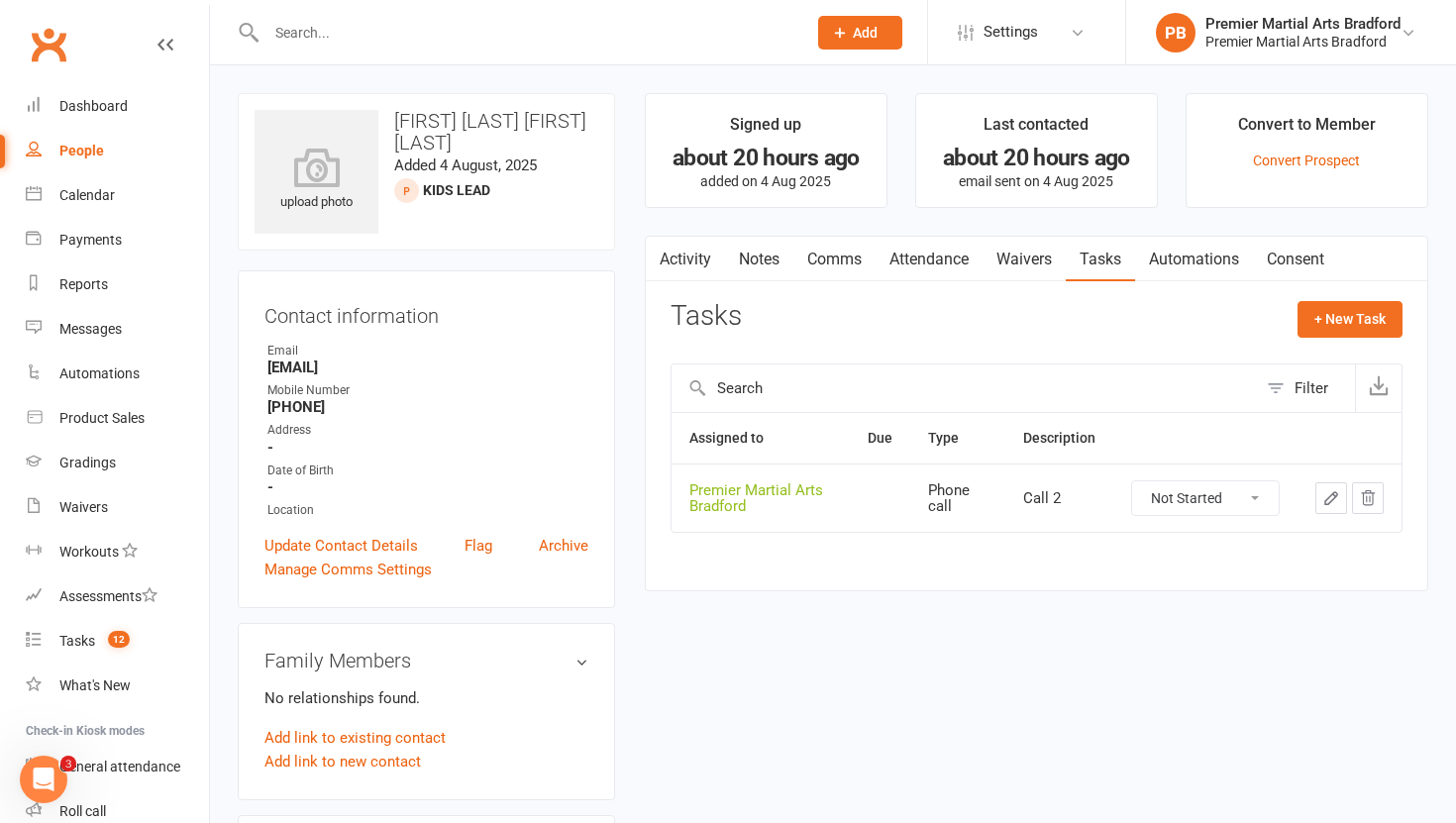 click on "Not Started In Progress Waiting Complete" at bounding box center [1205, 498] 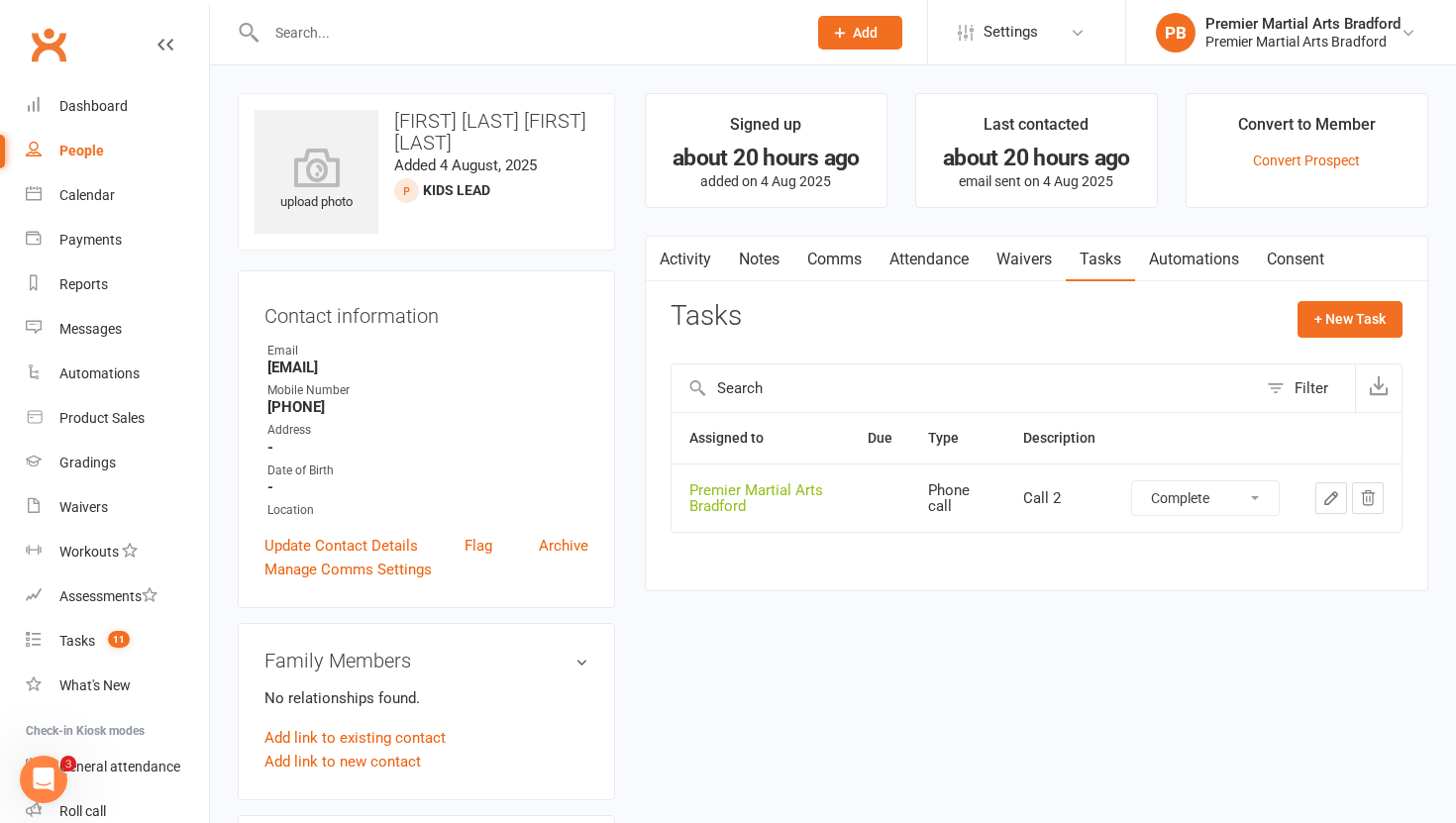select on "unstarted" 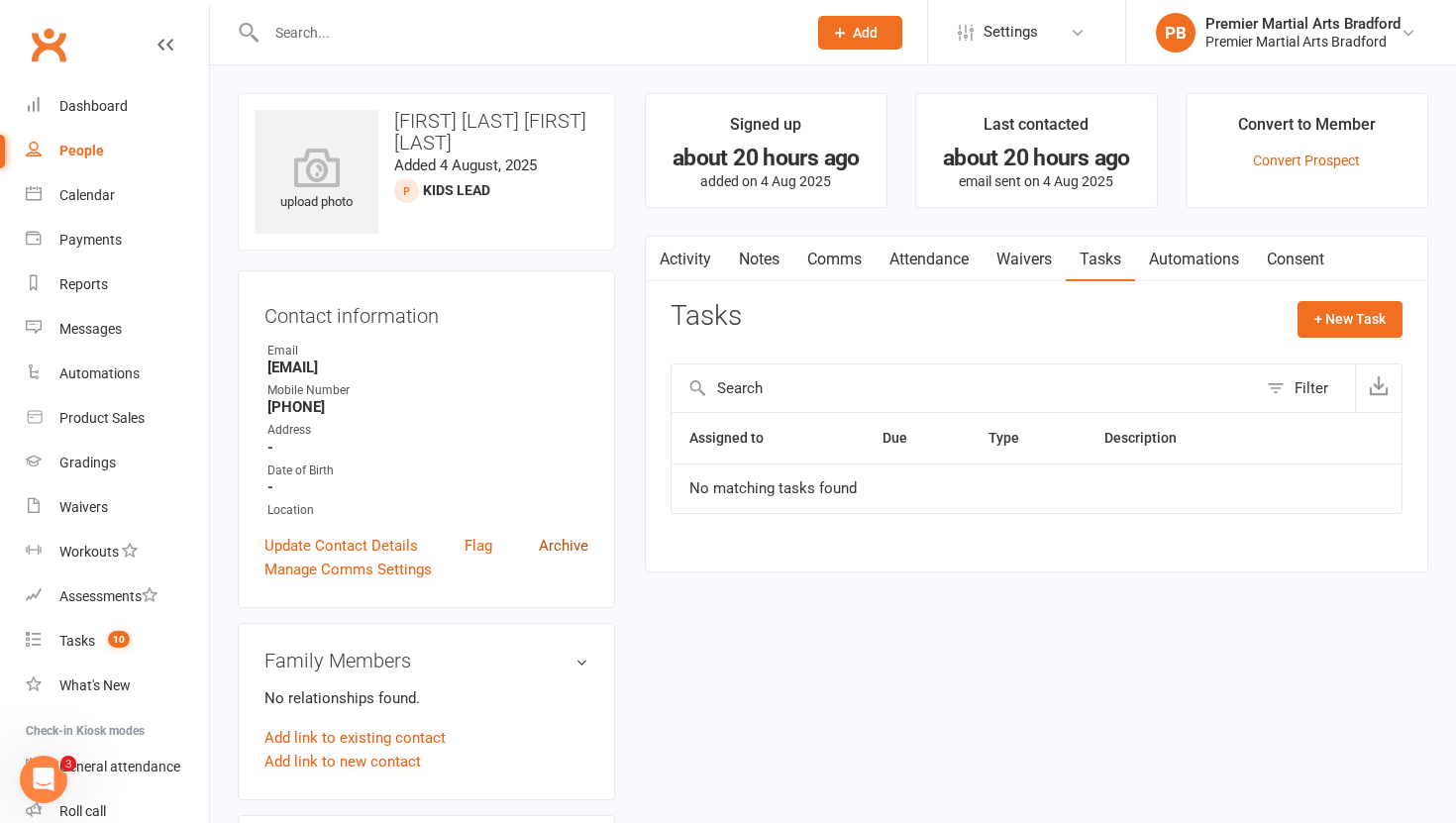 click on "Archive" at bounding box center [564, 546] 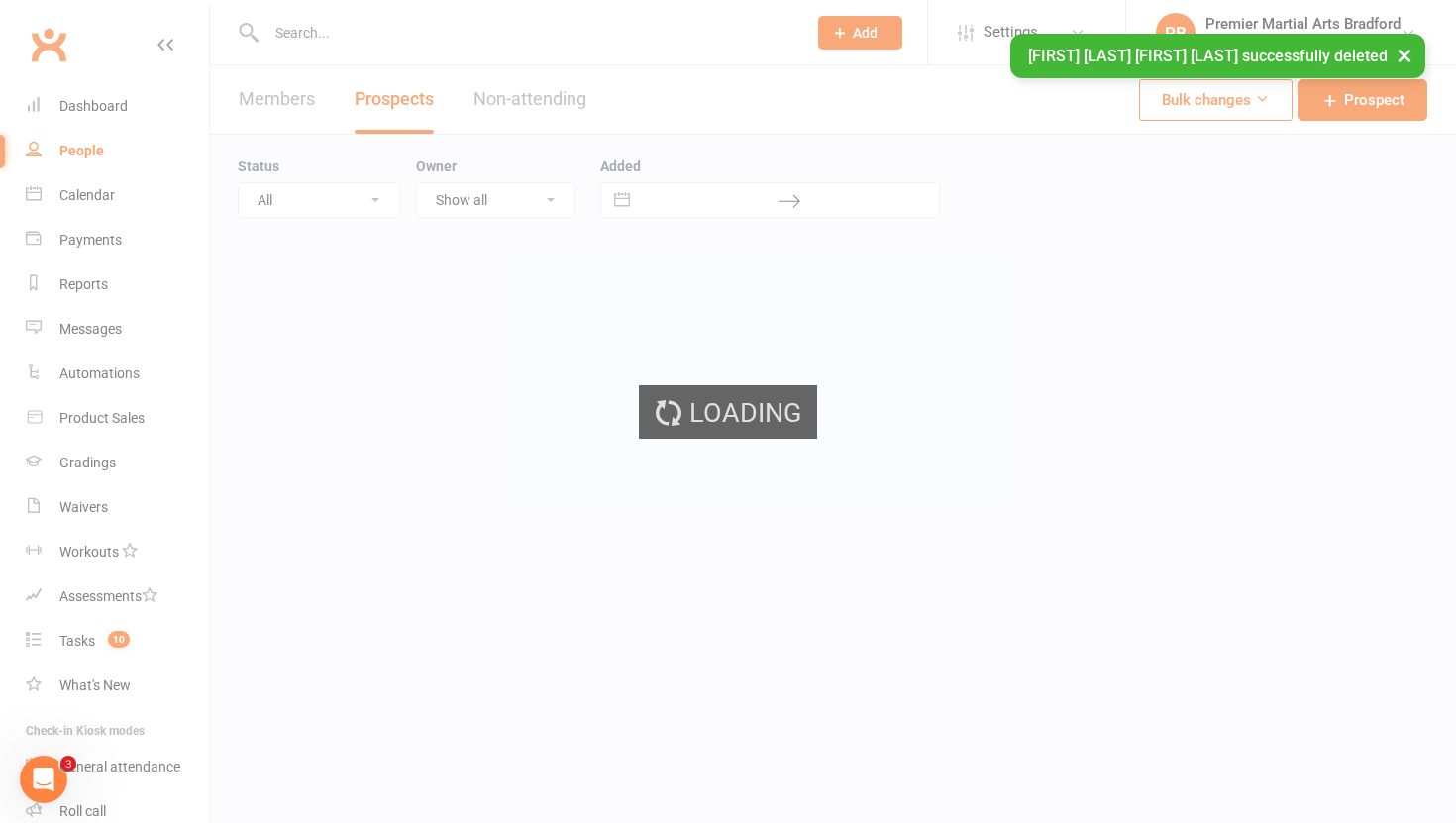 select on "100" 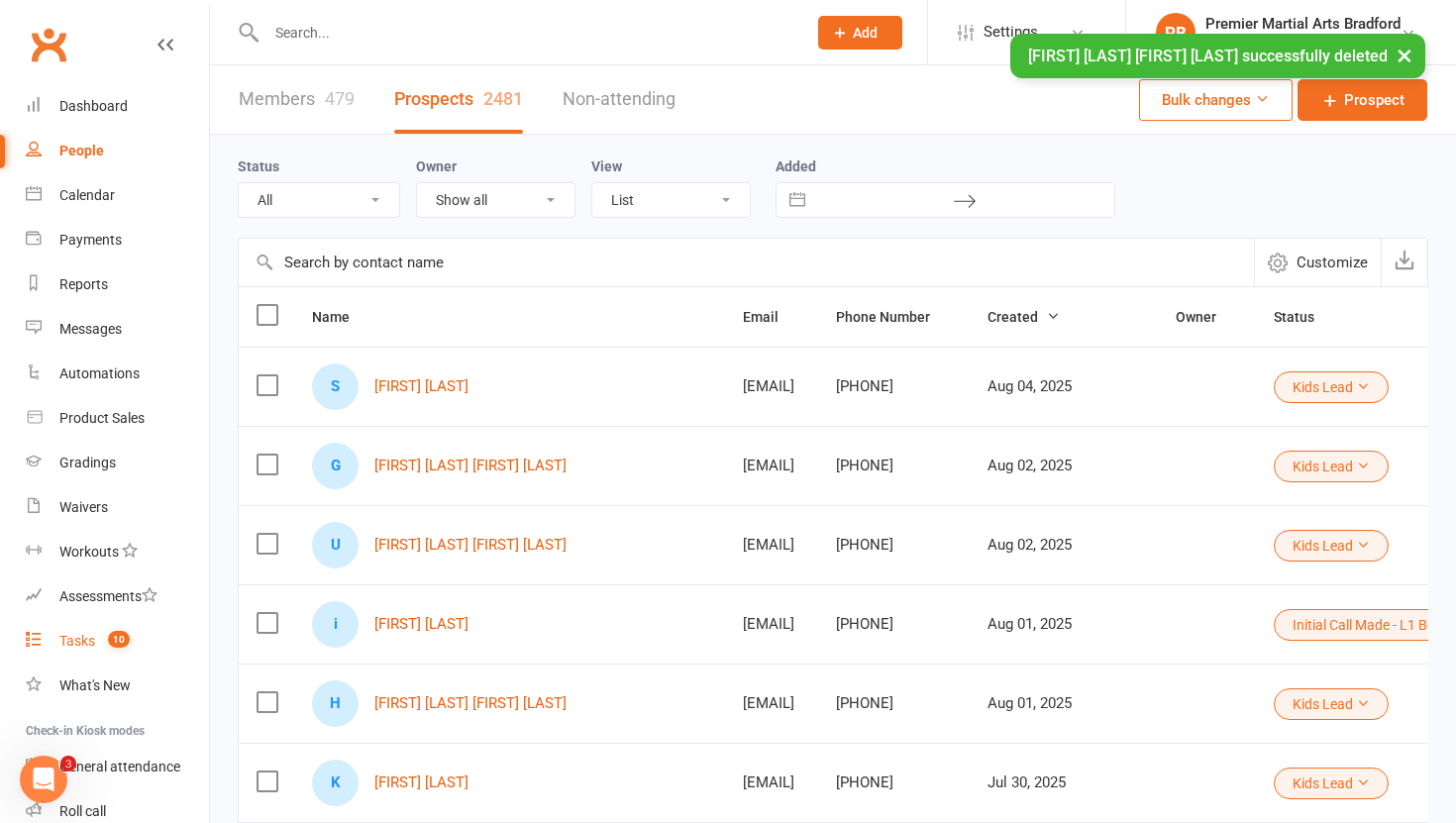 click on "Tasks" at bounding box center [77, 641] 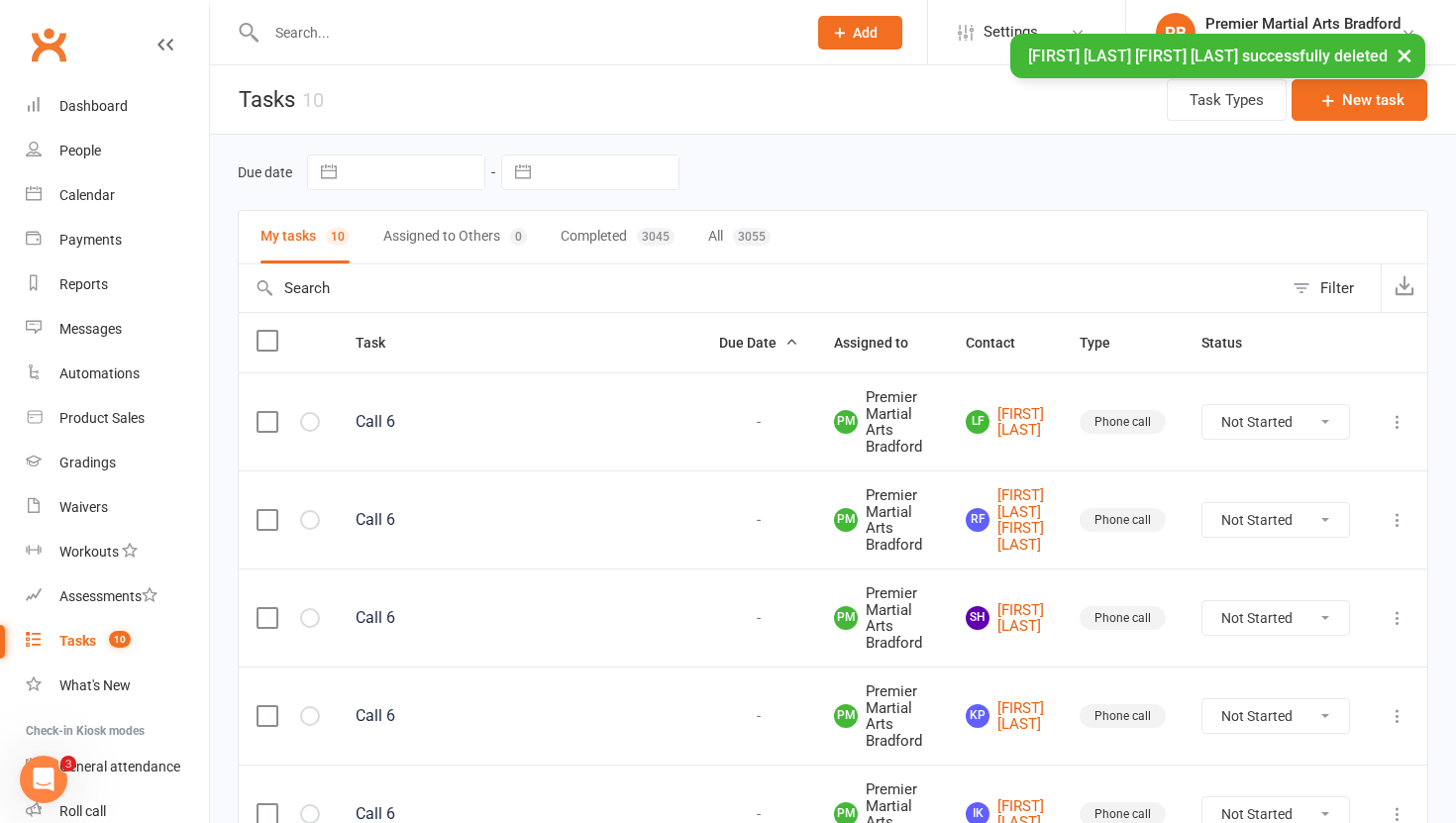 scroll, scrollTop: 615, scrollLeft: 0, axis: vertical 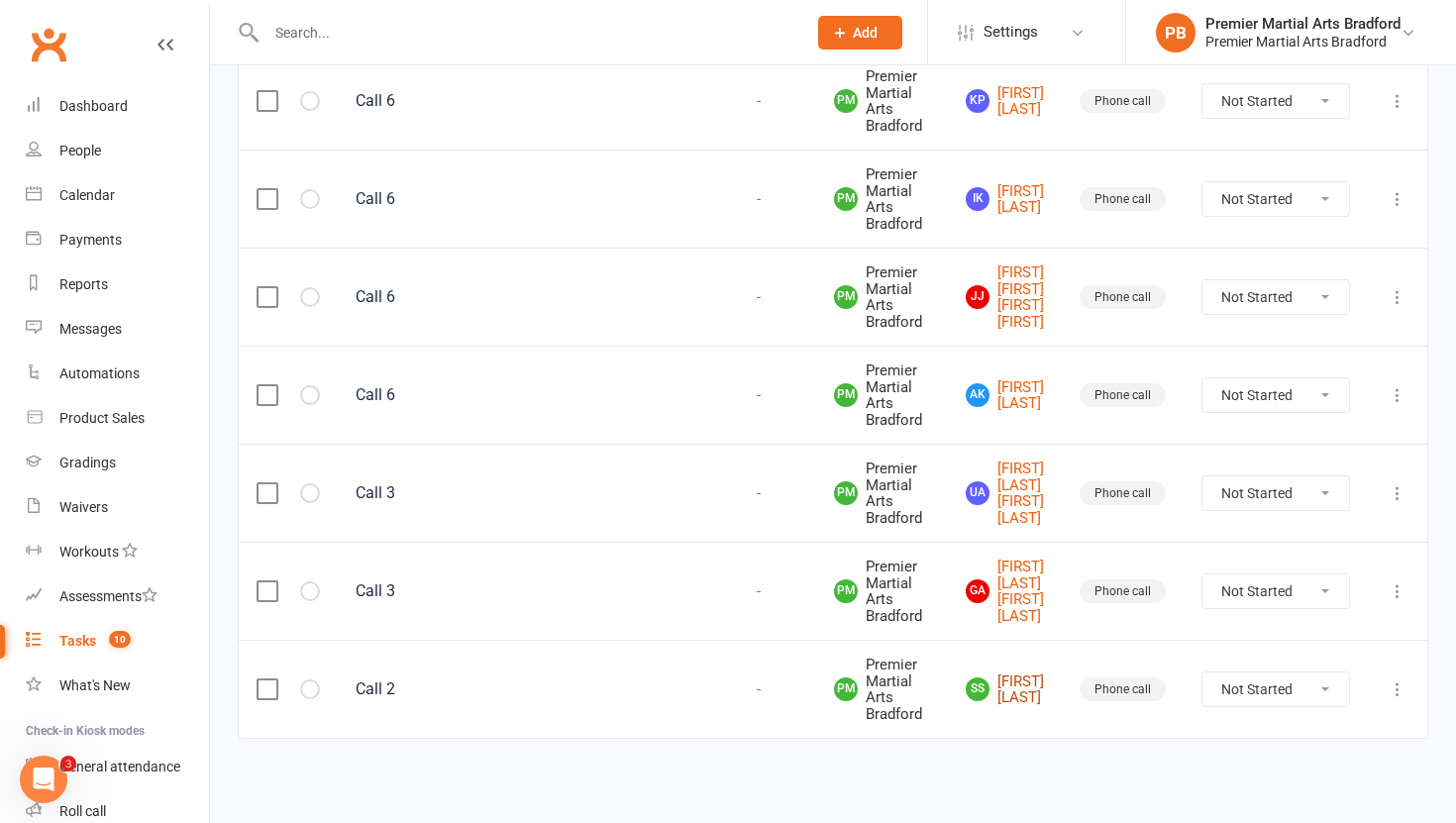 click on "[INITIALS] [FIRST] [LAST] [FIRST] [LAST]" at bounding box center (1004, 689) 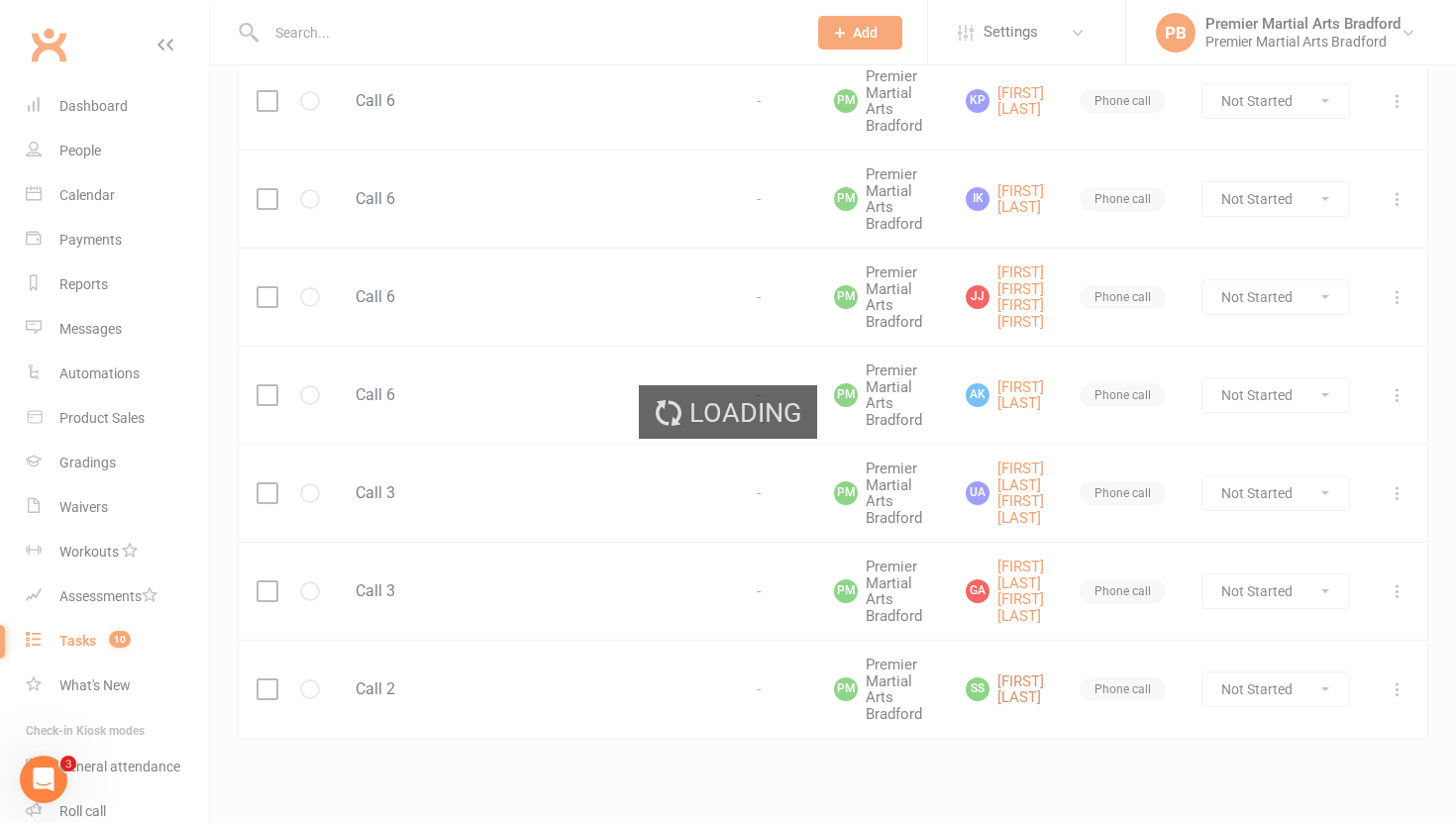 scroll, scrollTop: 0, scrollLeft: 0, axis: both 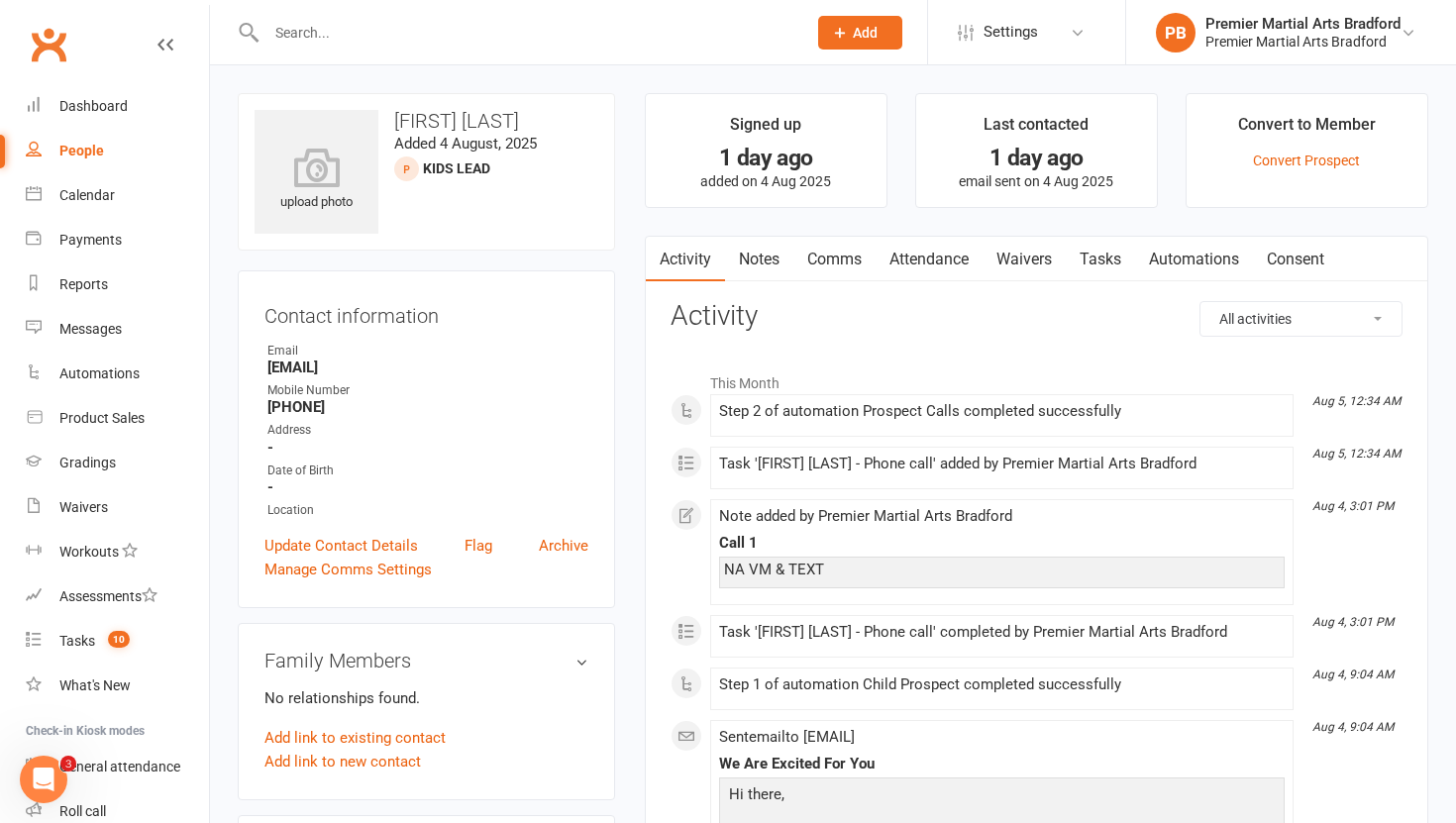 click on "Tasks" at bounding box center (1100, 259) 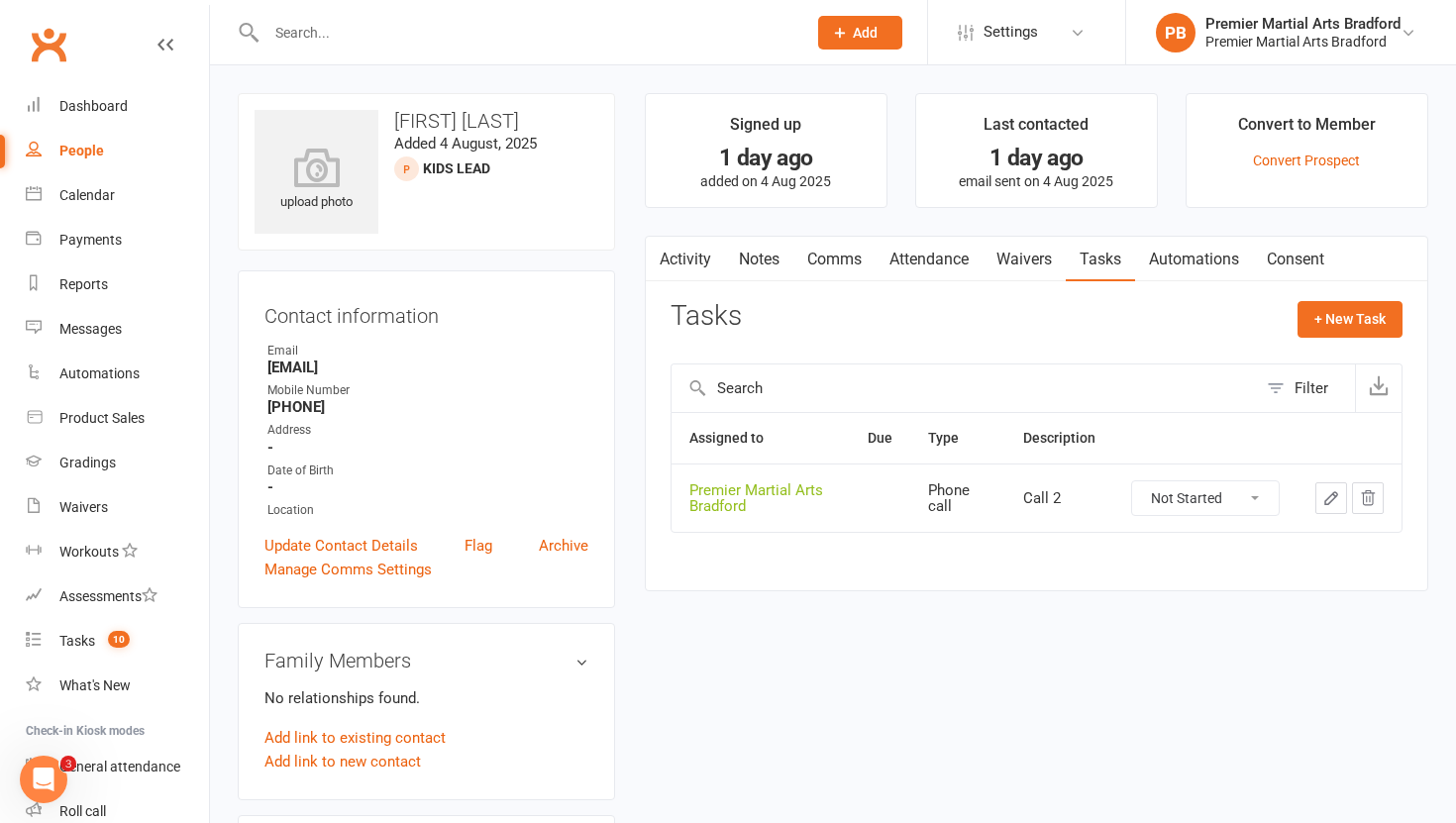 click on "Not Started In Progress Waiting Complete" at bounding box center (1205, 498) 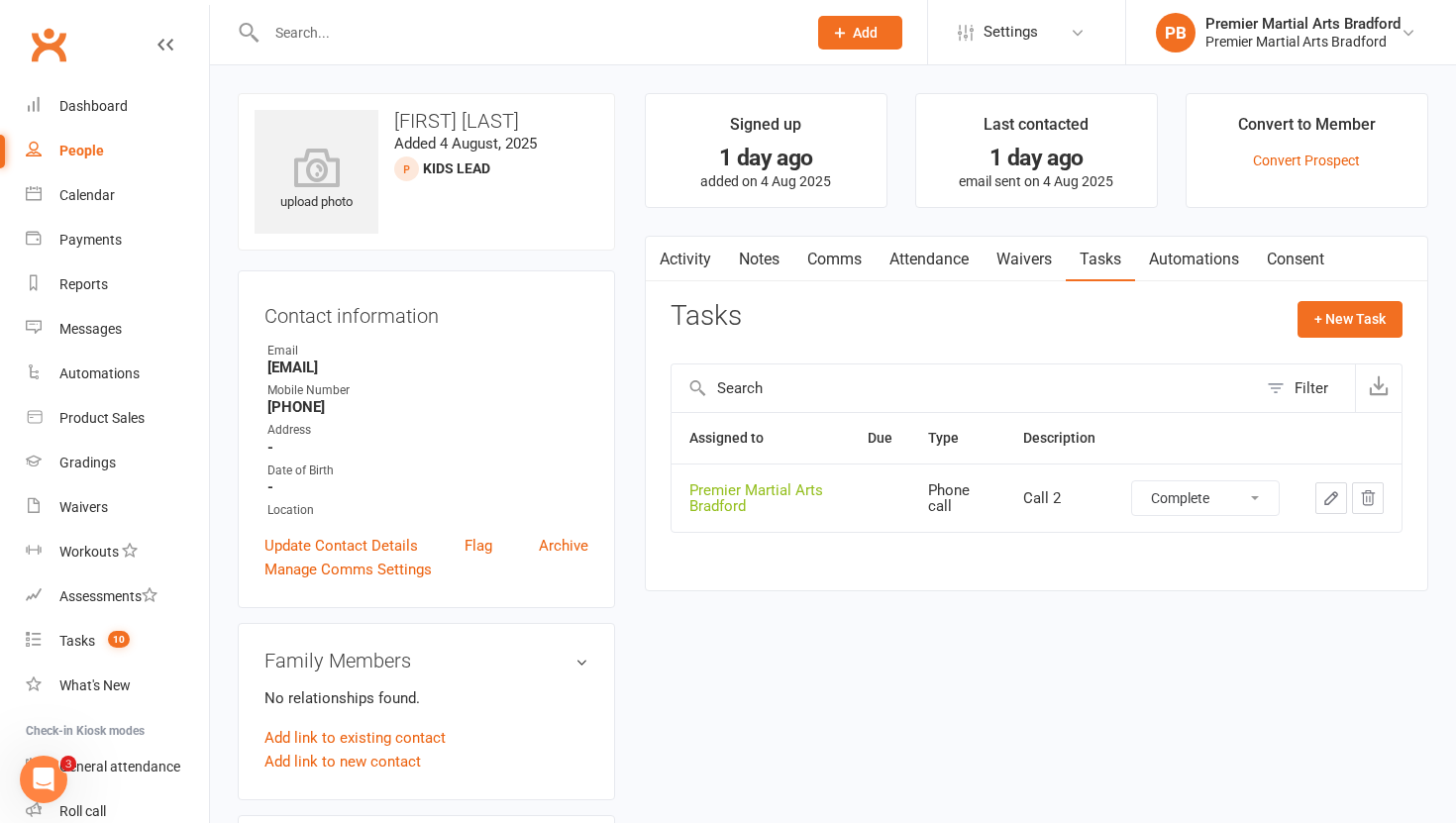 select on "unstarted" 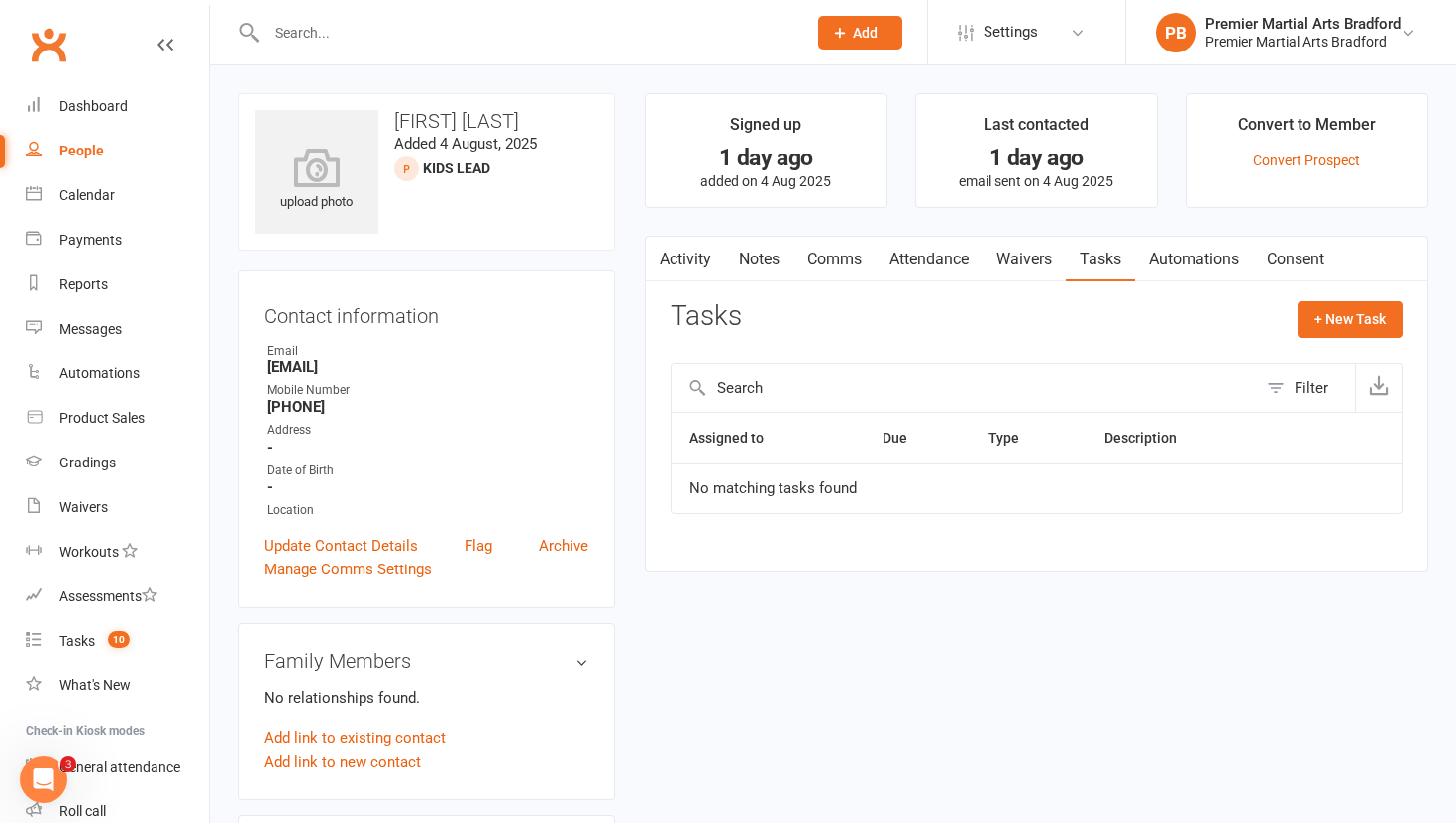 click on "Notes" at bounding box center [759, 259] 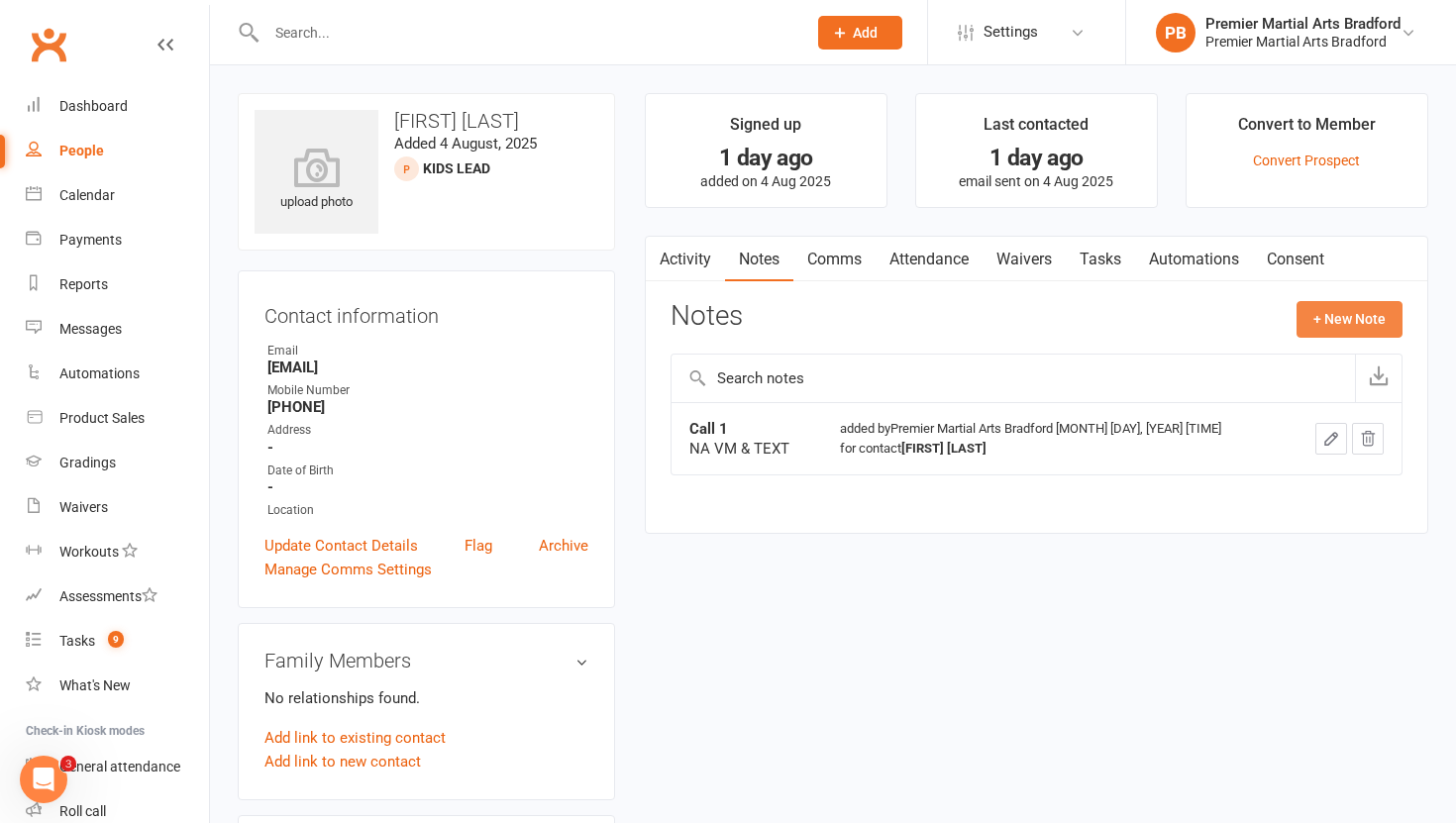 click on "+ New Note" at bounding box center [1349, 319] 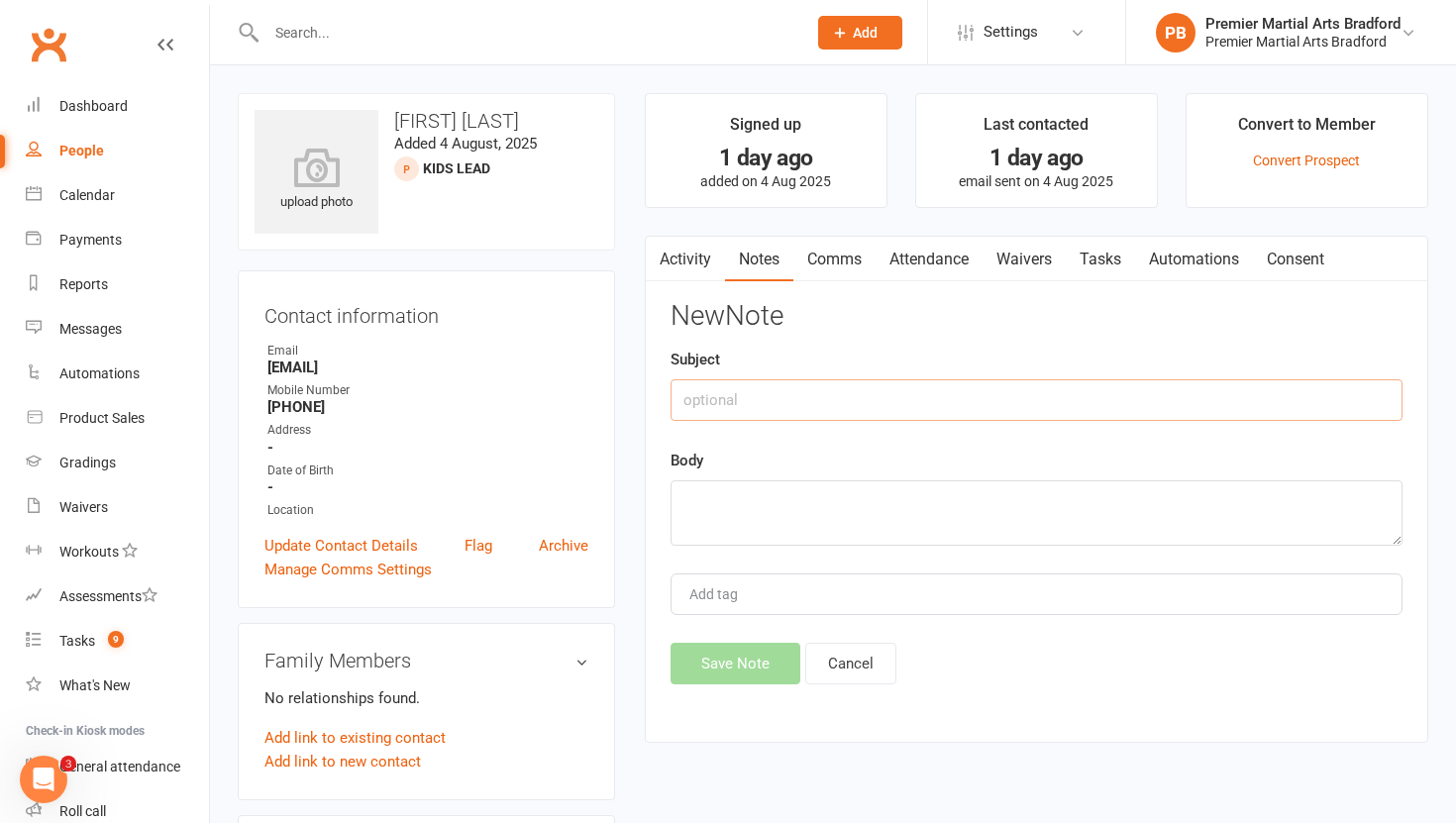 click at bounding box center [1036, 400] 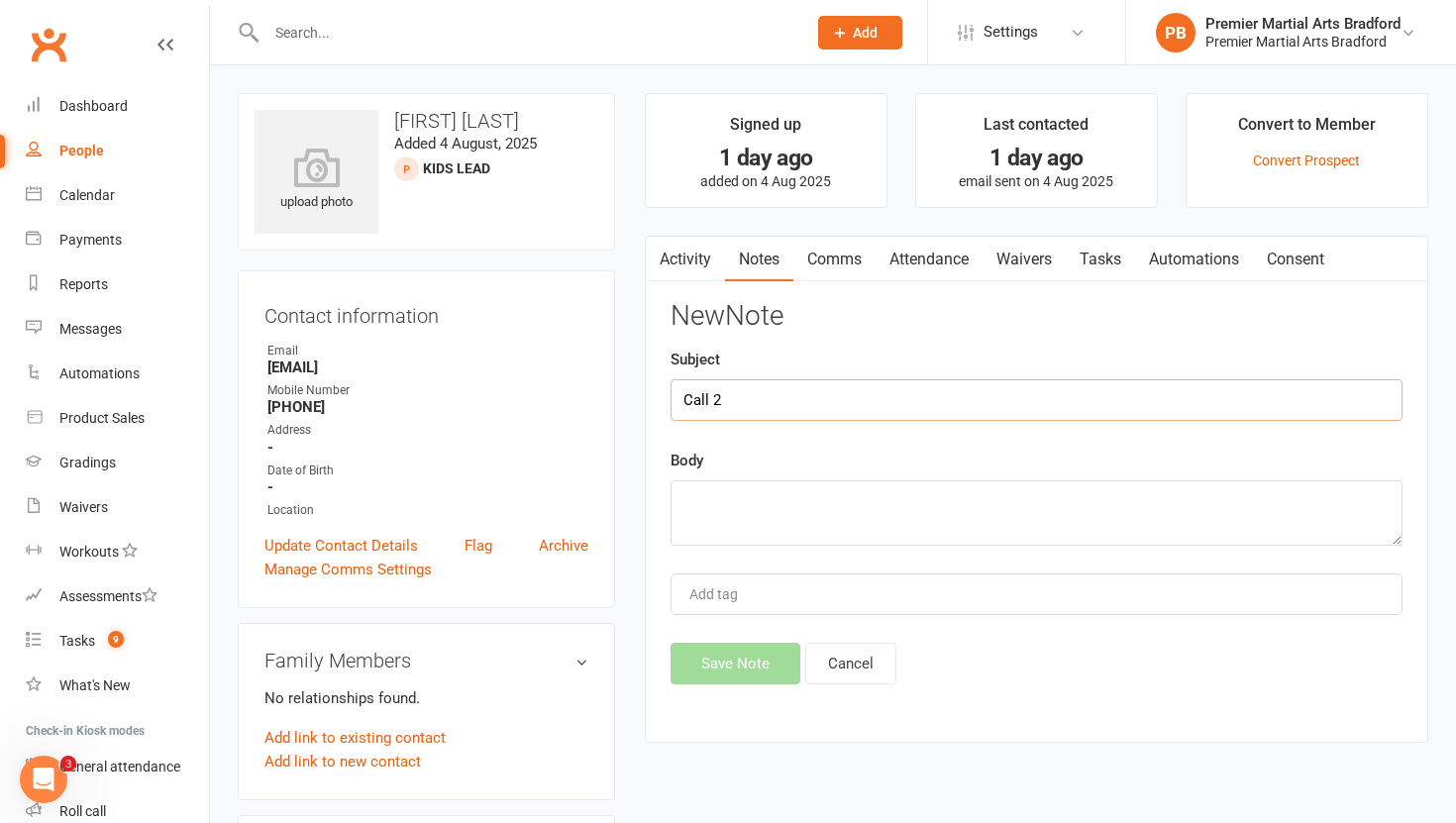 type on "Call 2" 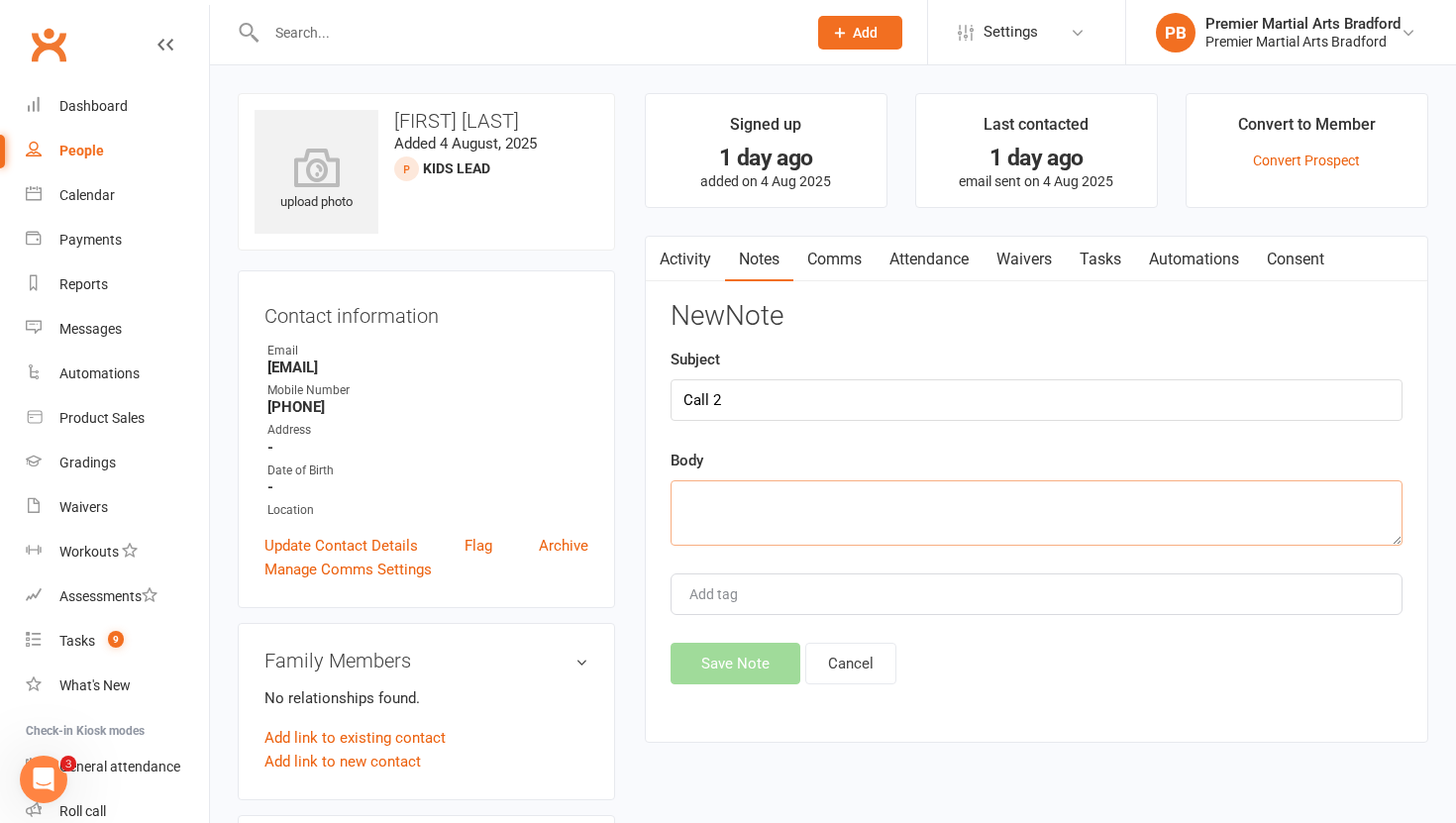 click at bounding box center [1036, 513] 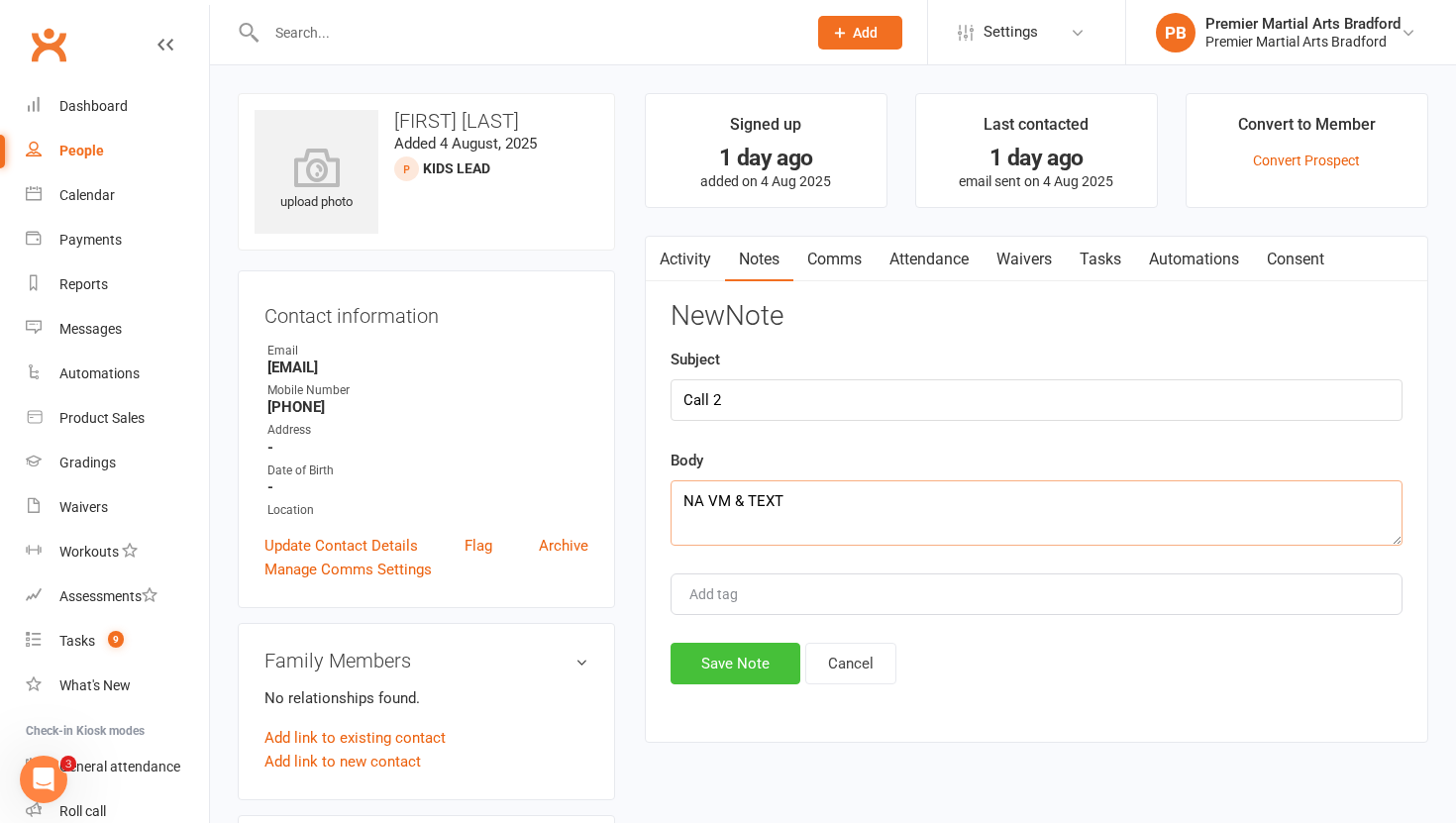 type on "NA VM & TEXT" 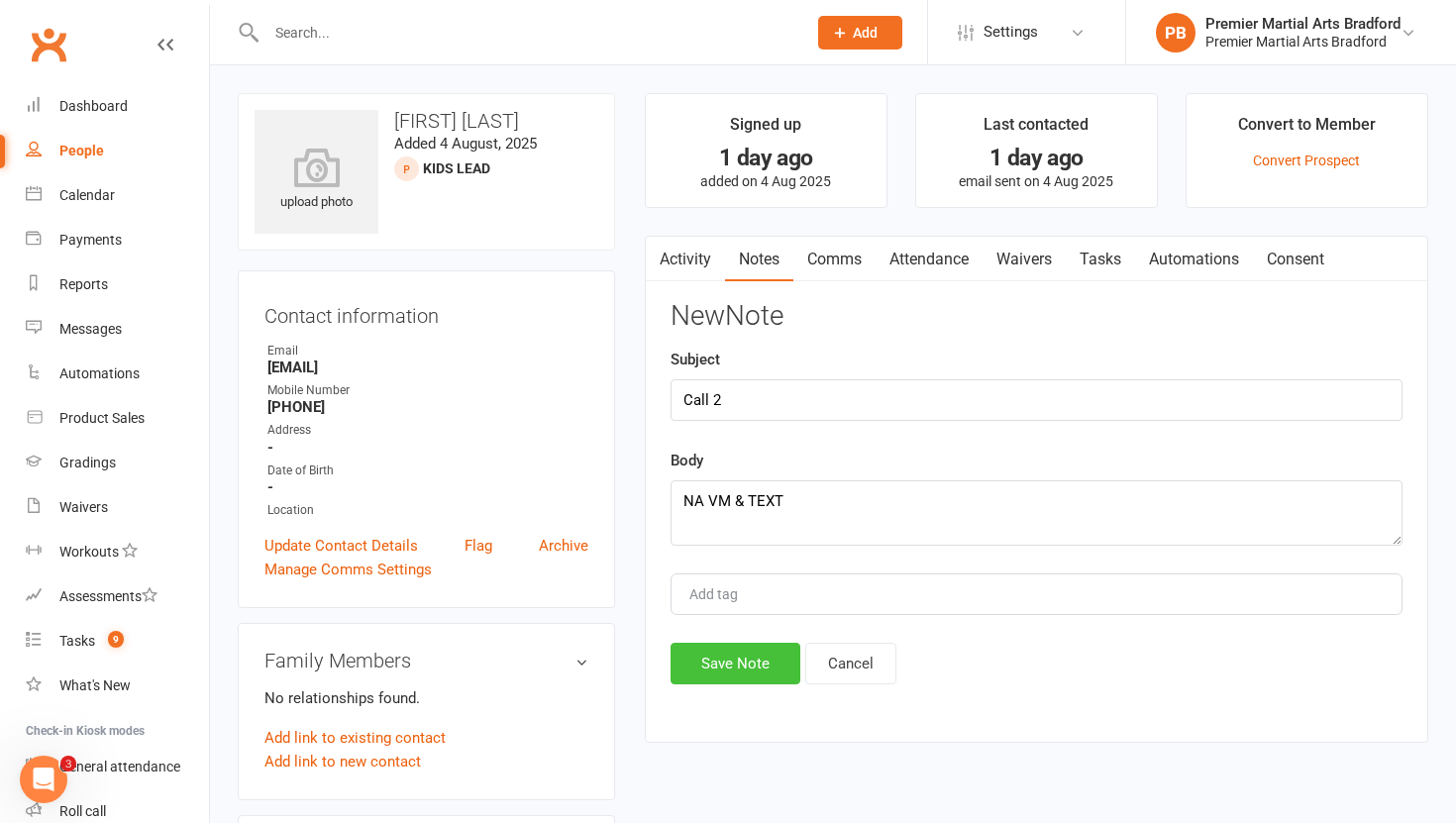 click on "Save Note" at bounding box center (735, 664) 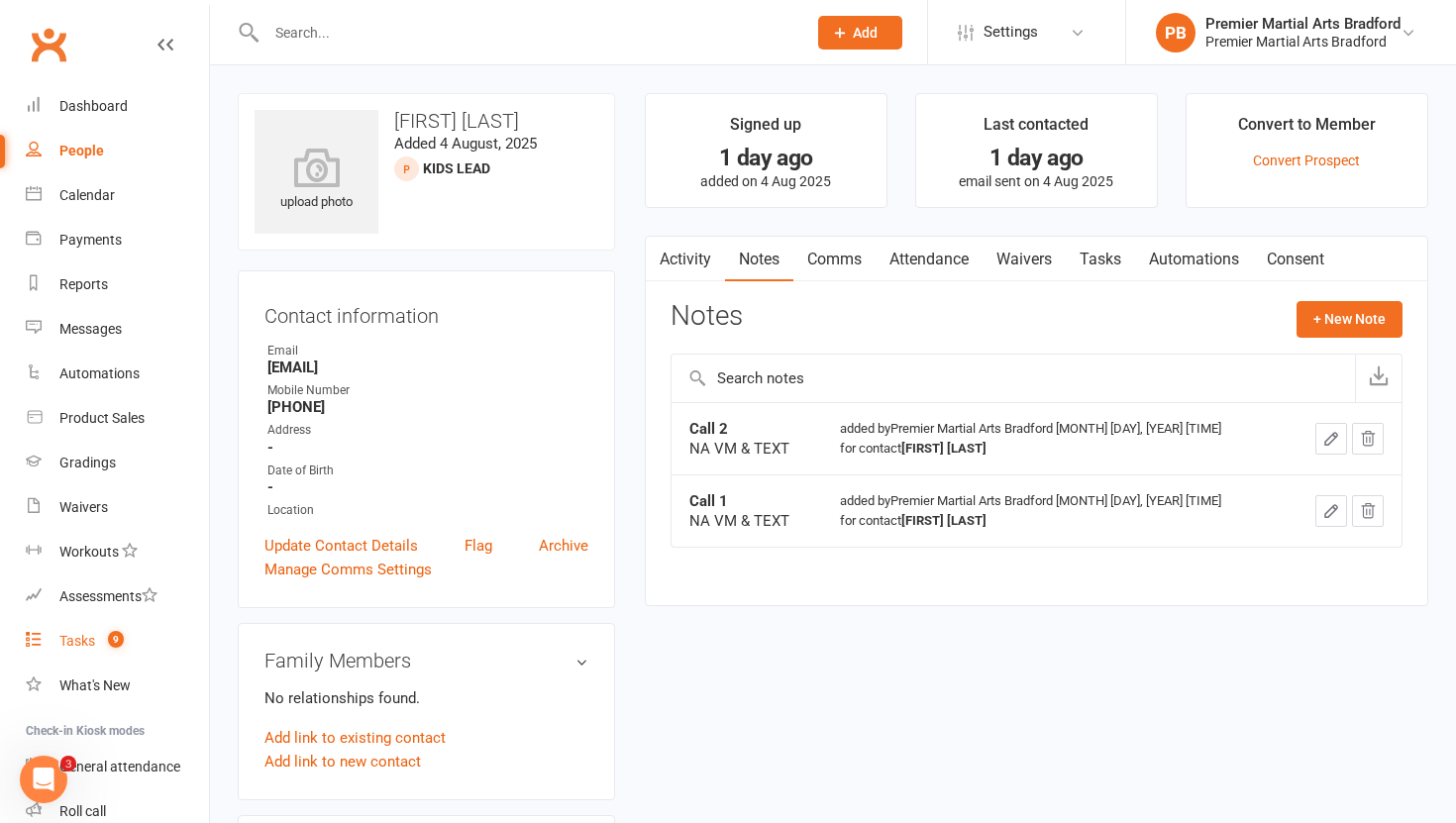 click on "Tasks" at bounding box center [77, 641] 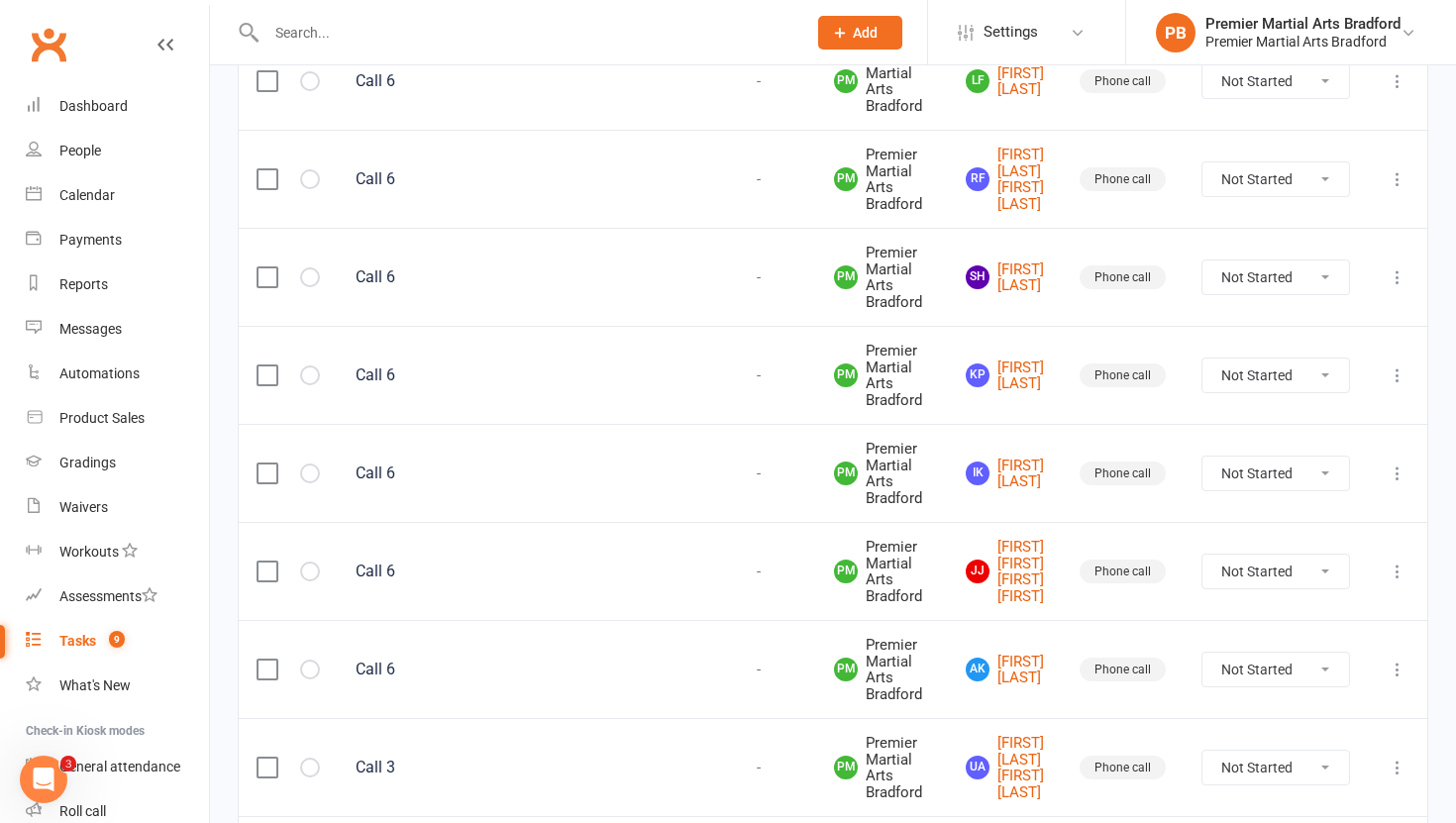 scroll, scrollTop: 517, scrollLeft: 0, axis: vertical 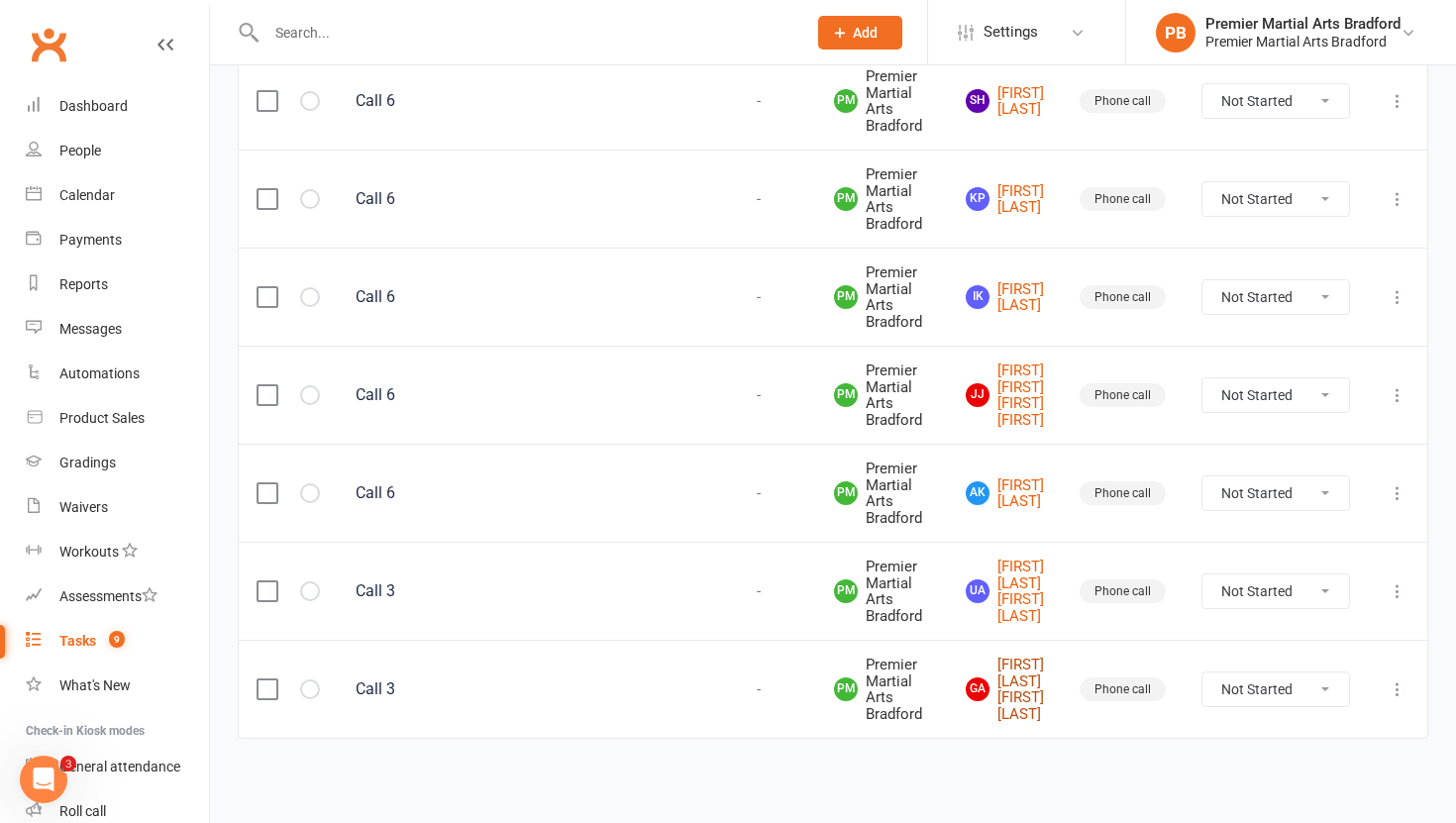 click on "[FIRST] [LAST] [FIRST] [LAST]" at bounding box center [1004, 689] 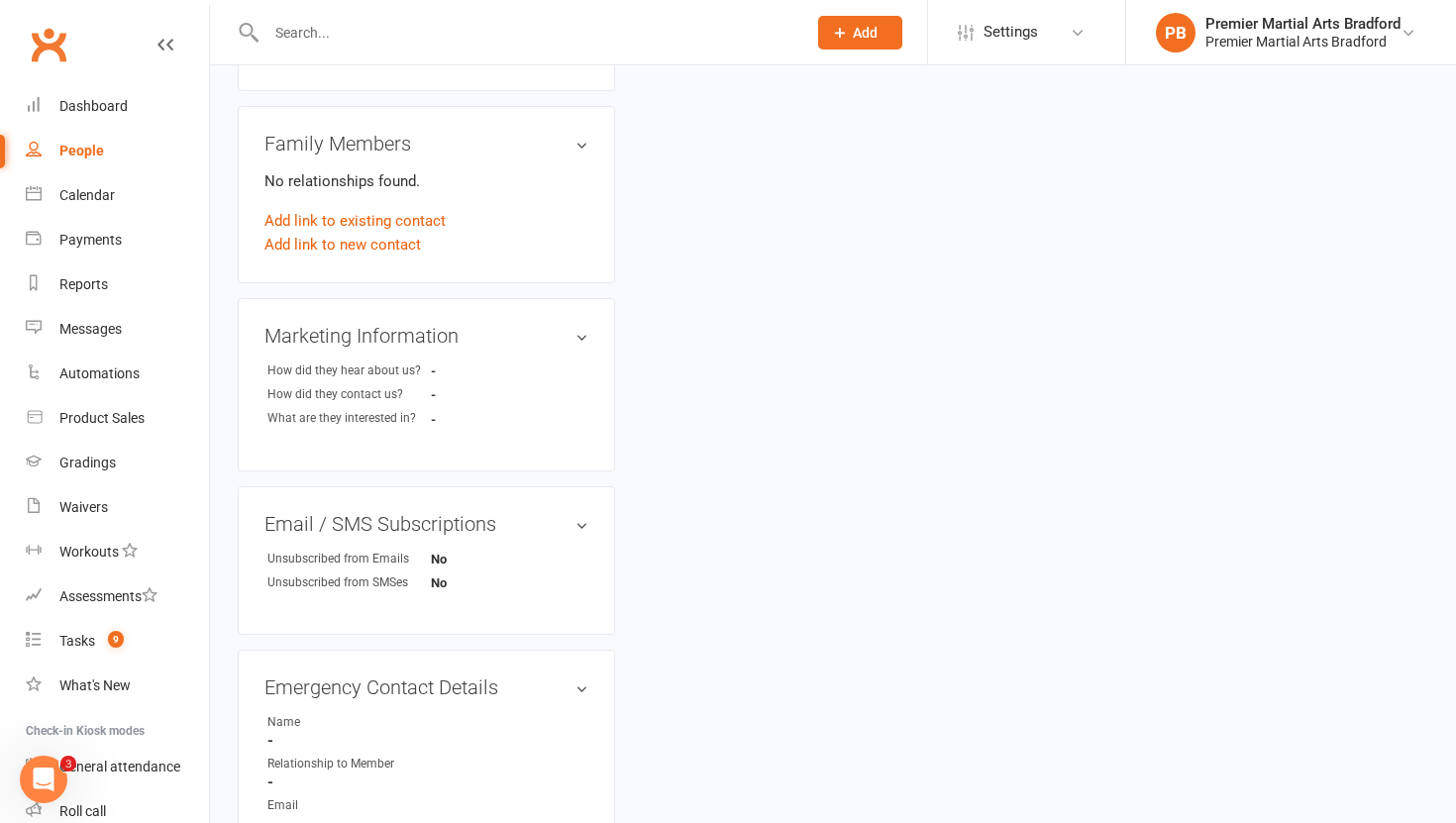 scroll, scrollTop: 0, scrollLeft: 0, axis: both 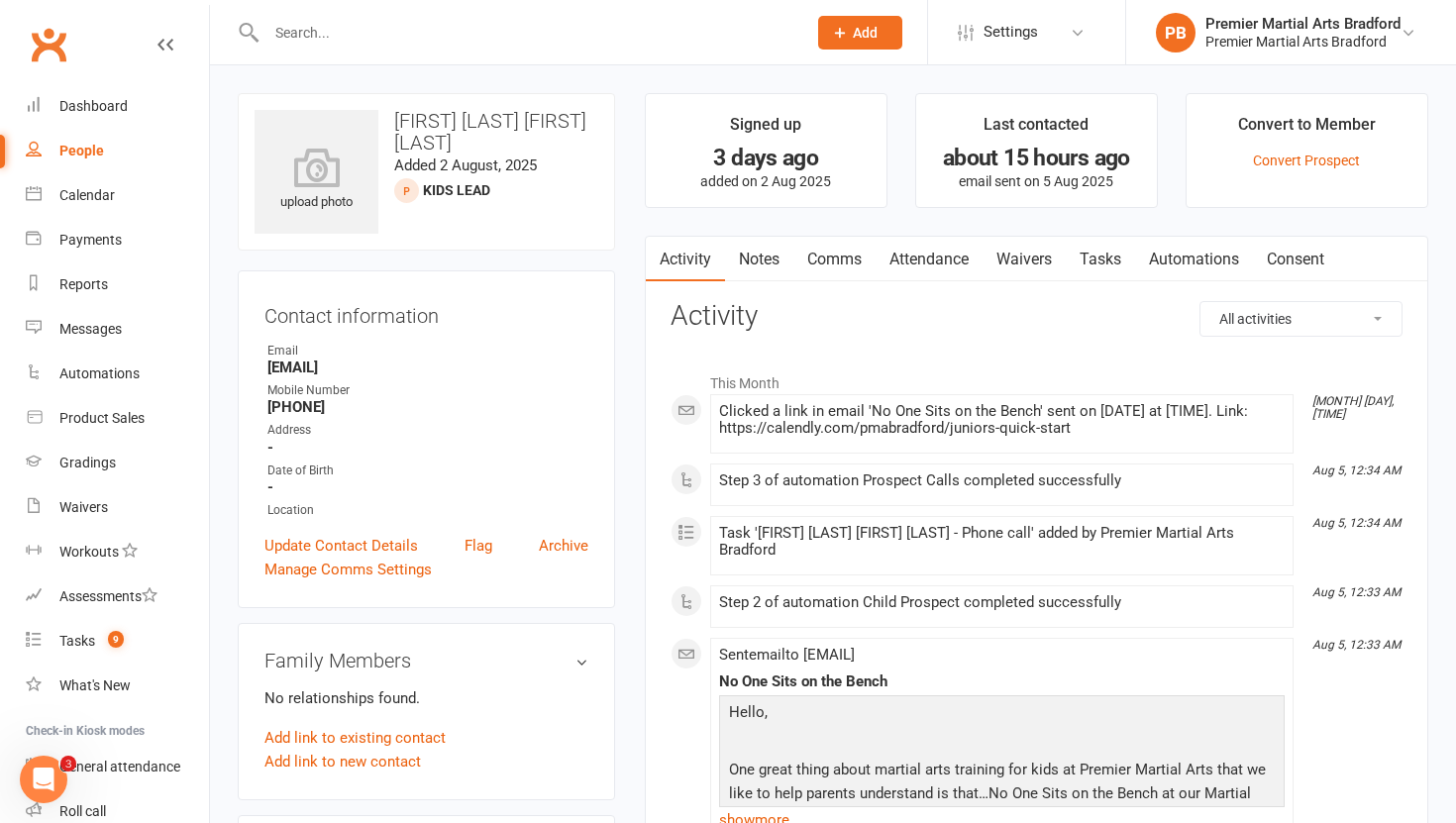 click on "Tasks" at bounding box center [1100, 259] 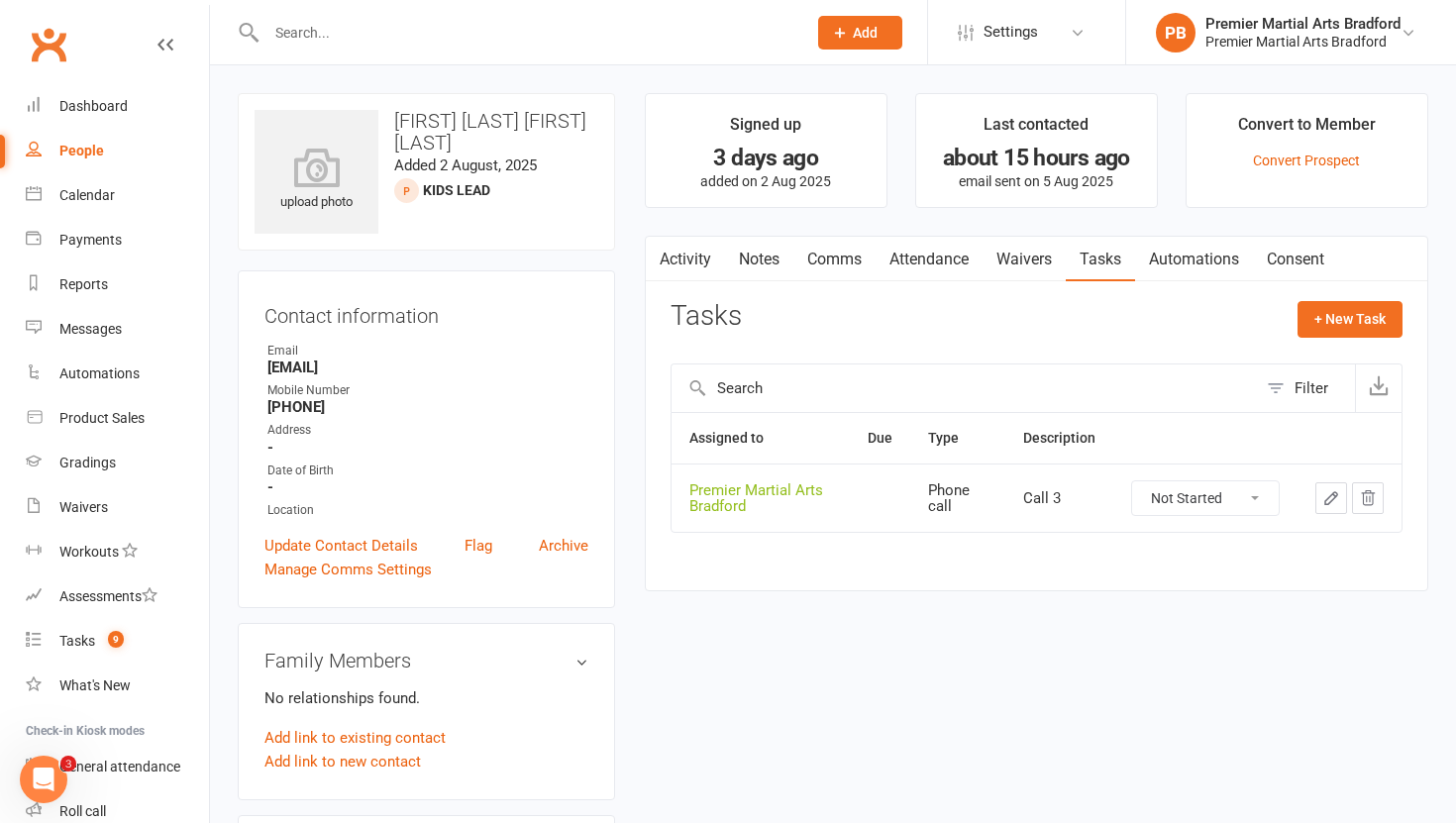 click on "Not Started In Progress Waiting Complete" at bounding box center [1205, 498] 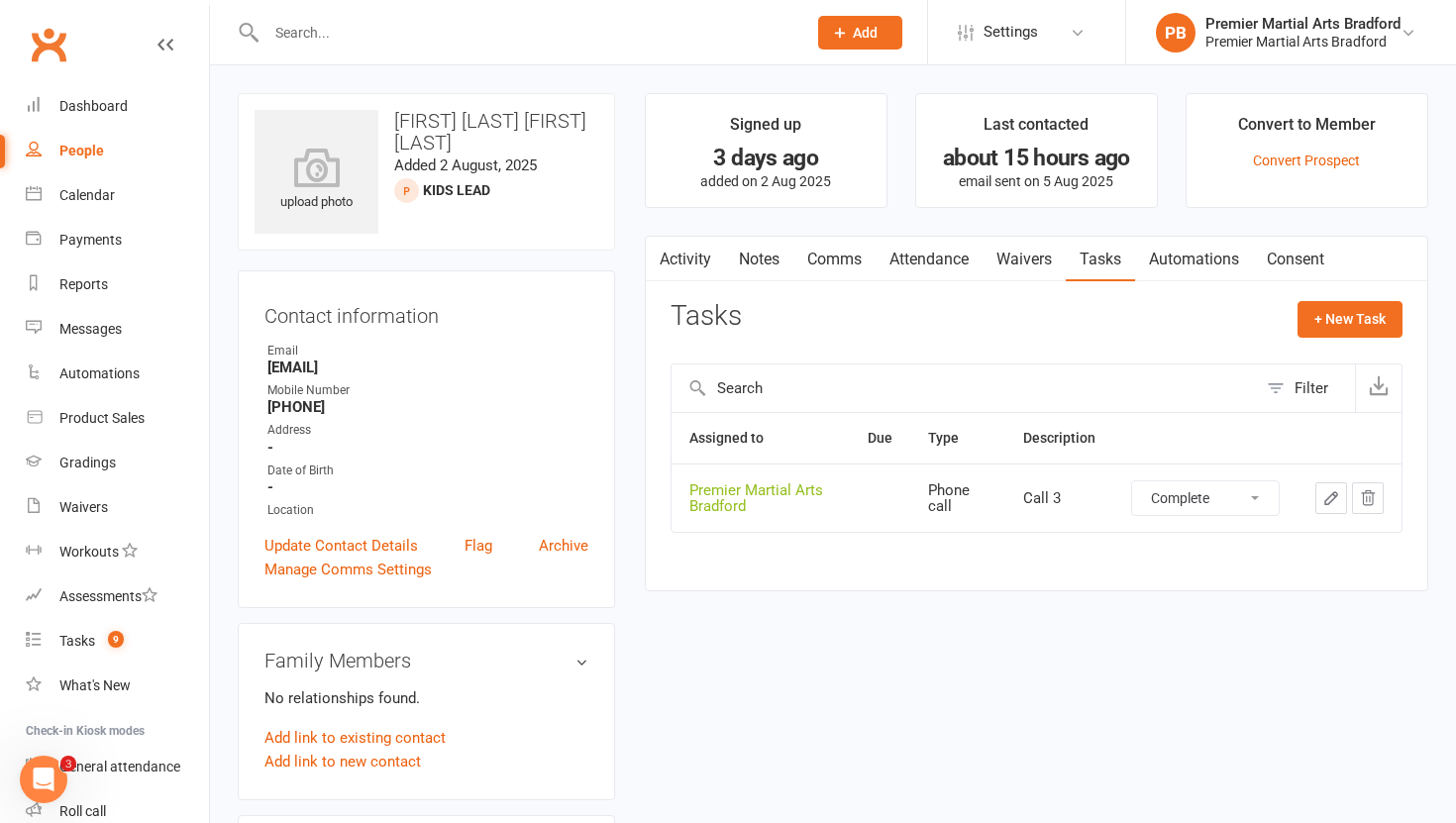 select on "unstarted" 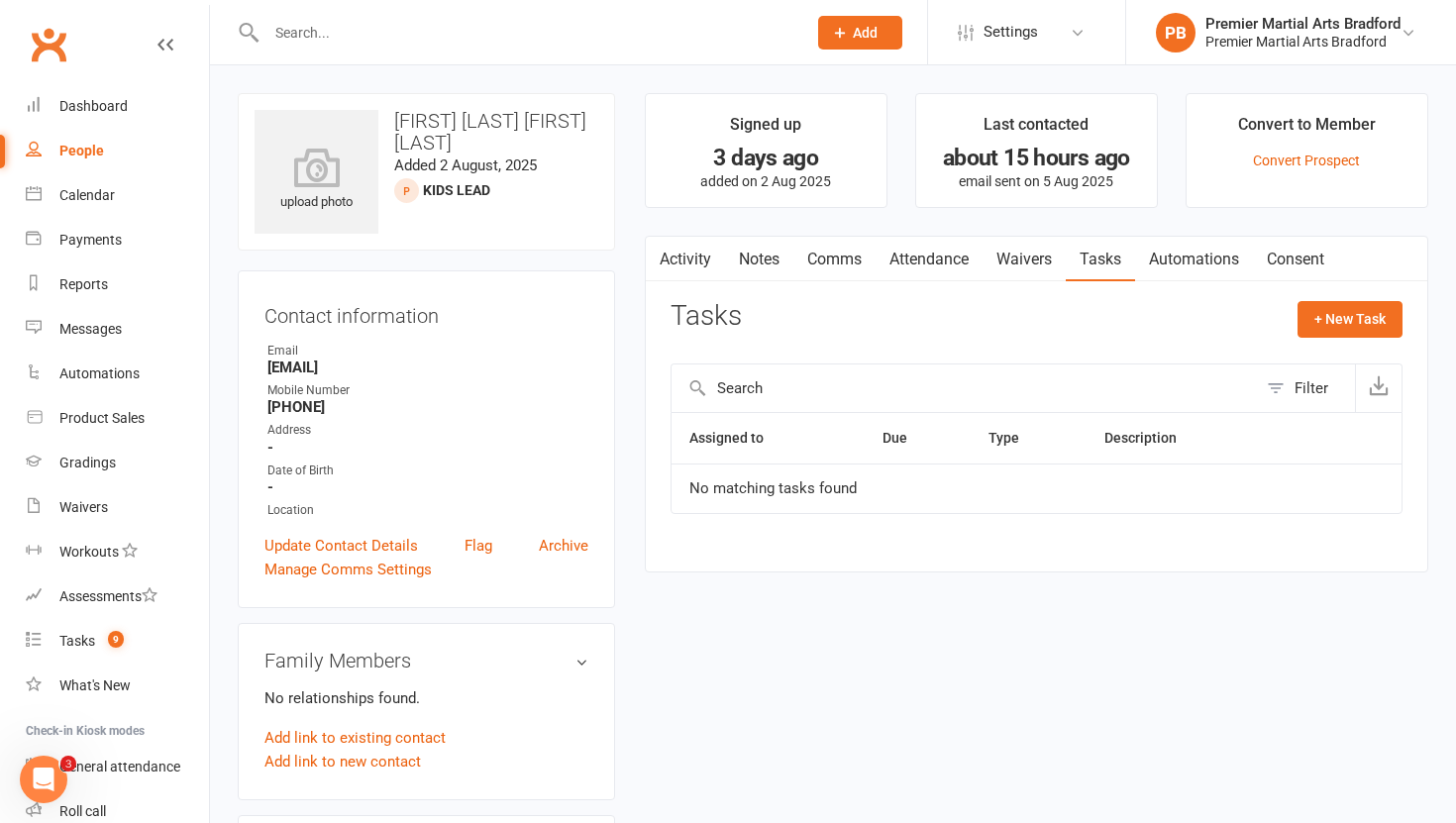 click on "Notes" at bounding box center [759, 259] 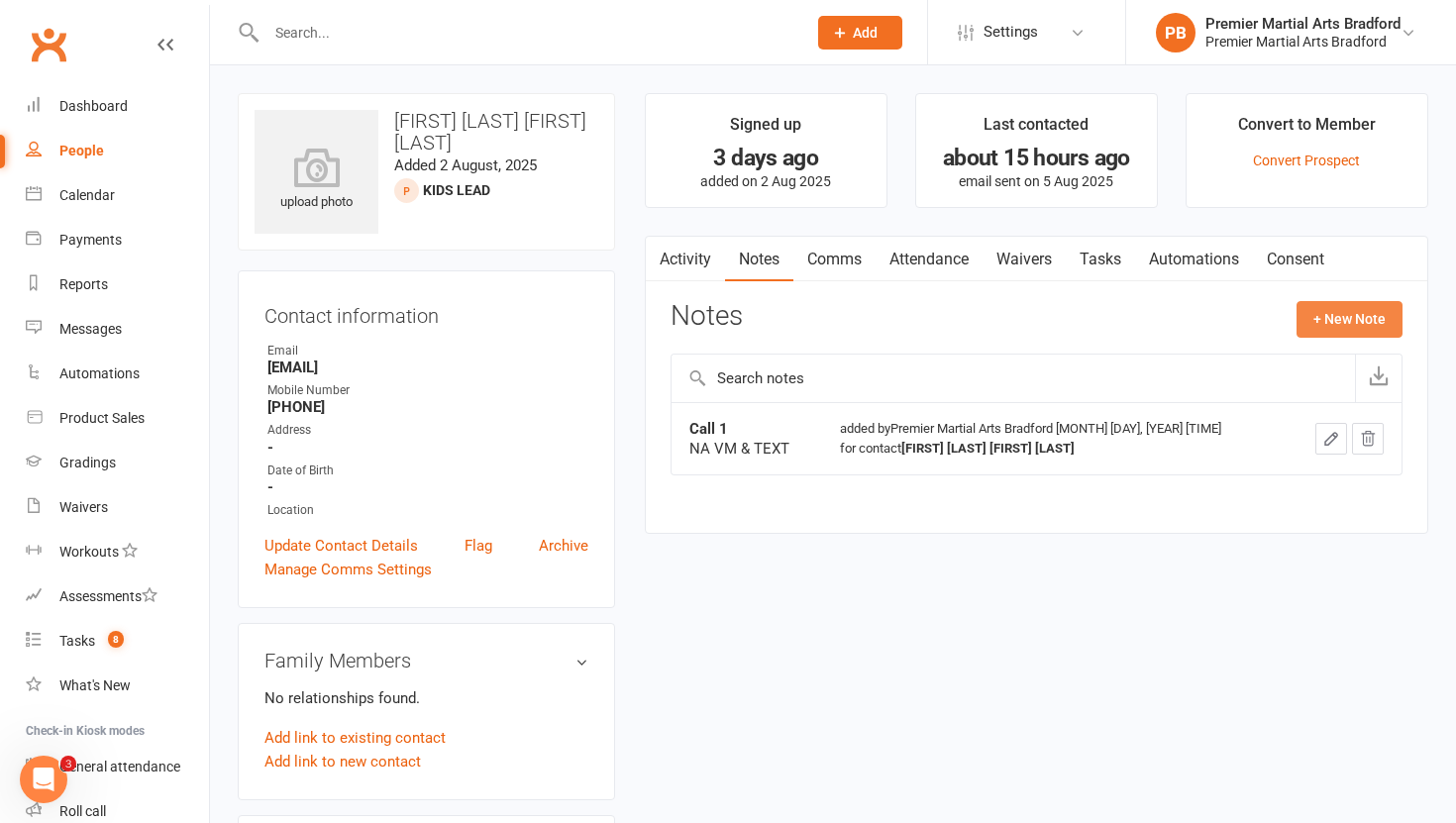 click on "+ New Note" at bounding box center [1349, 319] 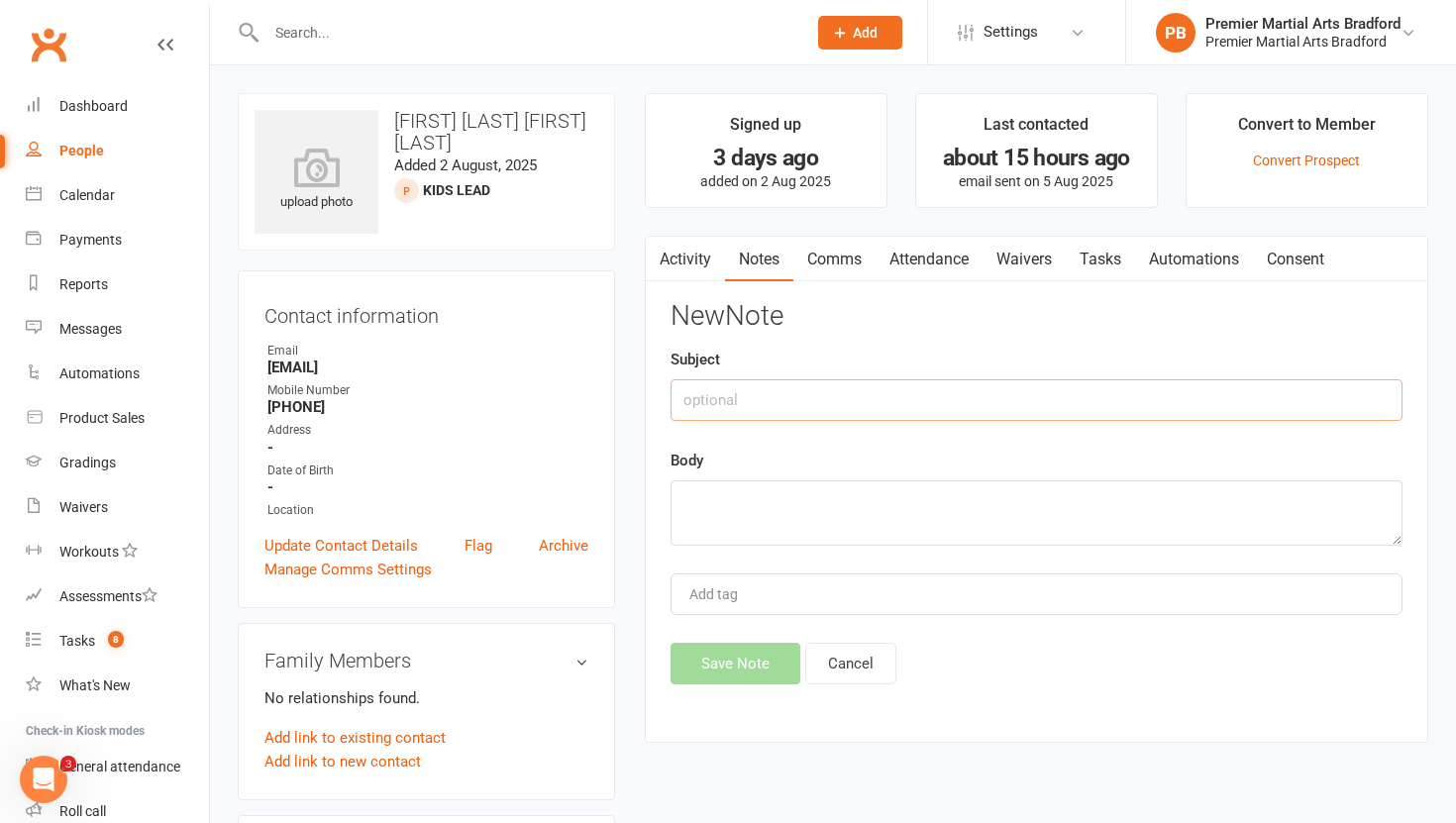 click at bounding box center [1036, 400] 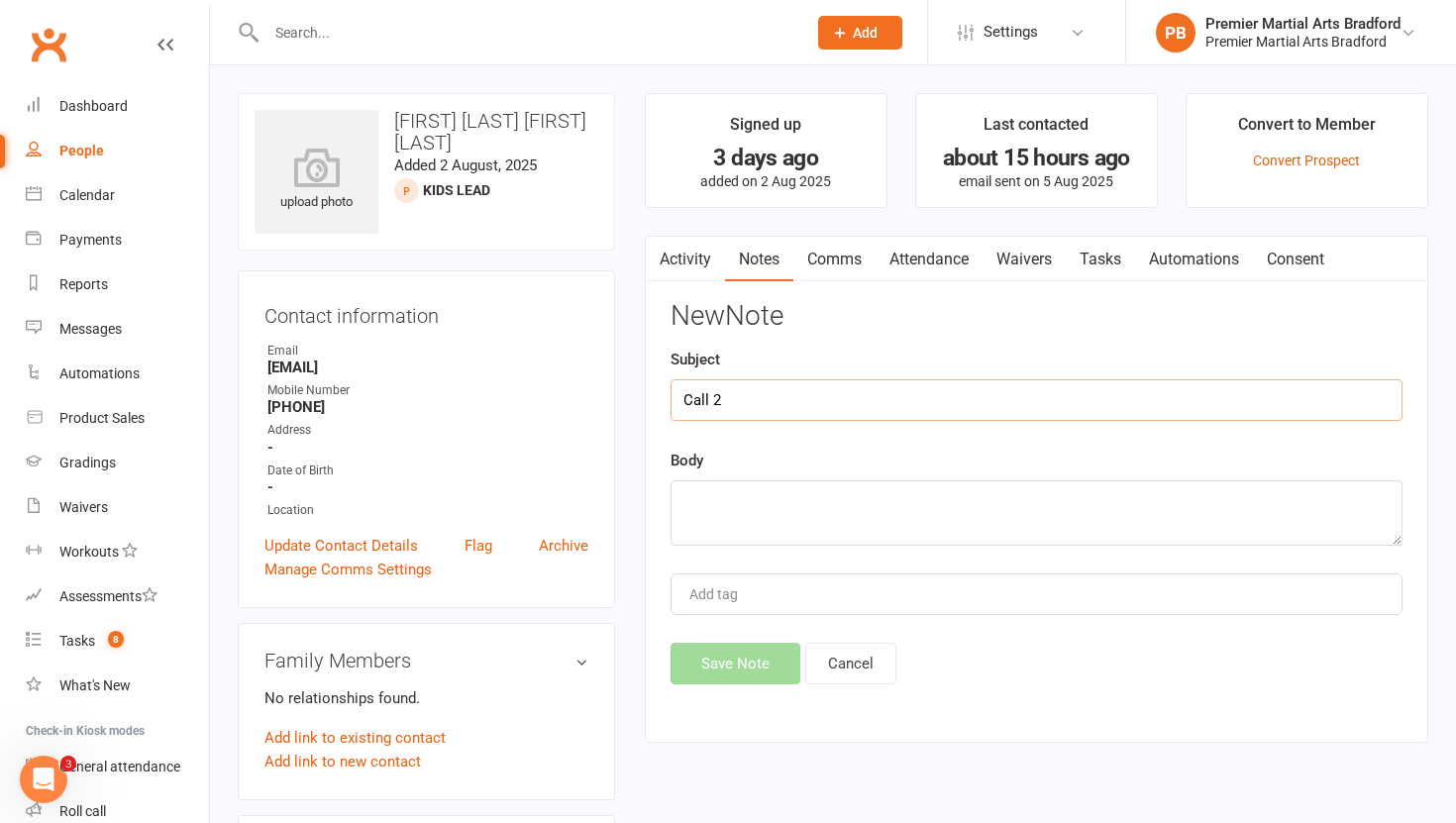 type on "Call 2" 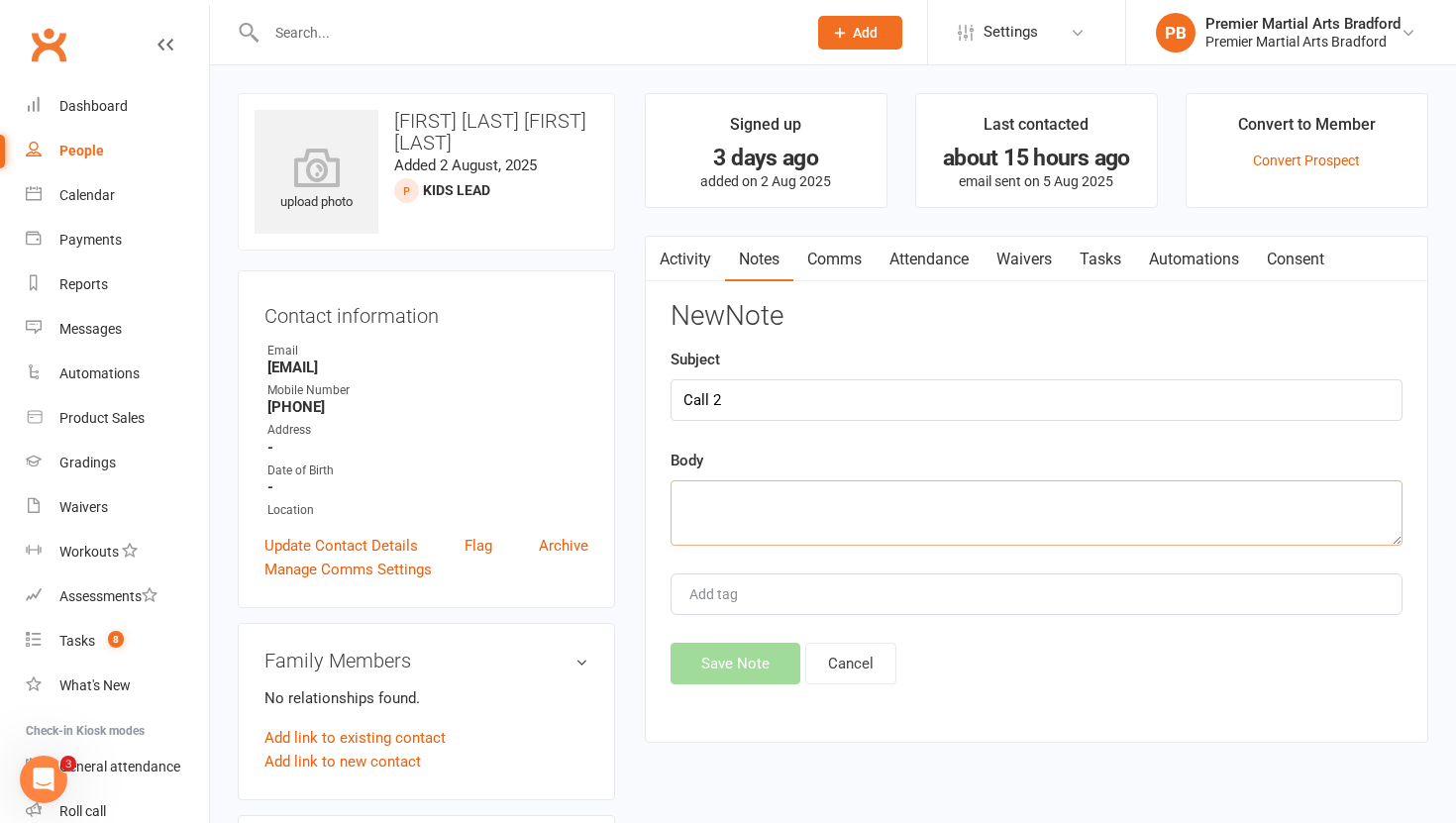 click at bounding box center (1036, 513) 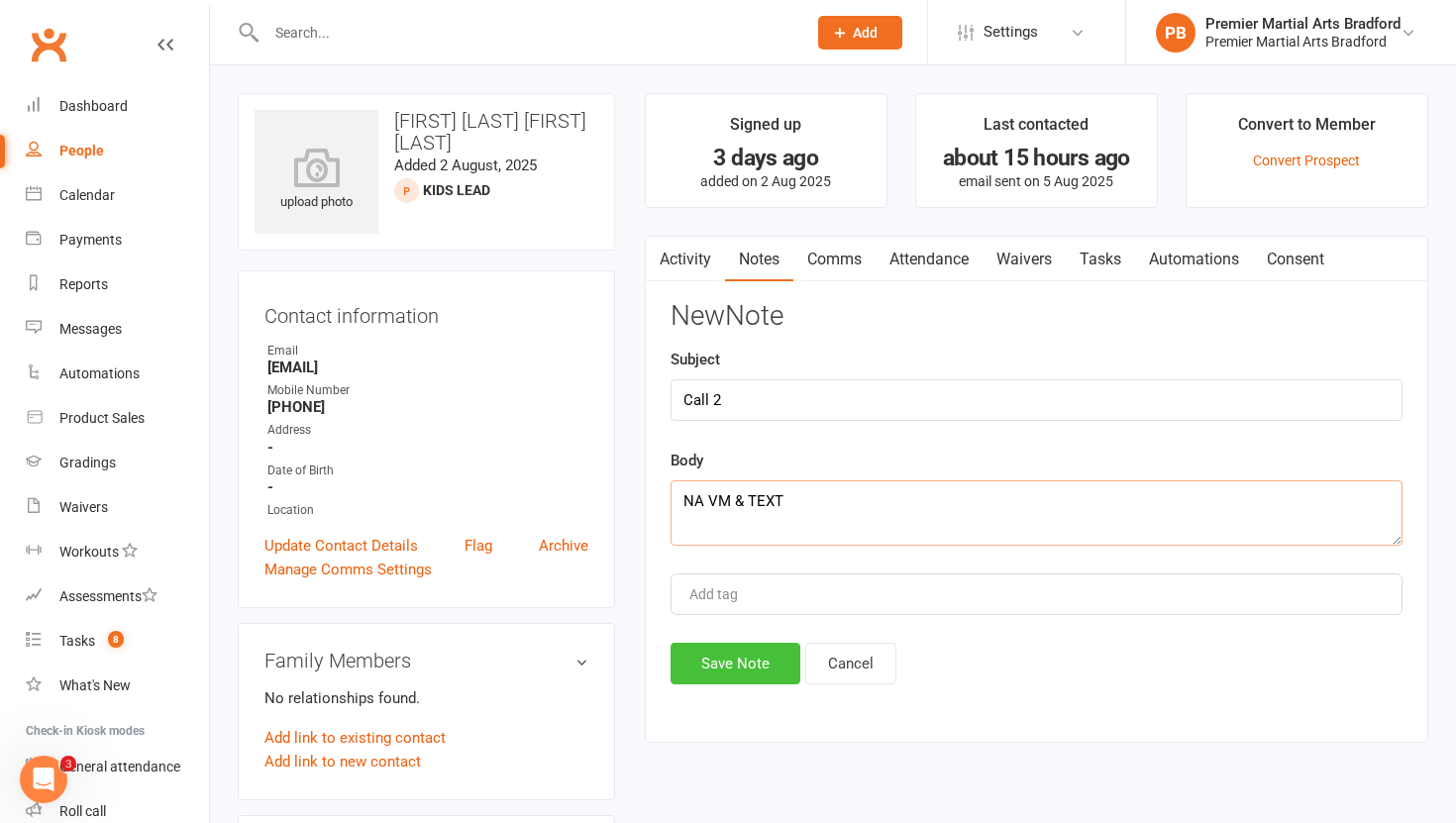 type on "NA VM & TEXT" 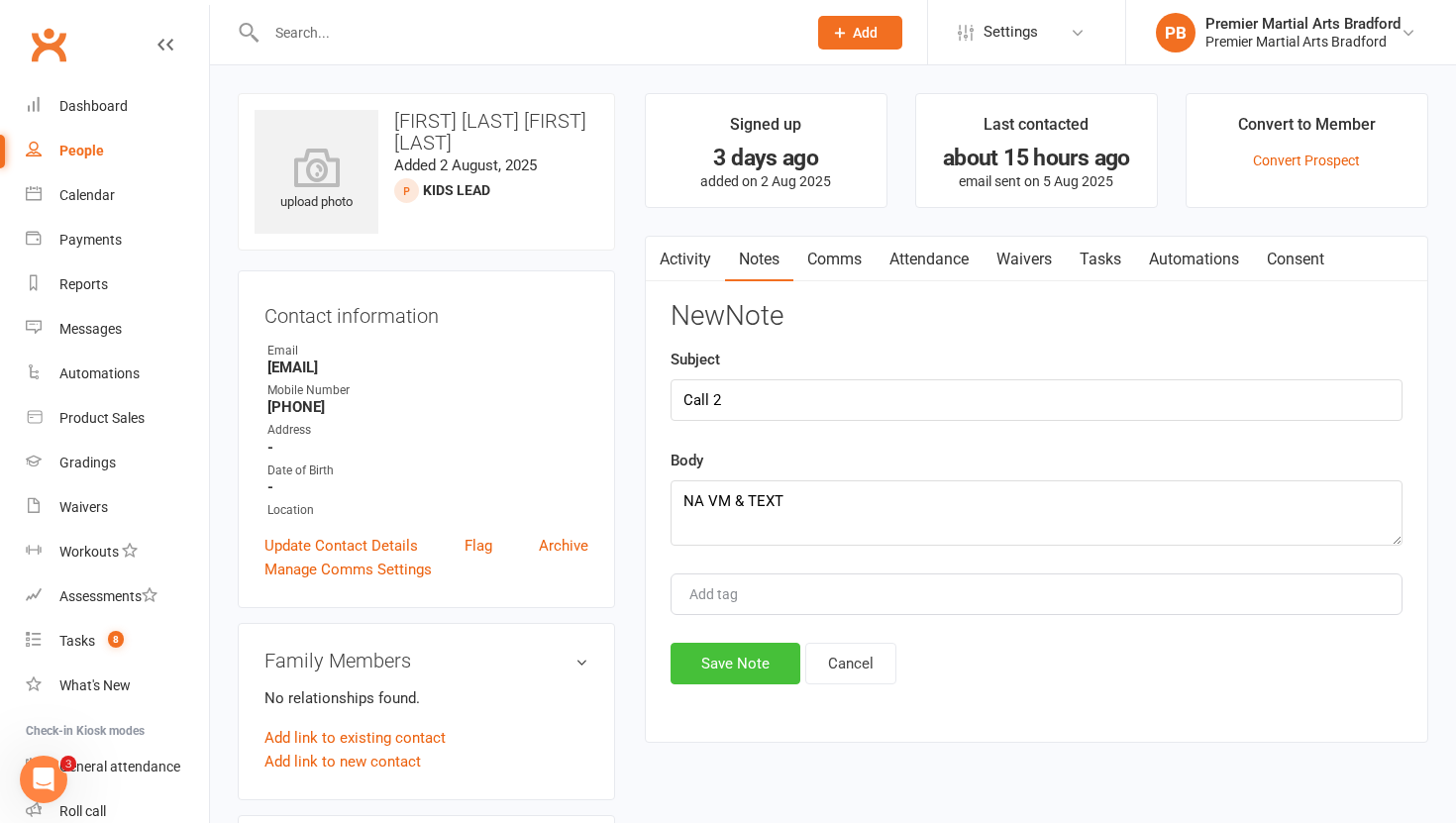 click on "Save Note" at bounding box center (735, 664) 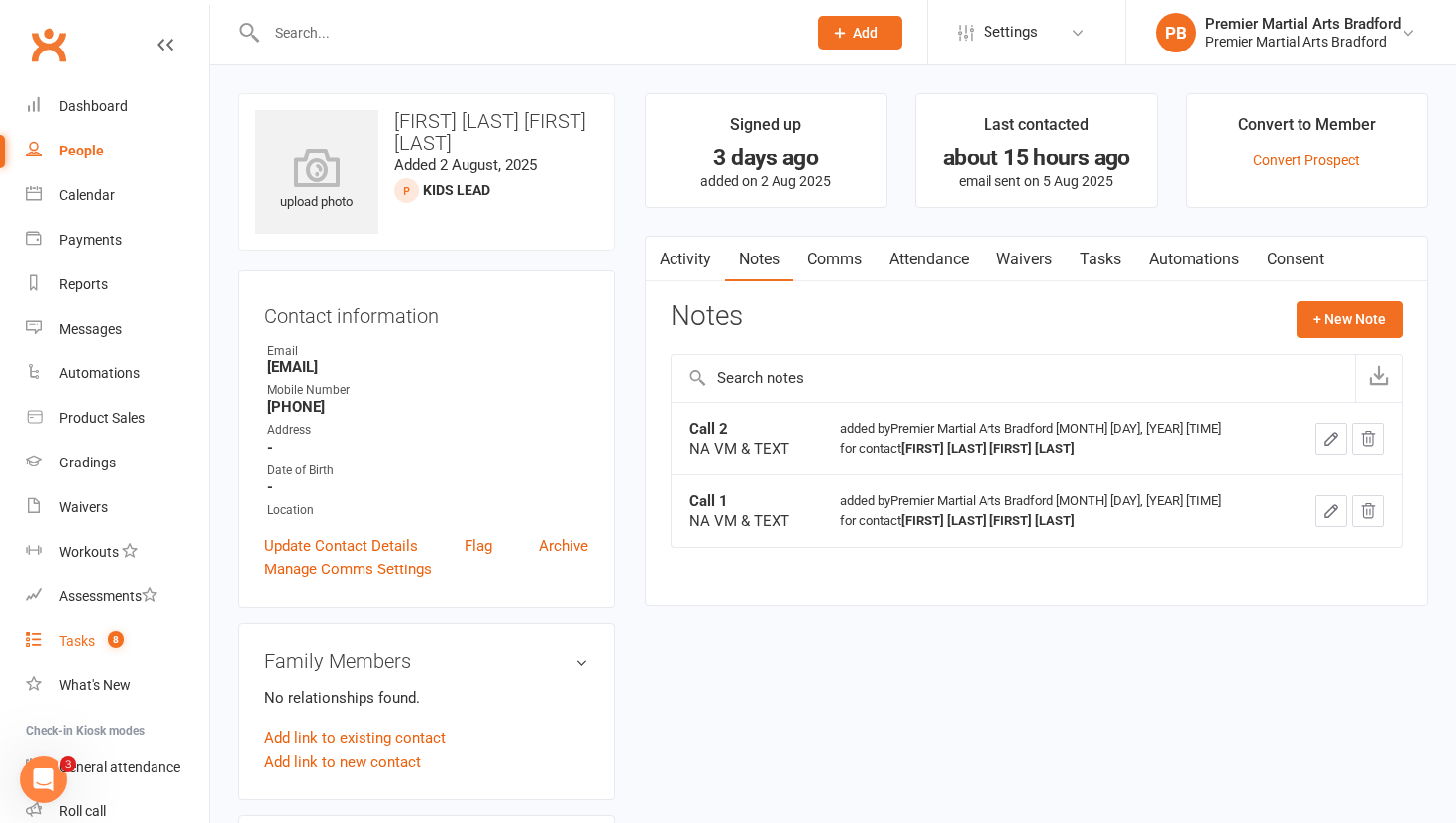 click on "Tasks" at bounding box center [77, 641] 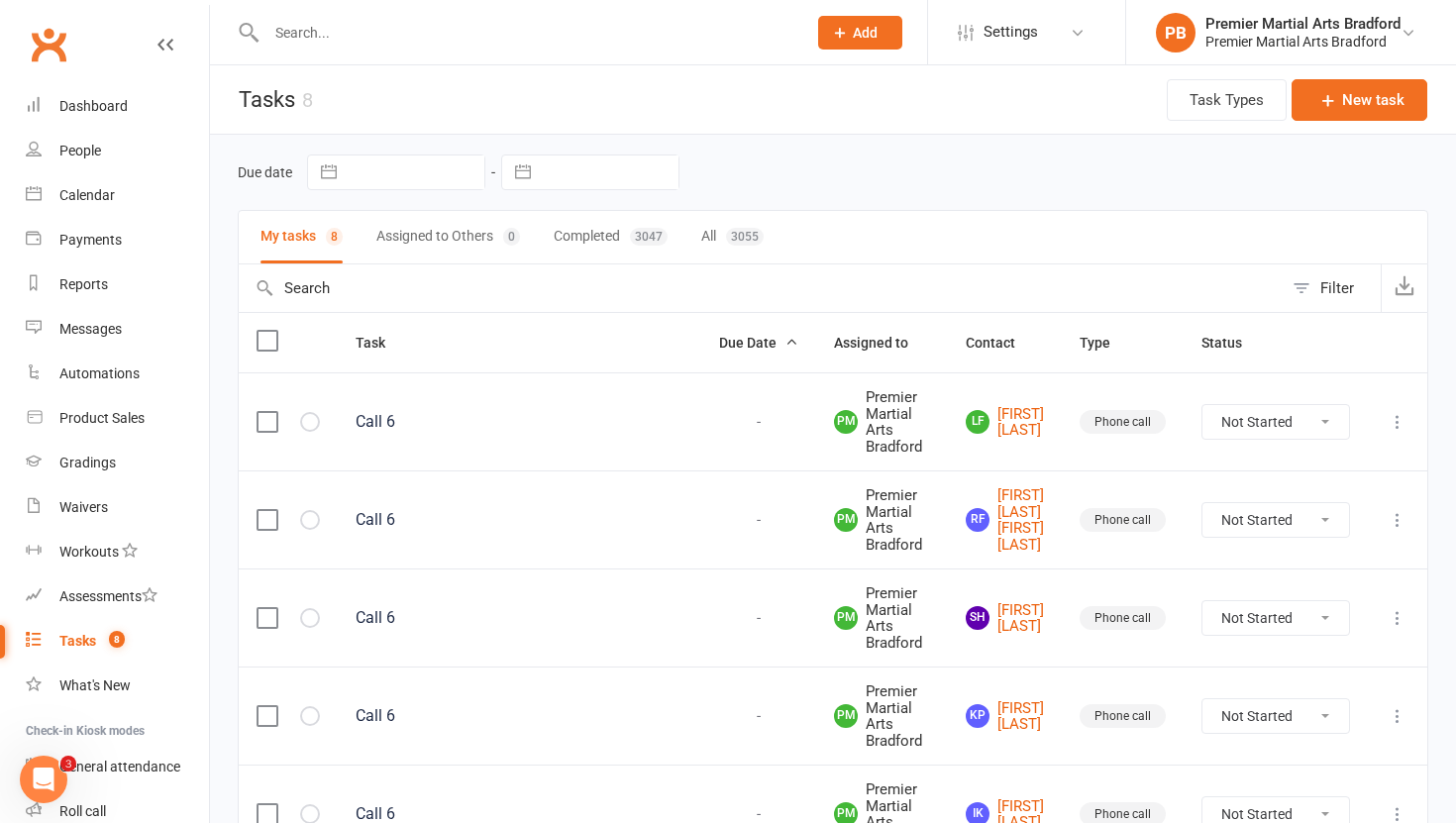 scroll, scrollTop: 419, scrollLeft: 0, axis: vertical 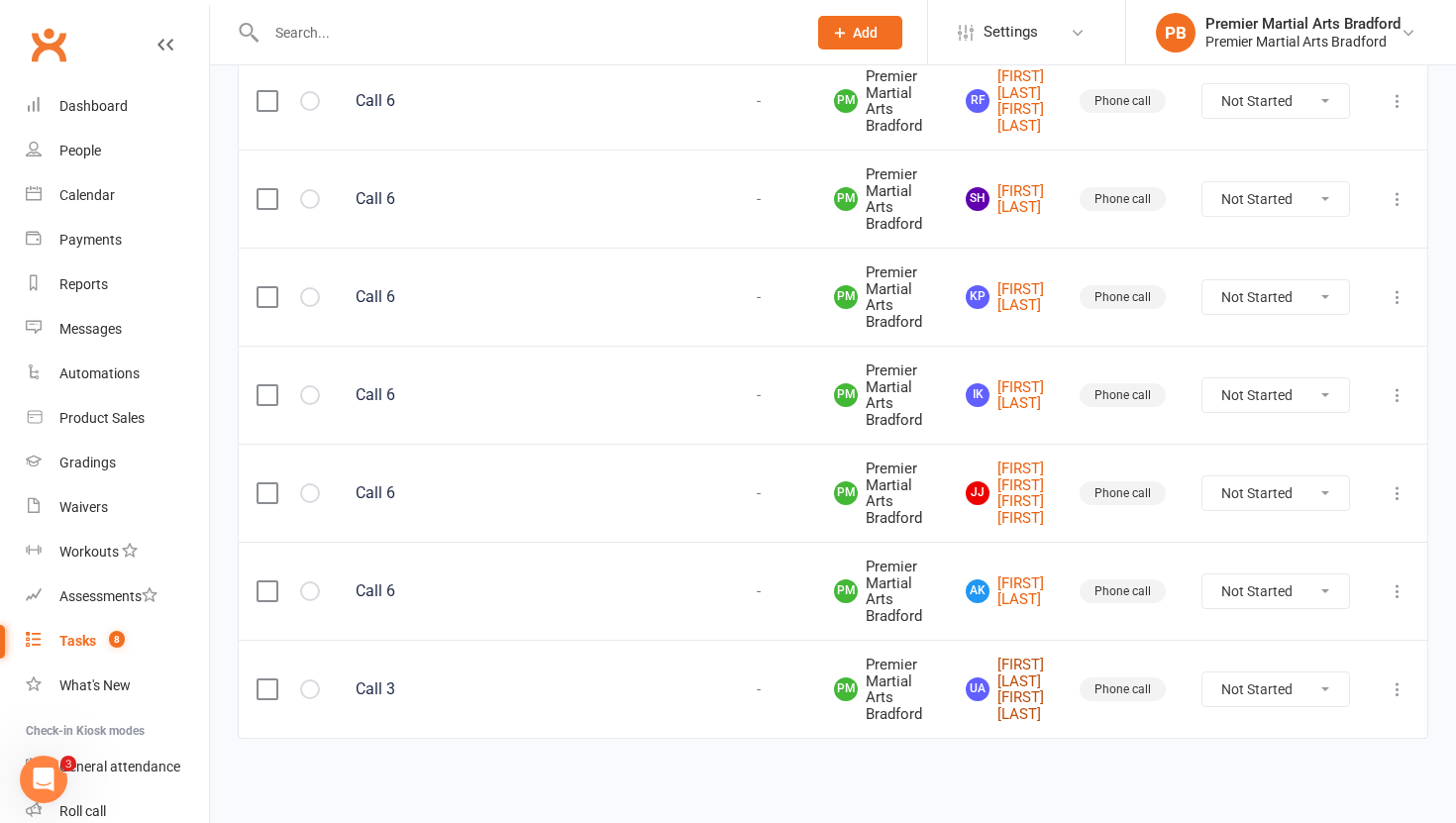 click on "[FIRST] [LAST] [FIRST] [LAST]" at bounding box center (1004, 689) 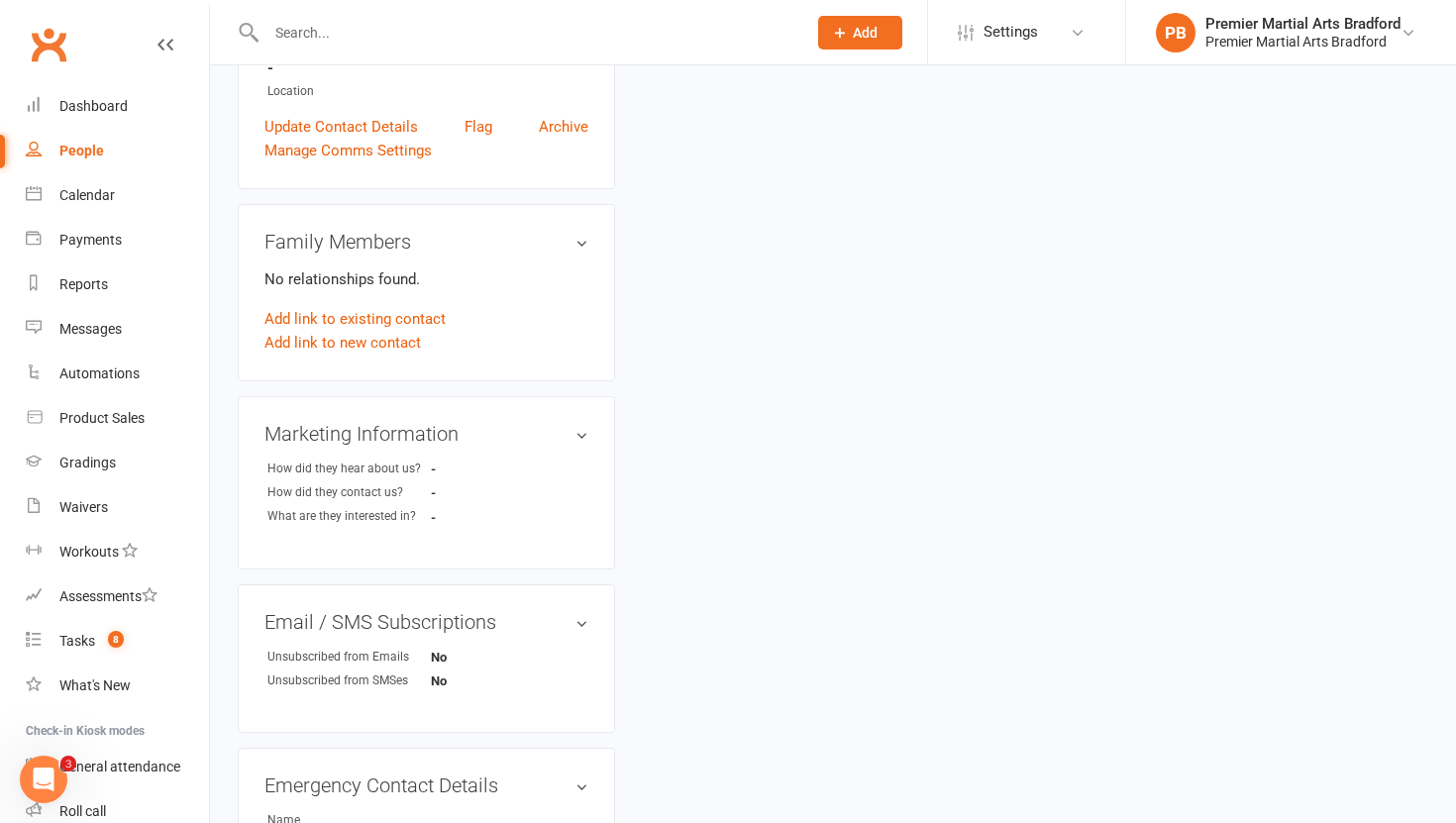 scroll, scrollTop: 0, scrollLeft: 0, axis: both 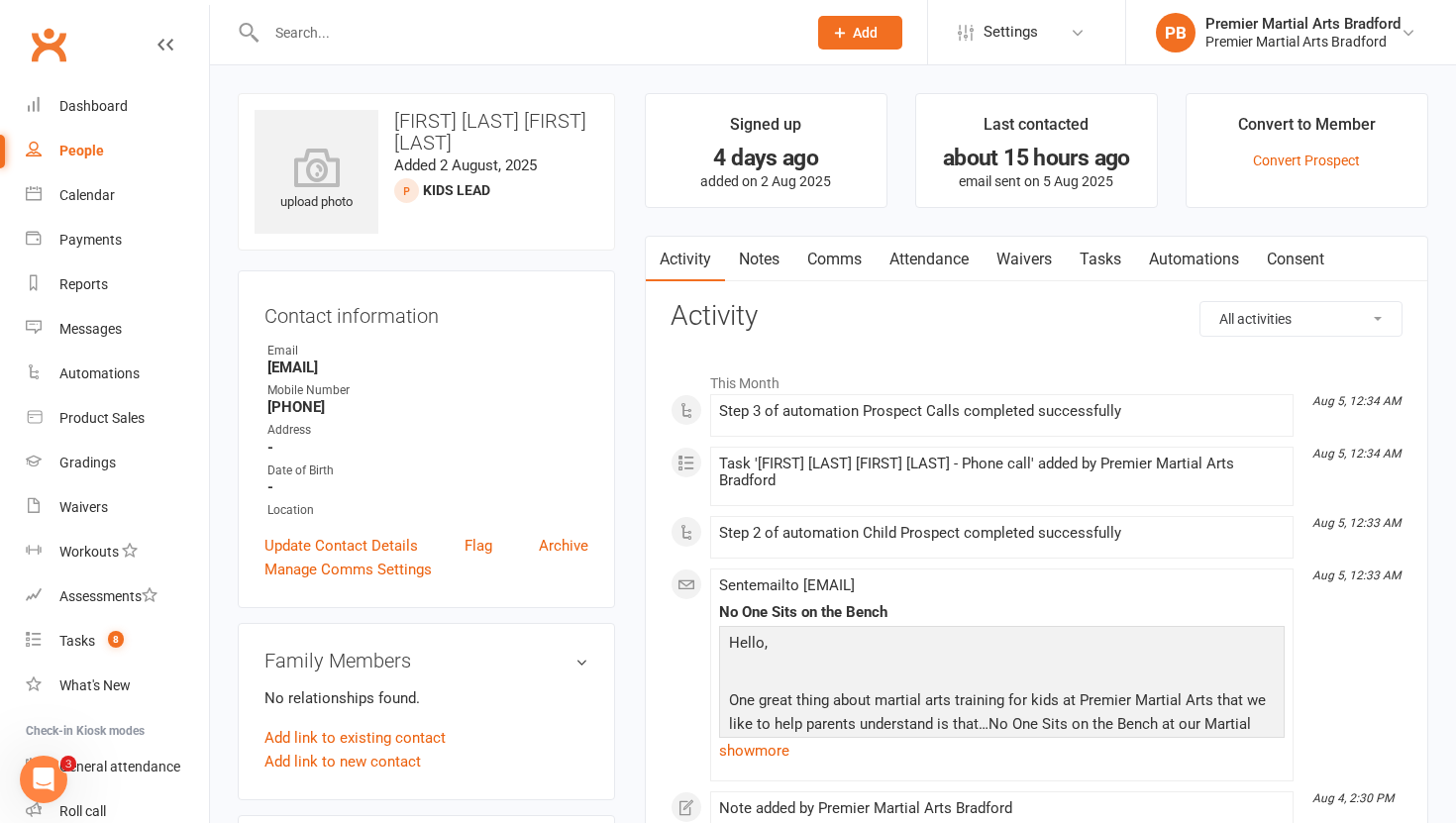 click on "Tasks" at bounding box center (1100, 259) 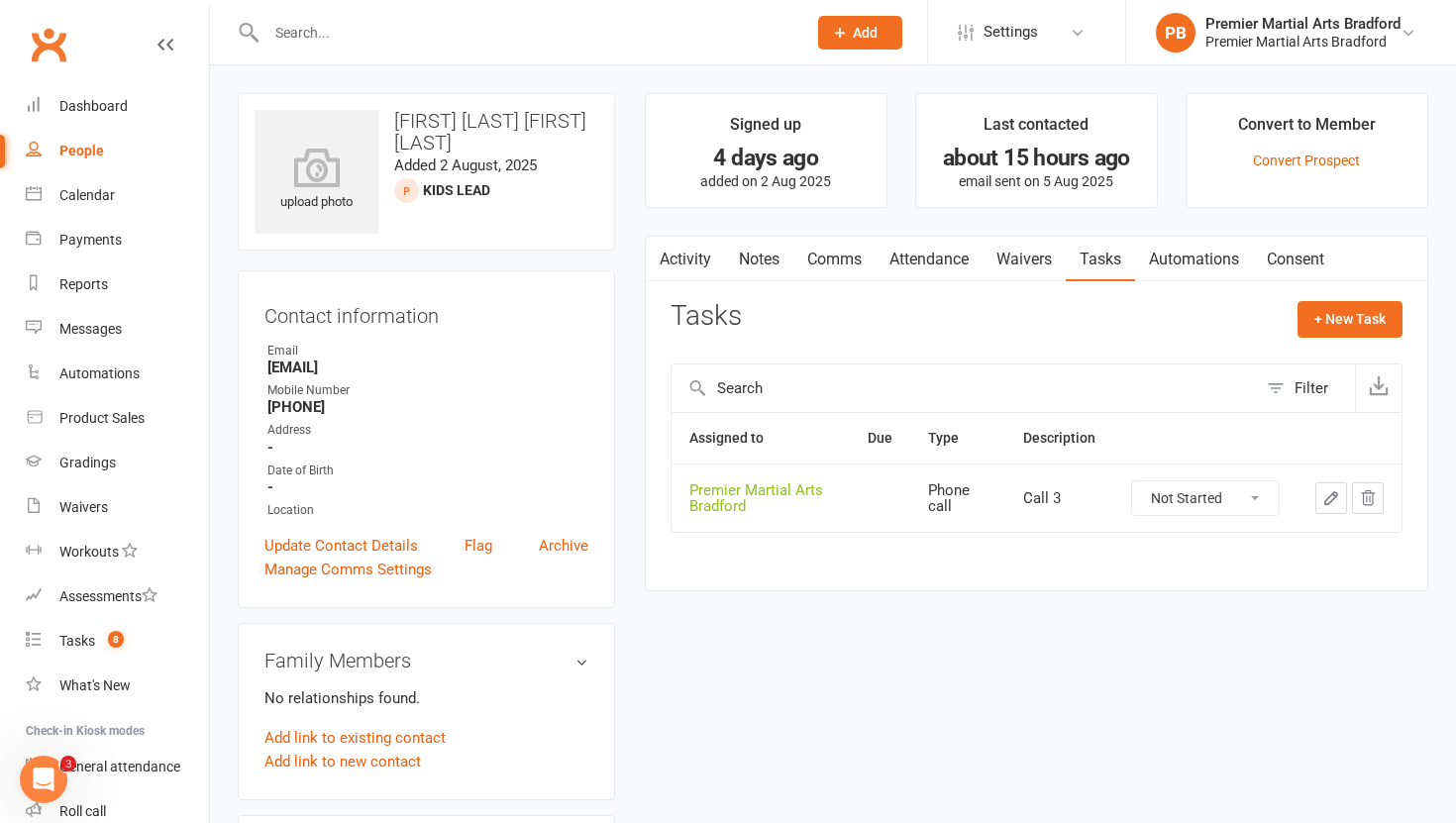click on "Not Started In Progress Waiting Complete" at bounding box center (1205, 498) 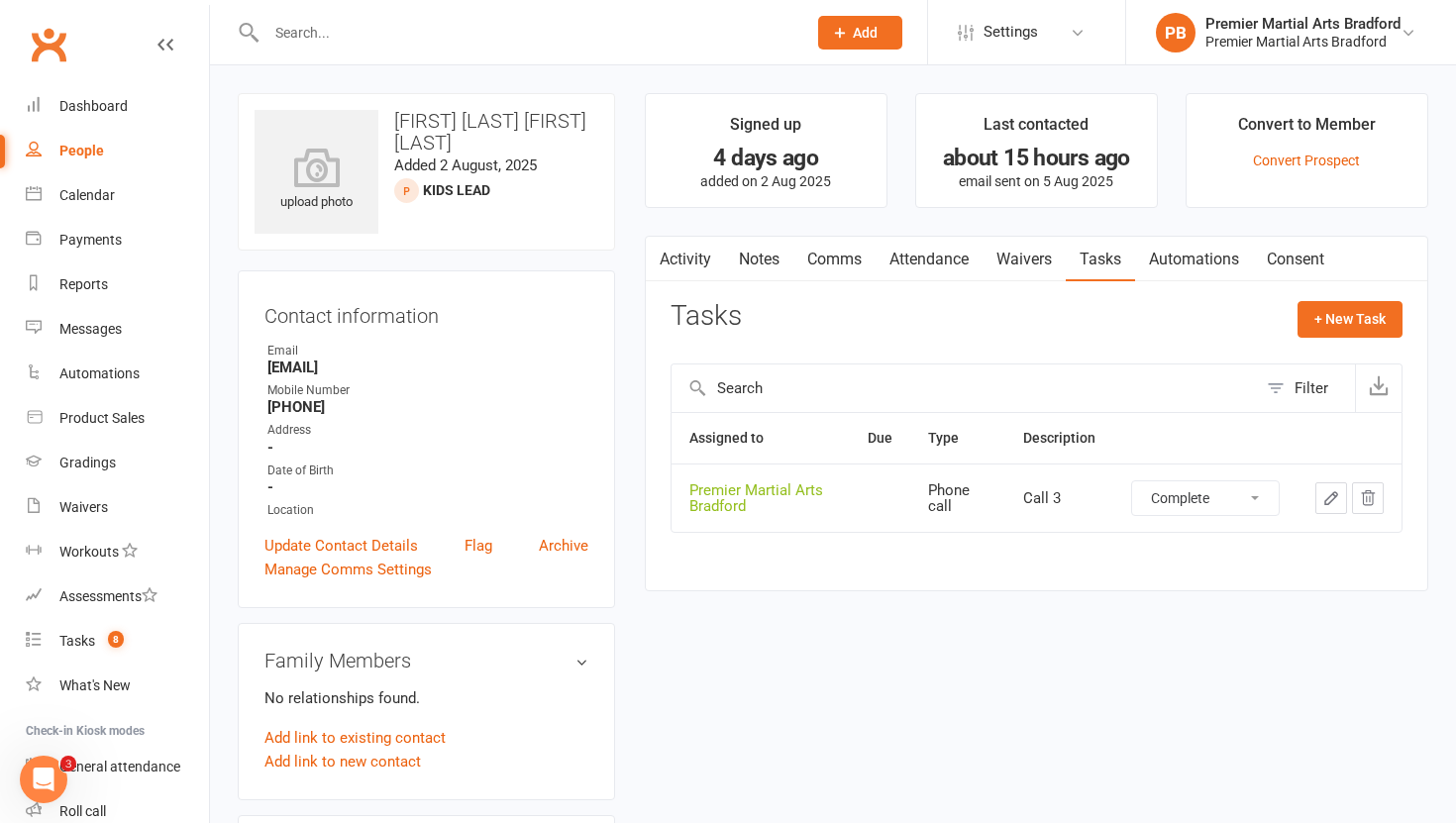 select on "unstarted" 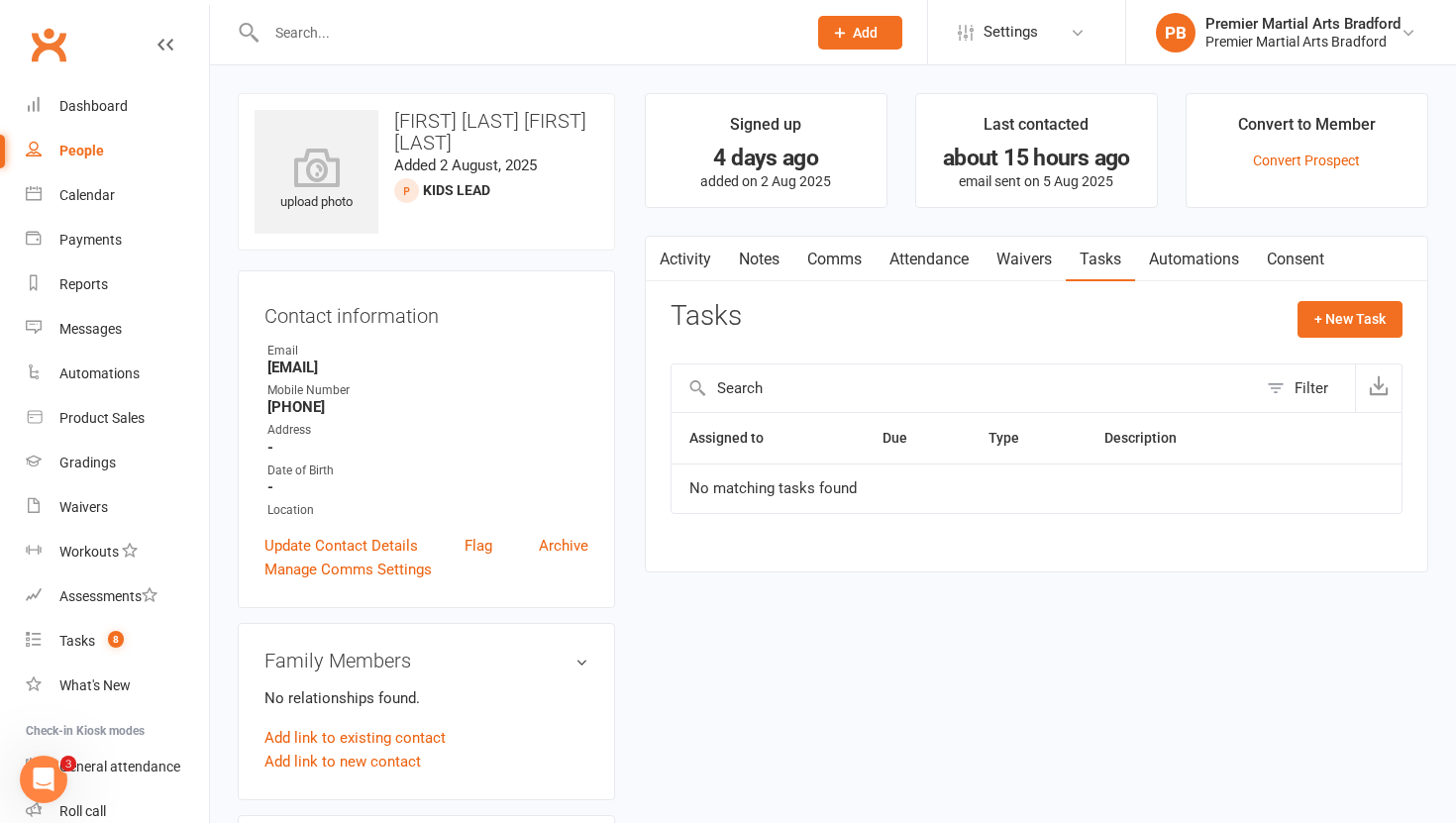 click on "Notes" at bounding box center (759, 259) 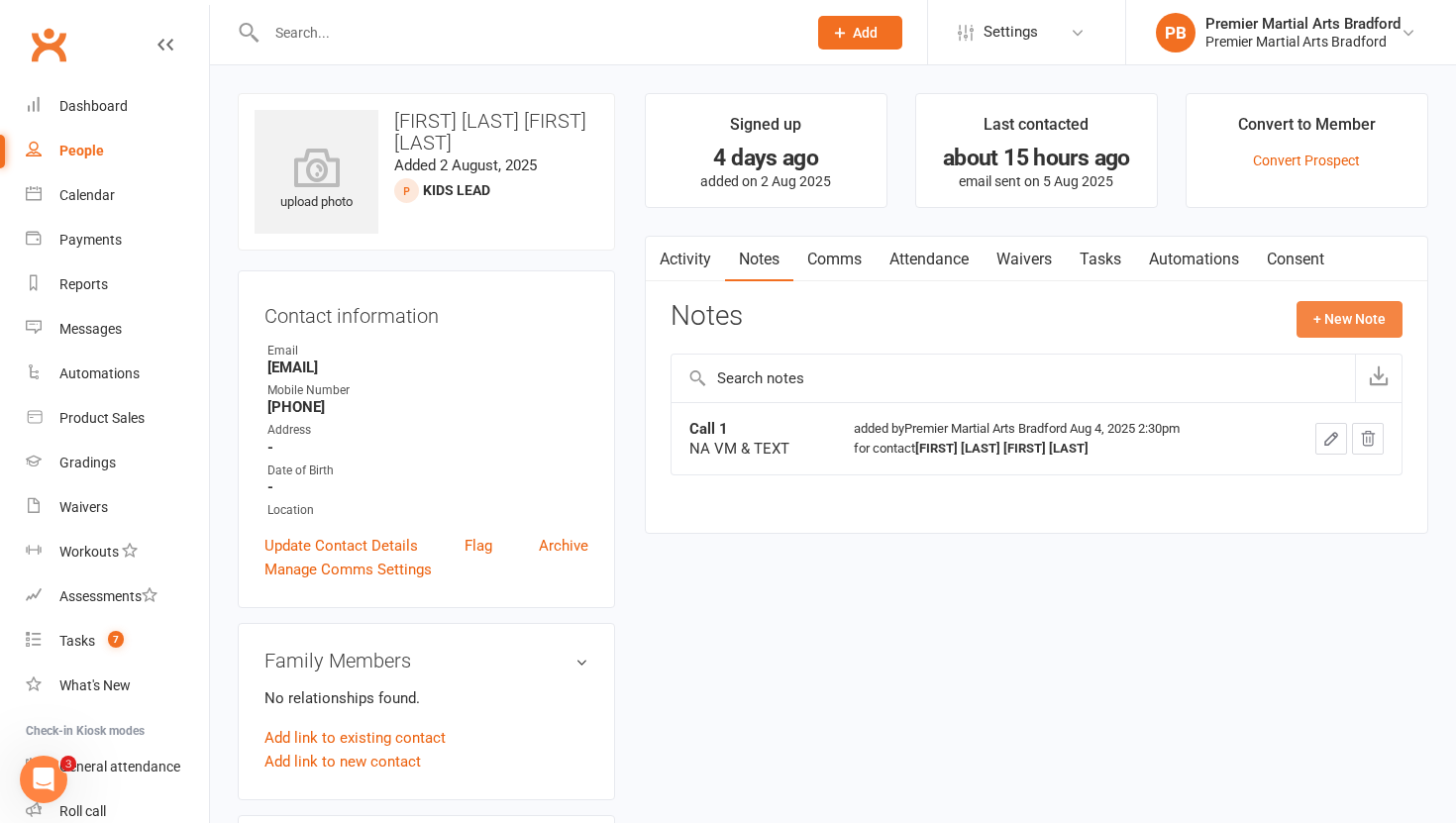 click on "+ New Note" at bounding box center (1349, 319) 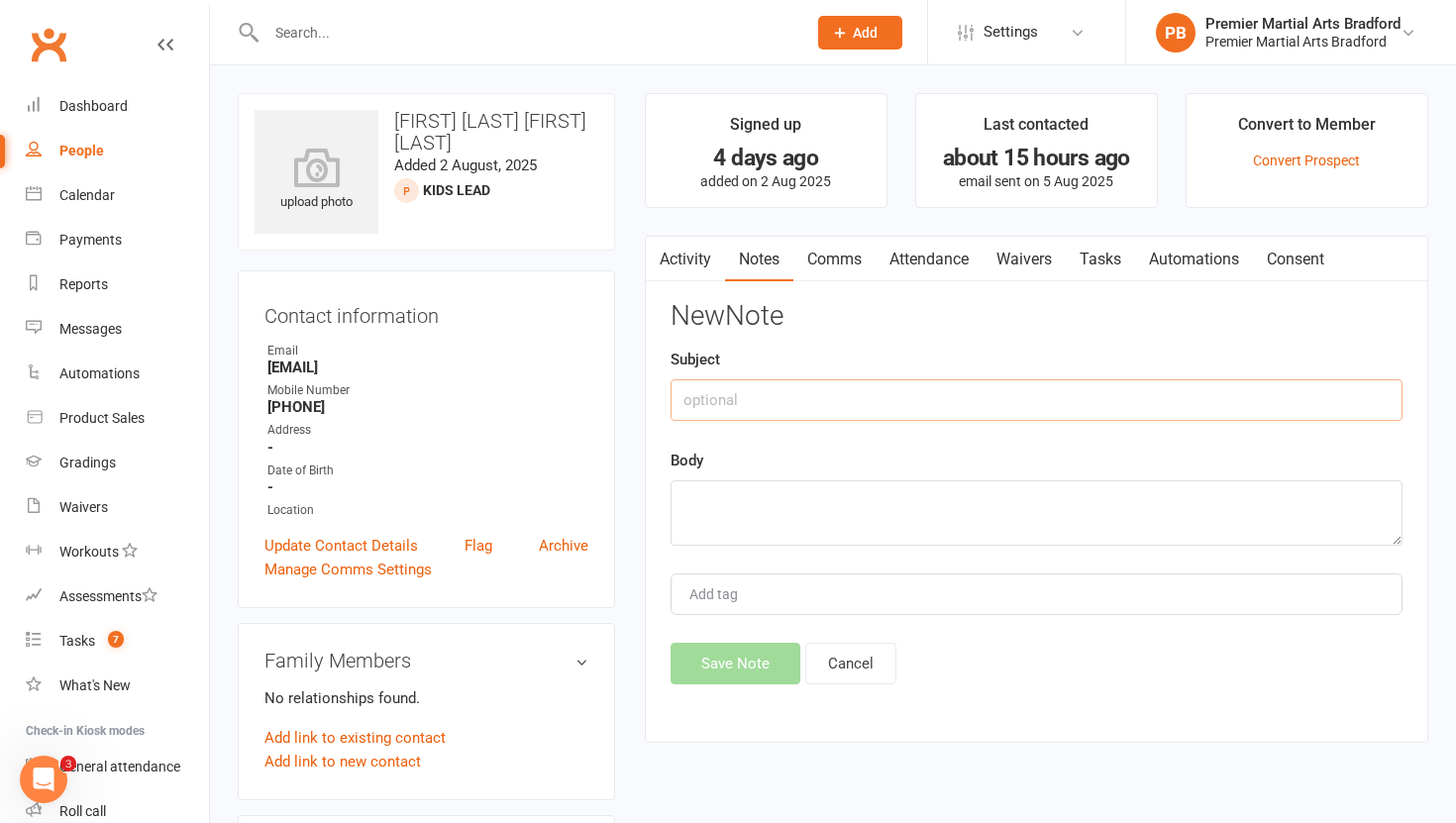 click at bounding box center [1036, 400] 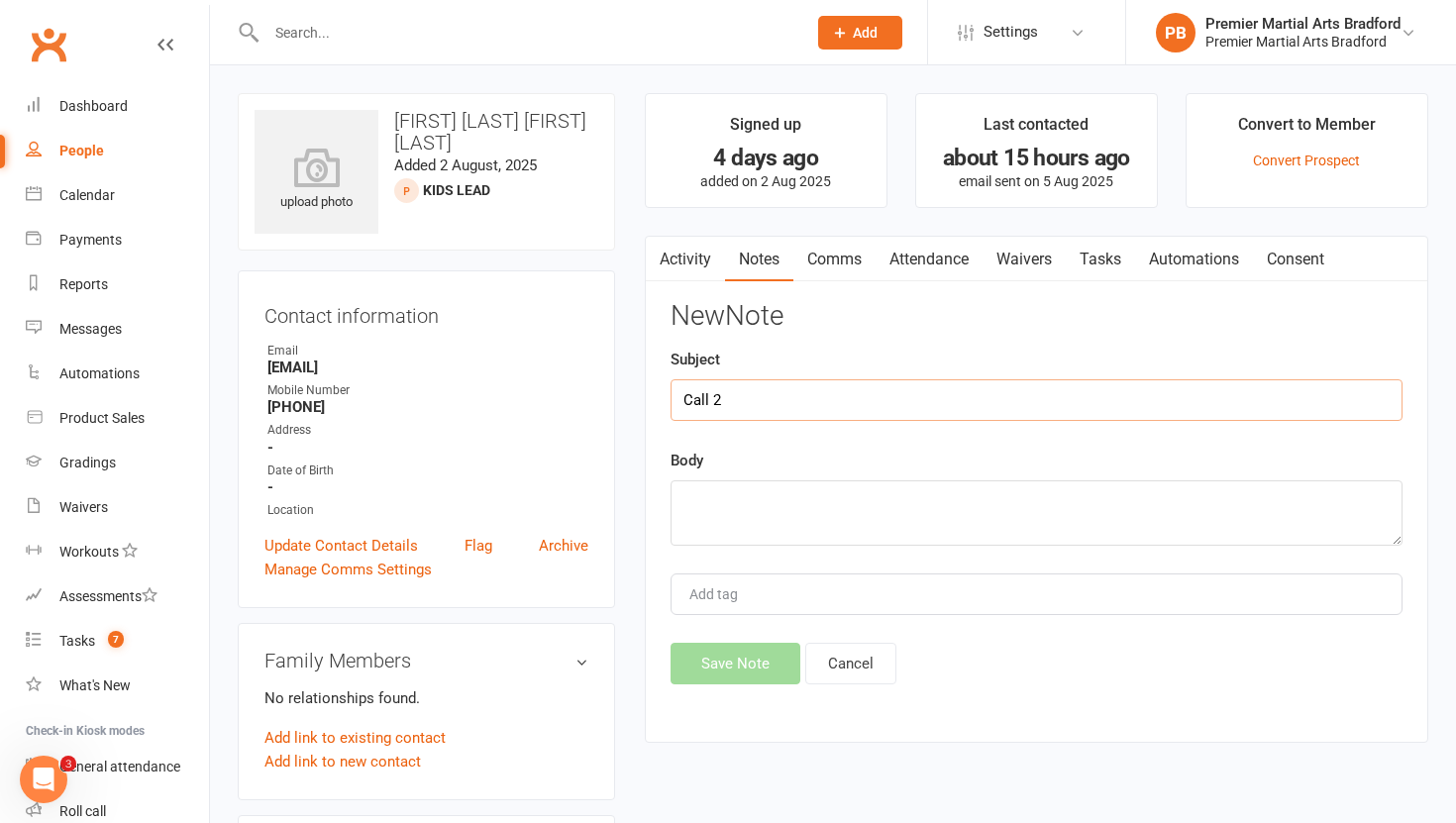 type on "Call 2" 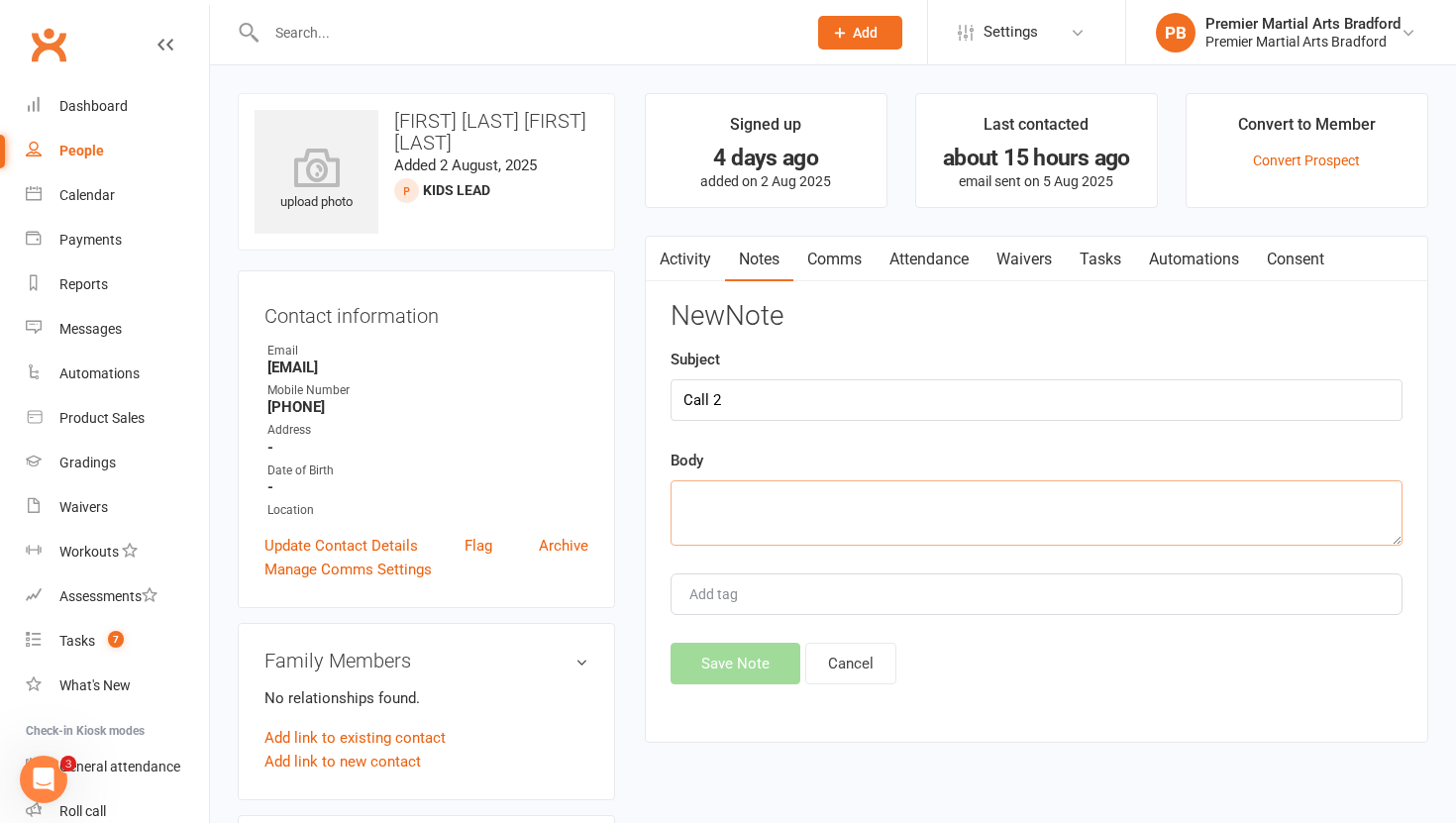 click at bounding box center [1036, 513] 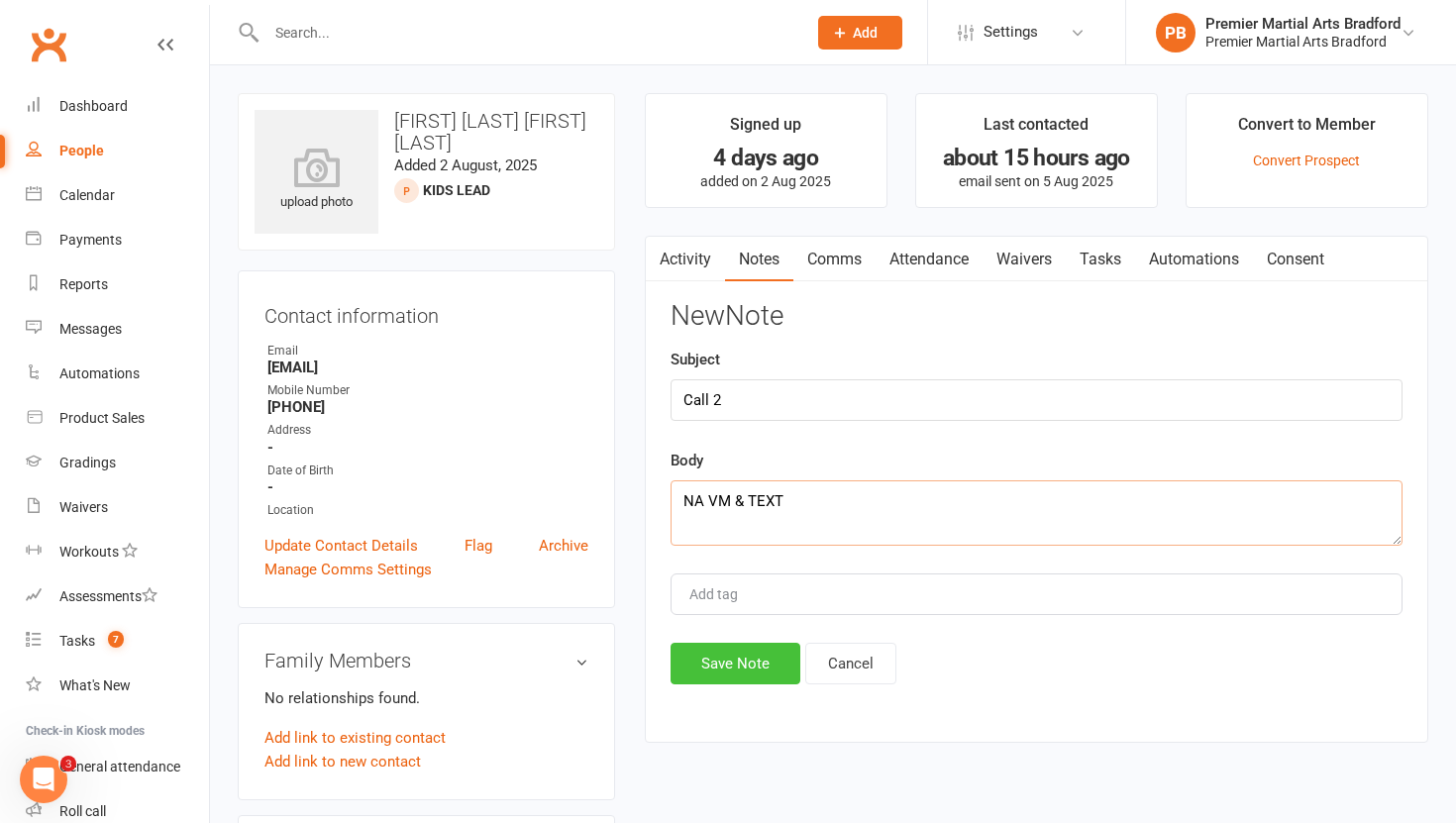 type on "NA VM & TEXT" 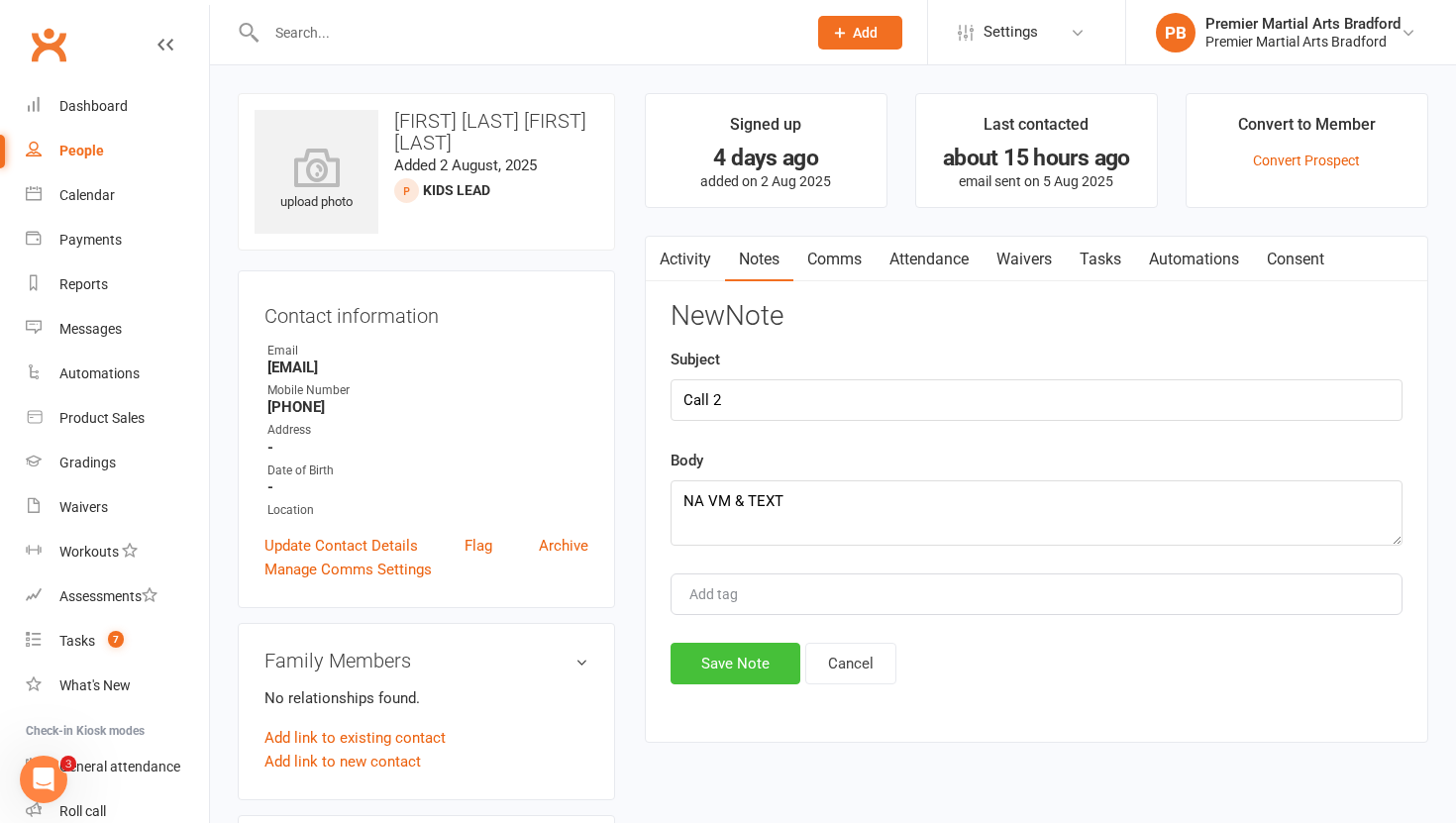 click on "Save Note" at bounding box center (735, 664) 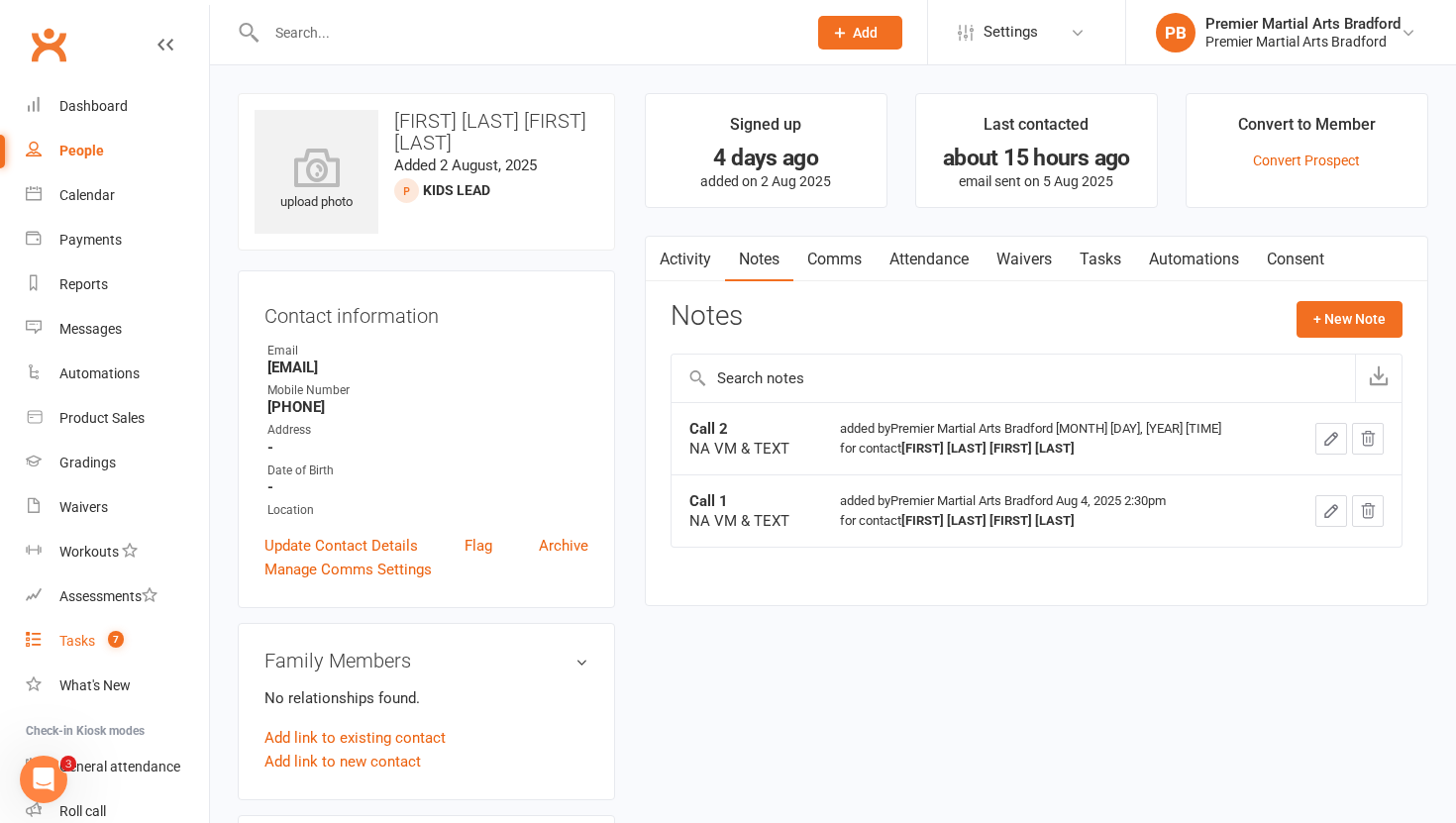 click on "Tasks   7" at bounding box center (117, 641) 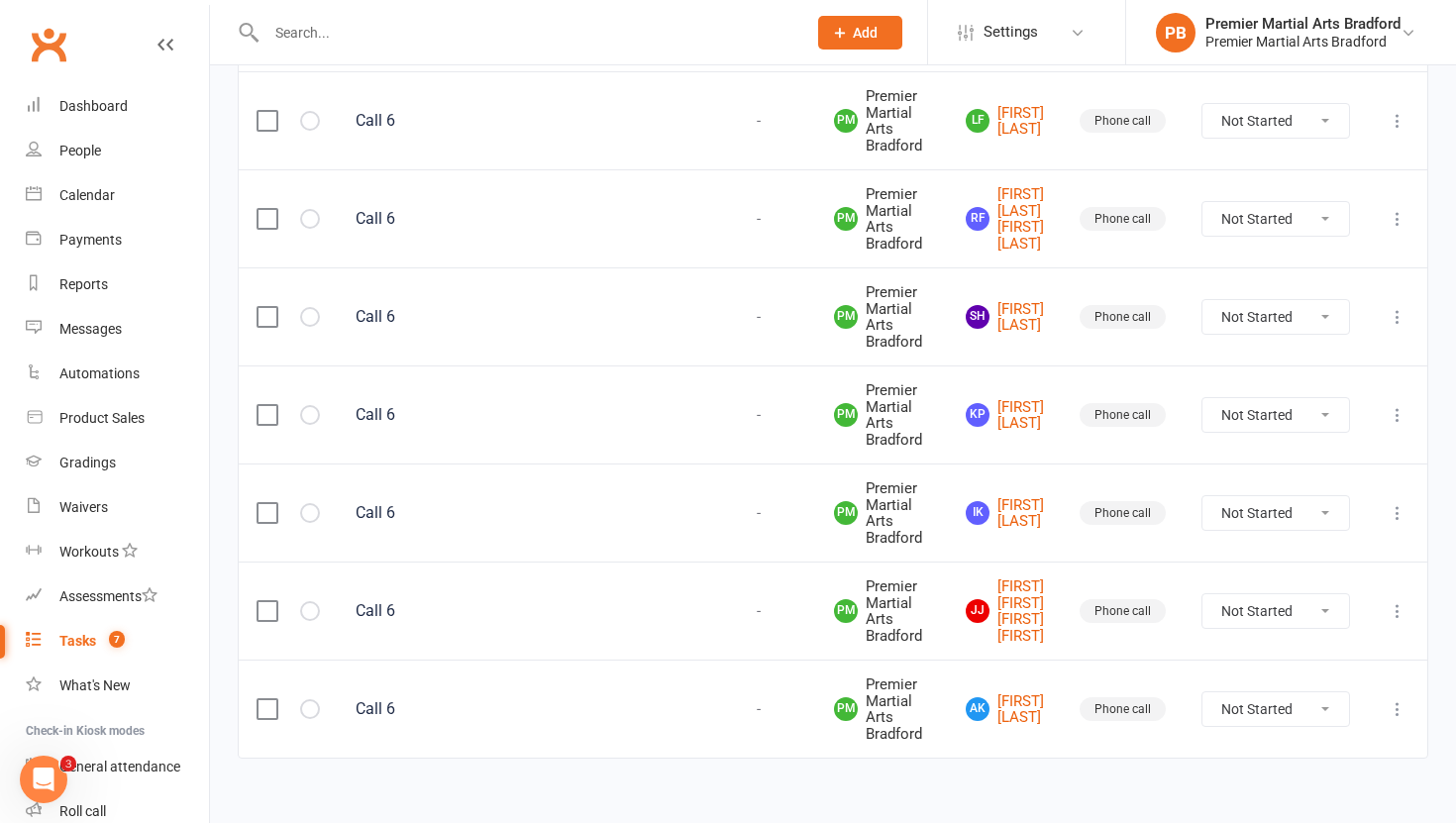 scroll, scrollTop: 321, scrollLeft: 0, axis: vertical 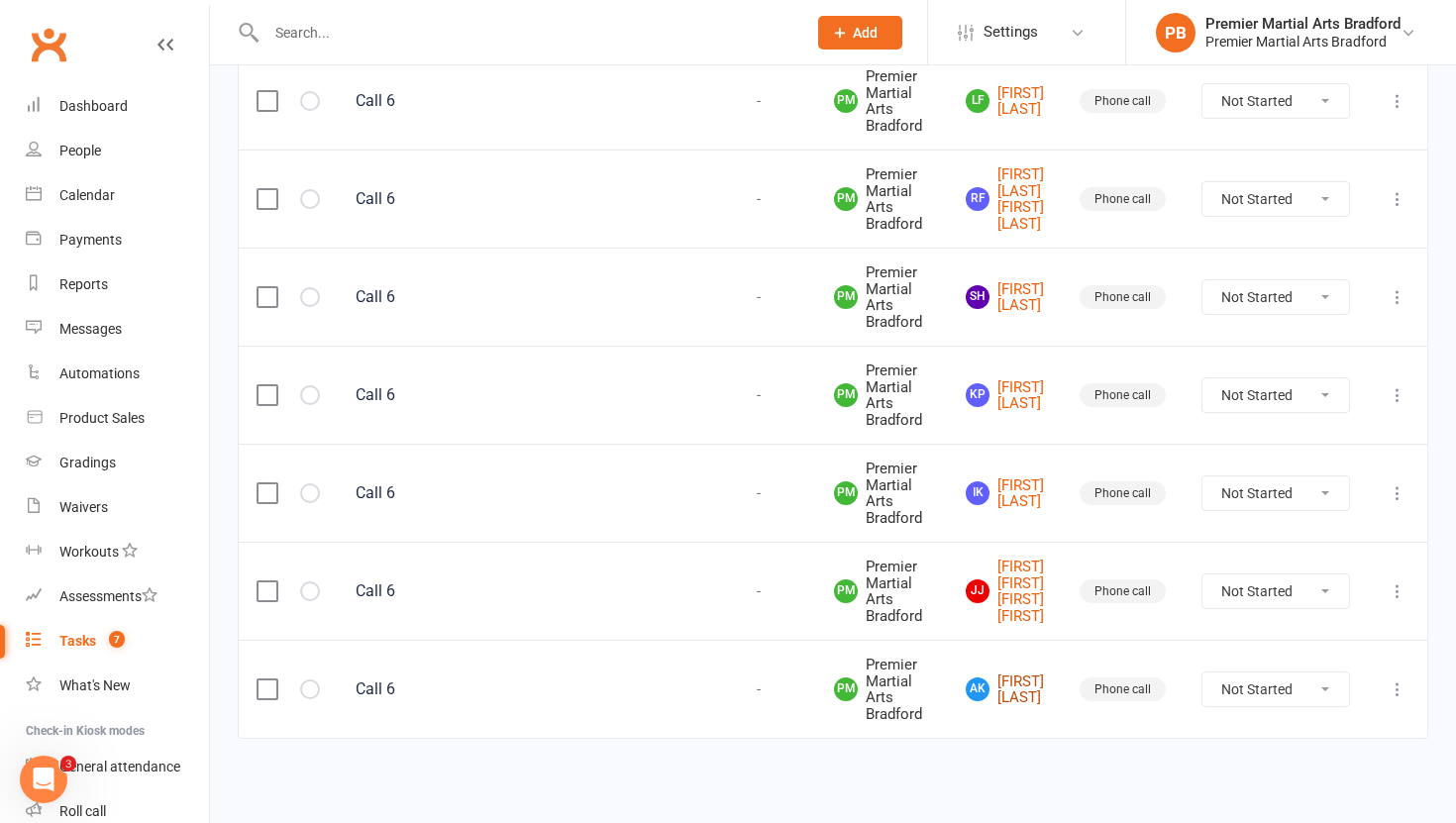 click on "[INITIALS] [LAST] [INITIALS] [LAST]" at bounding box center (1004, 689) 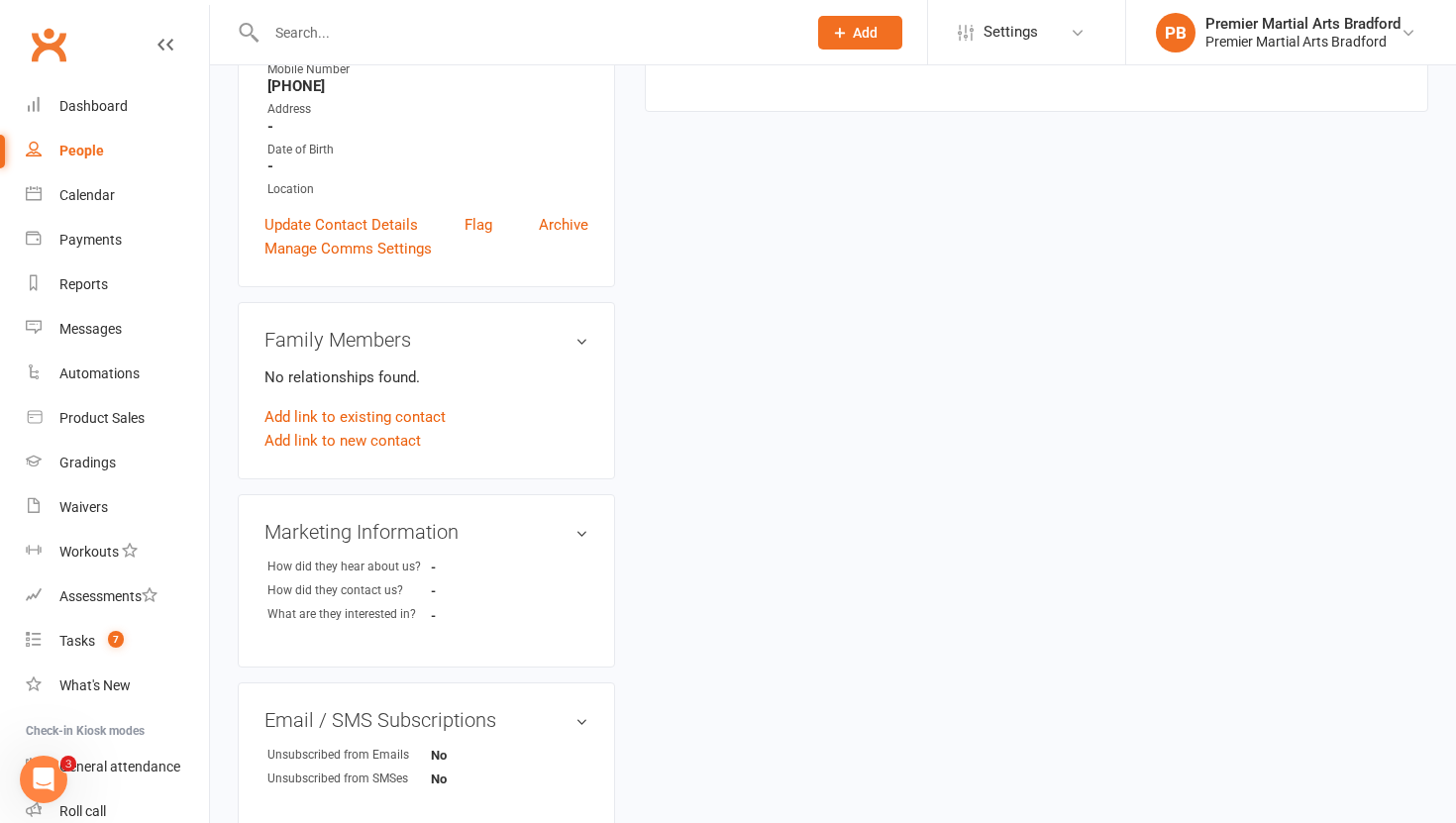 scroll, scrollTop: 0, scrollLeft: 0, axis: both 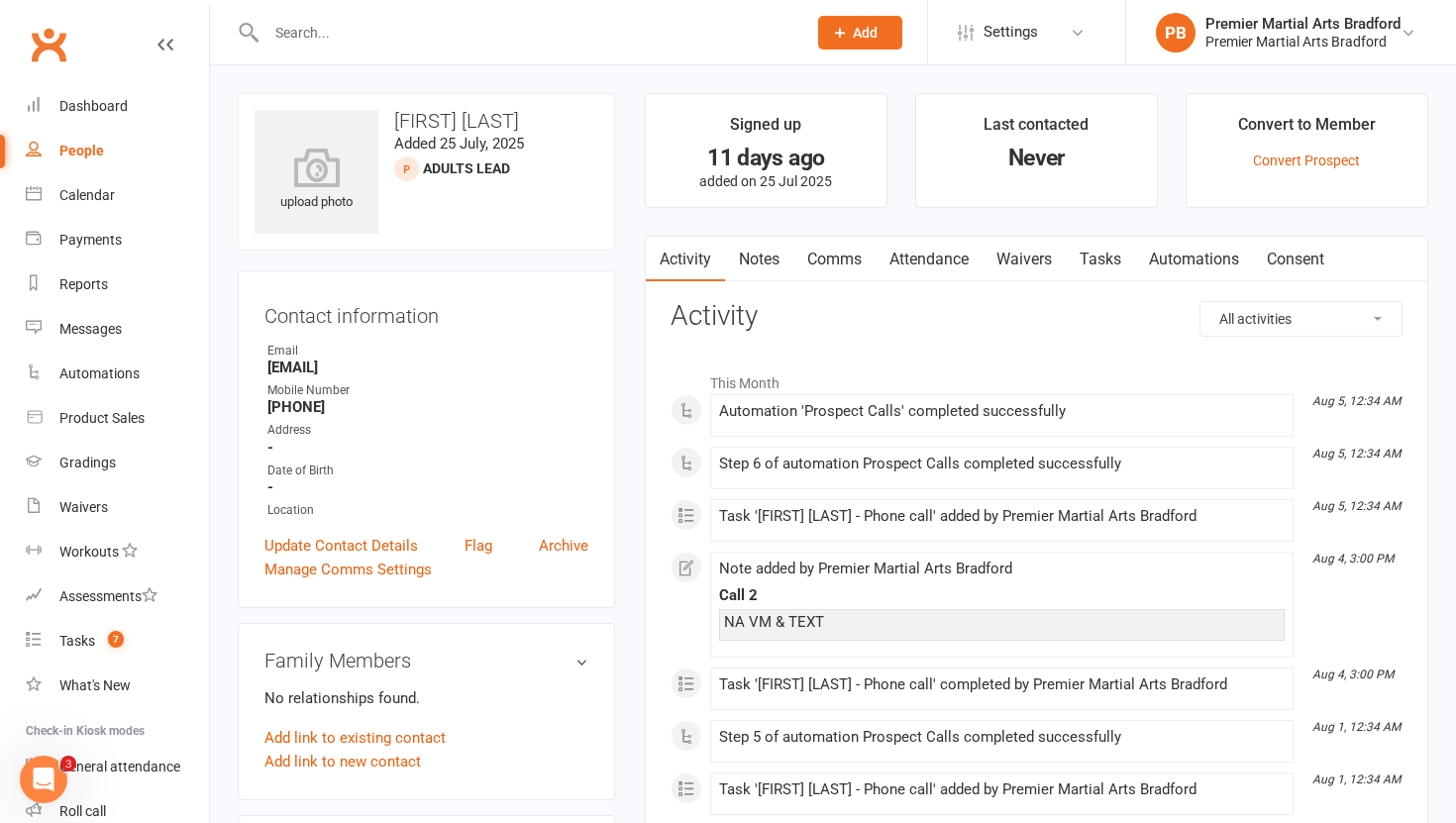 click on "Tasks" at bounding box center [1100, 259] 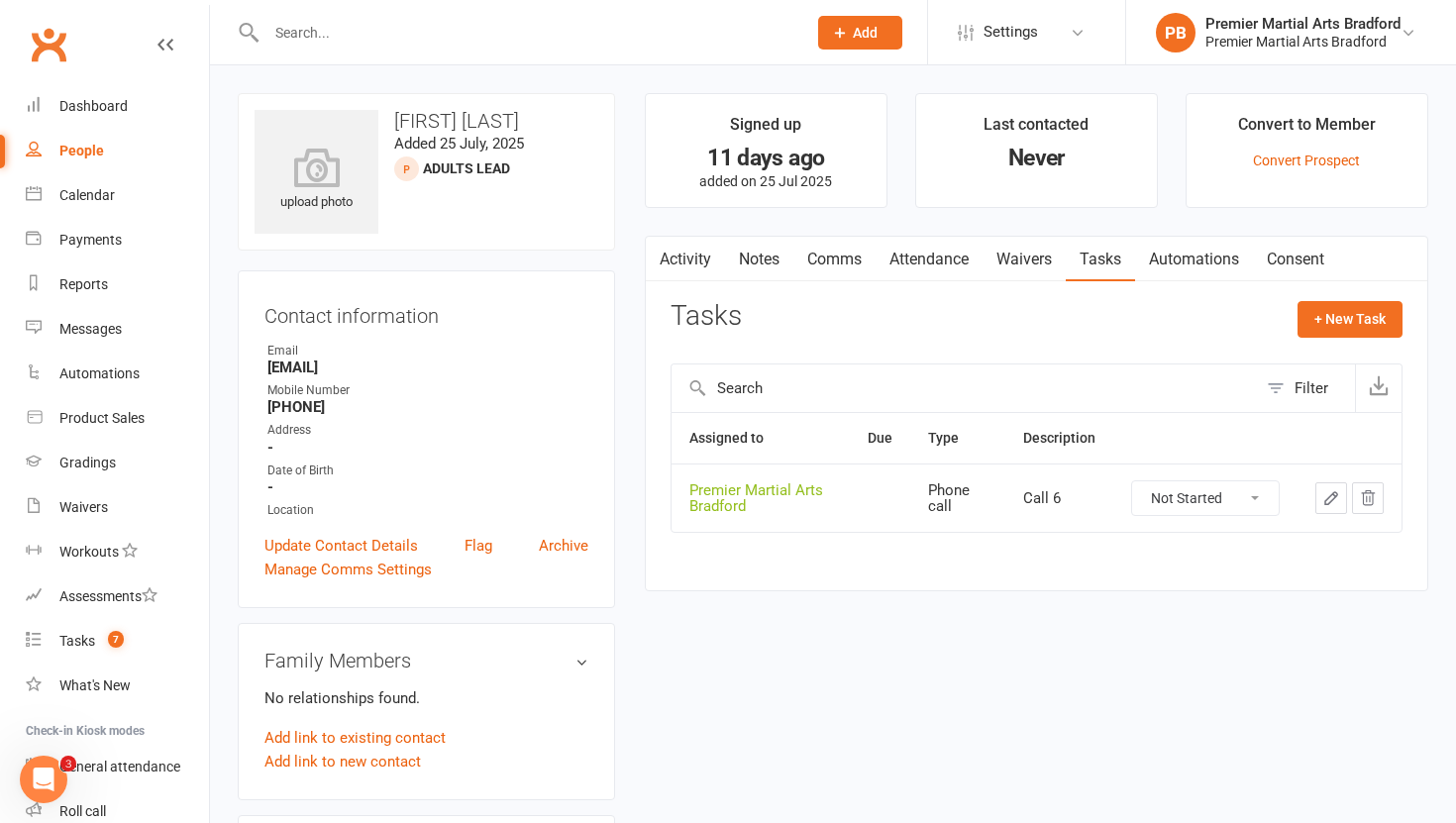 click on "Not Started In Progress Waiting Complete" at bounding box center (1205, 498) 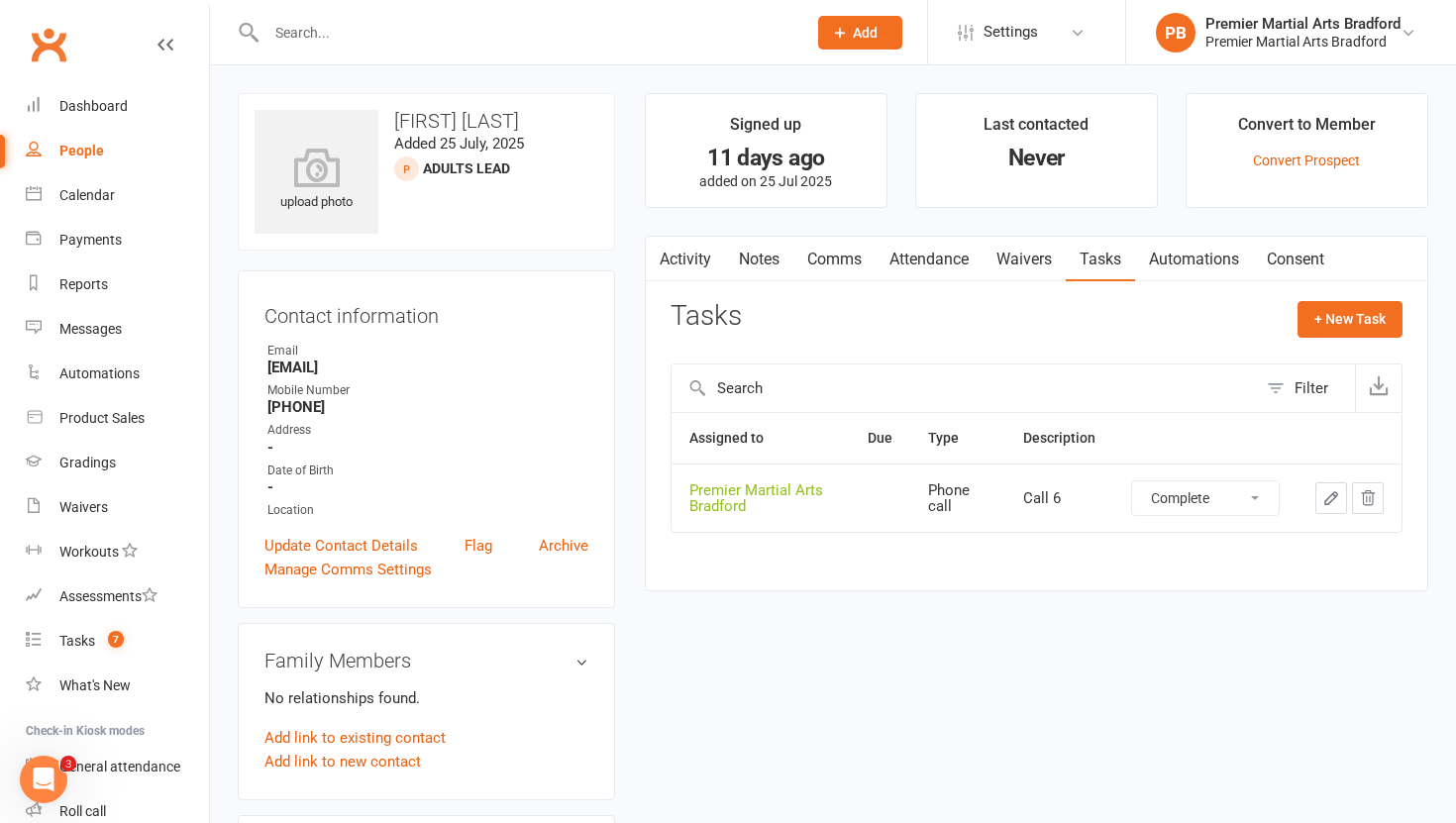 select on "unstarted" 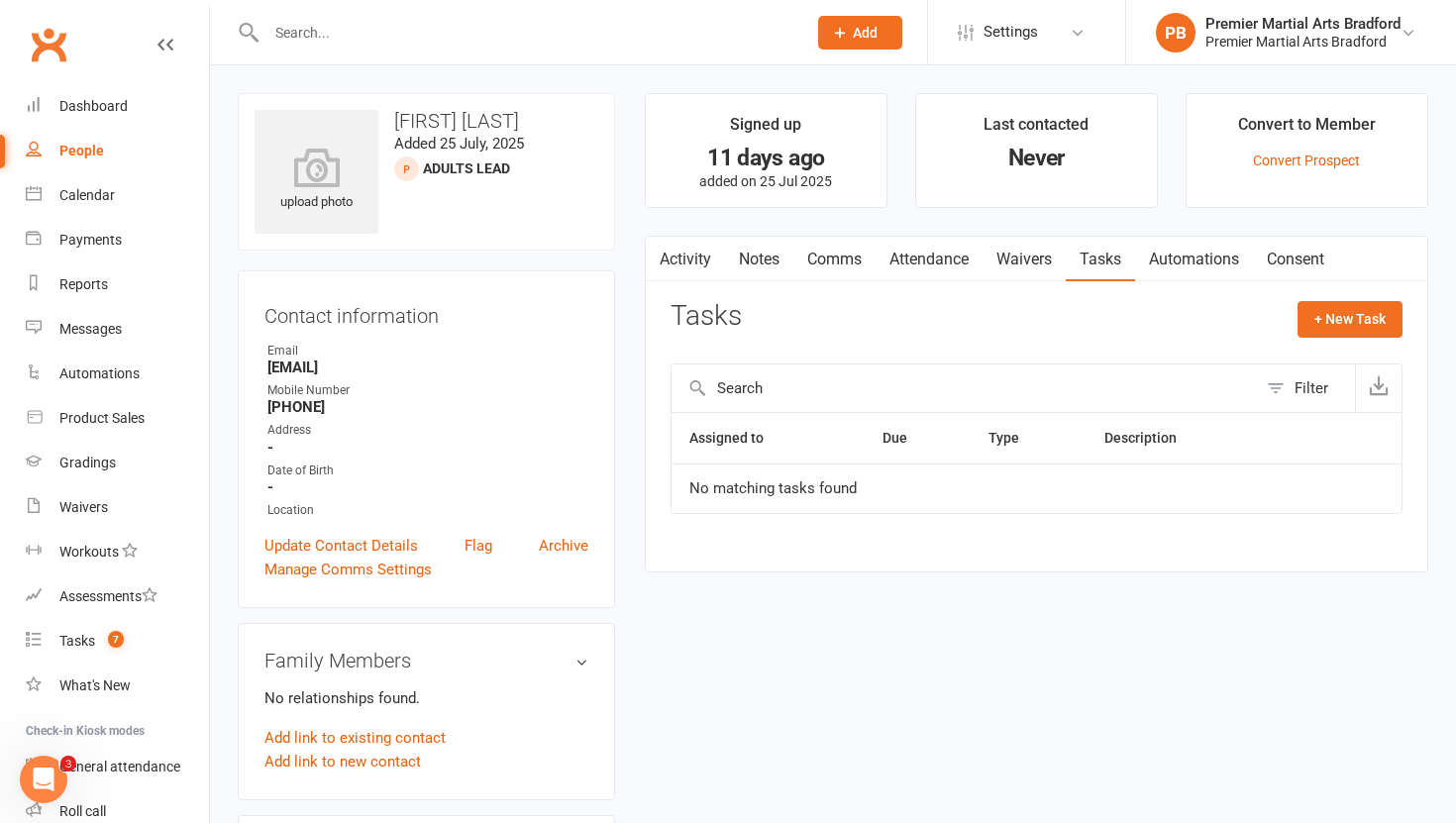 click on "Notes" at bounding box center [759, 259] 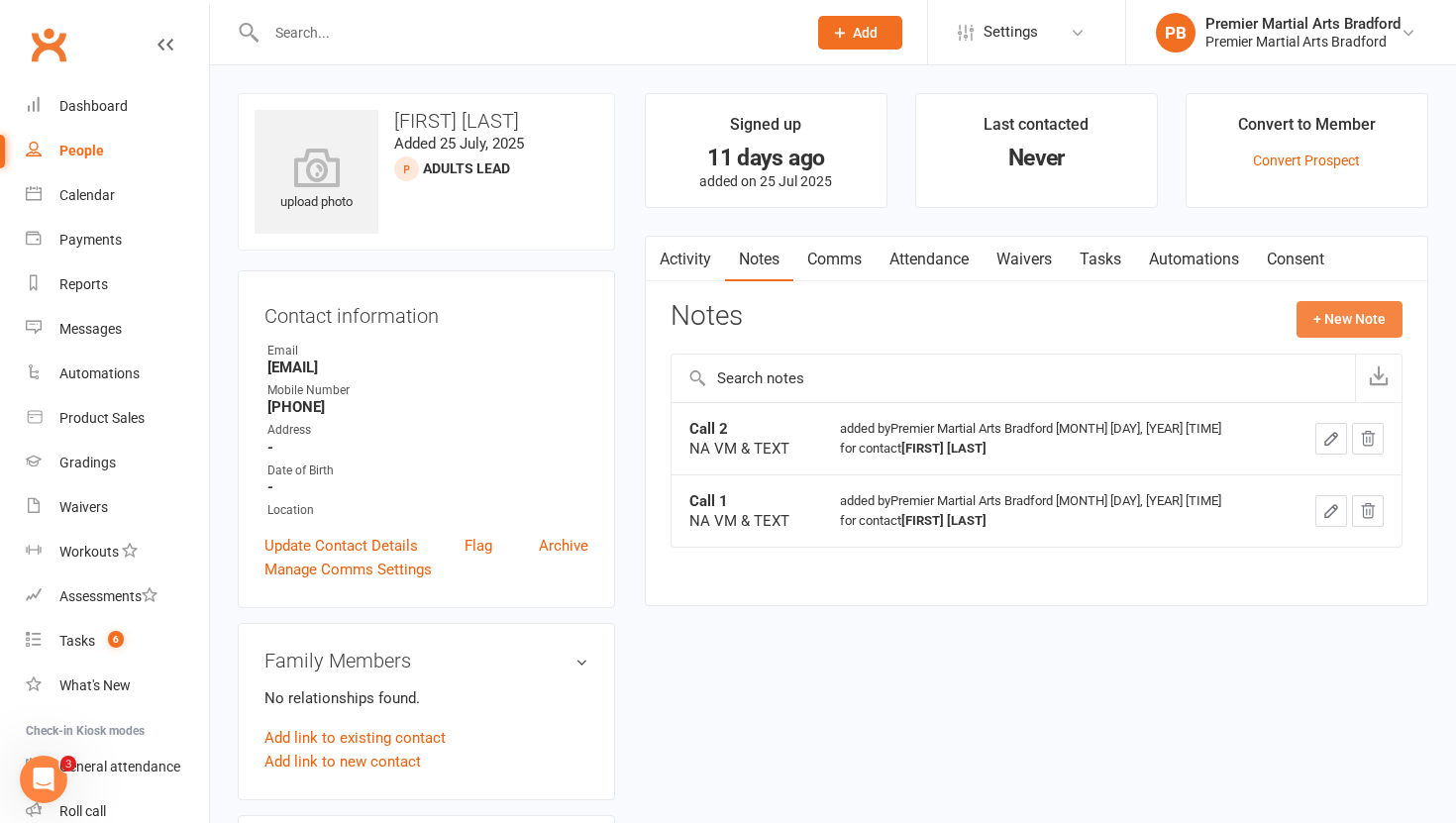 click on "+ New Note" at bounding box center (1349, 319) 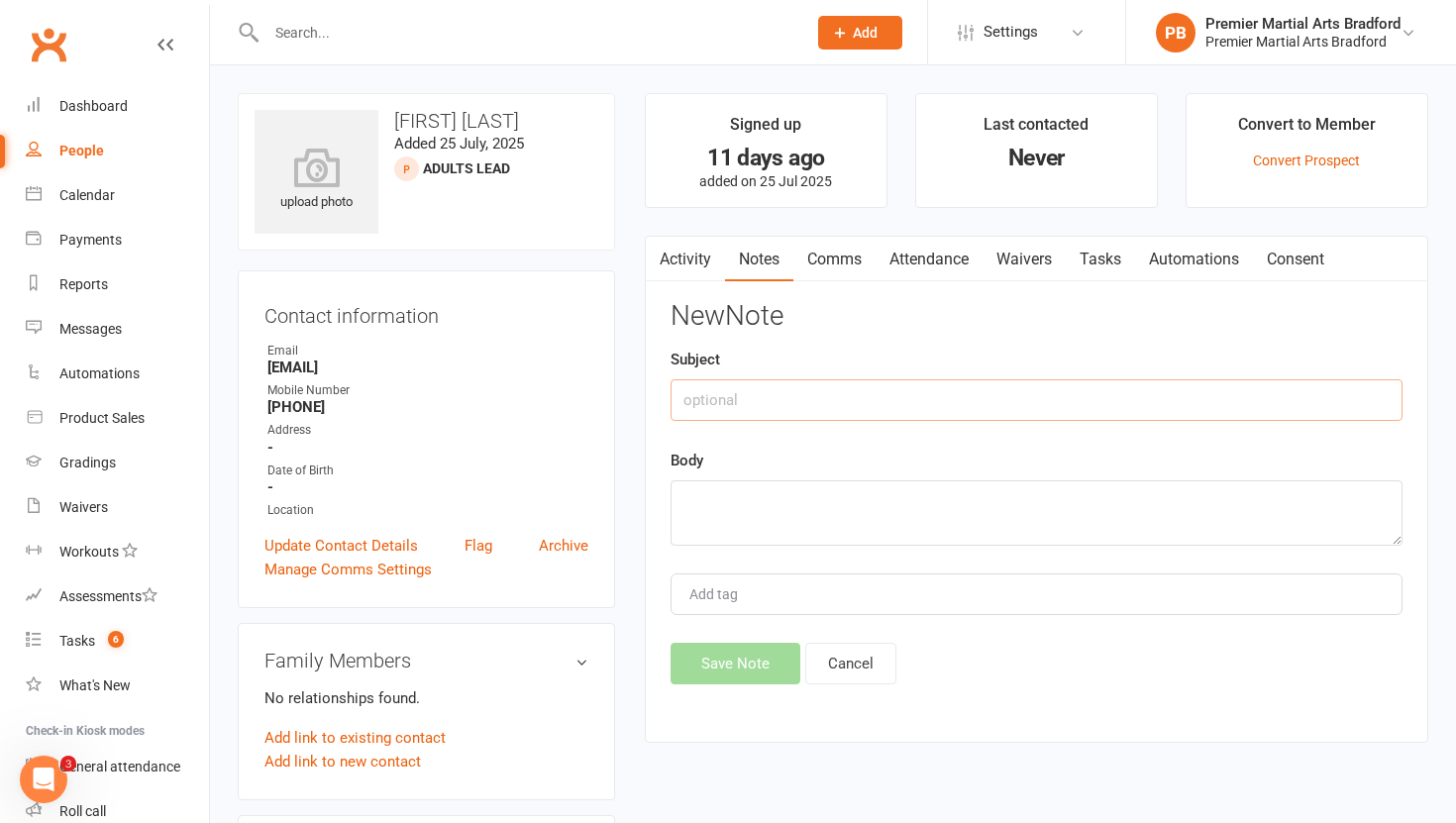 click at bounding box center (1036, 400) 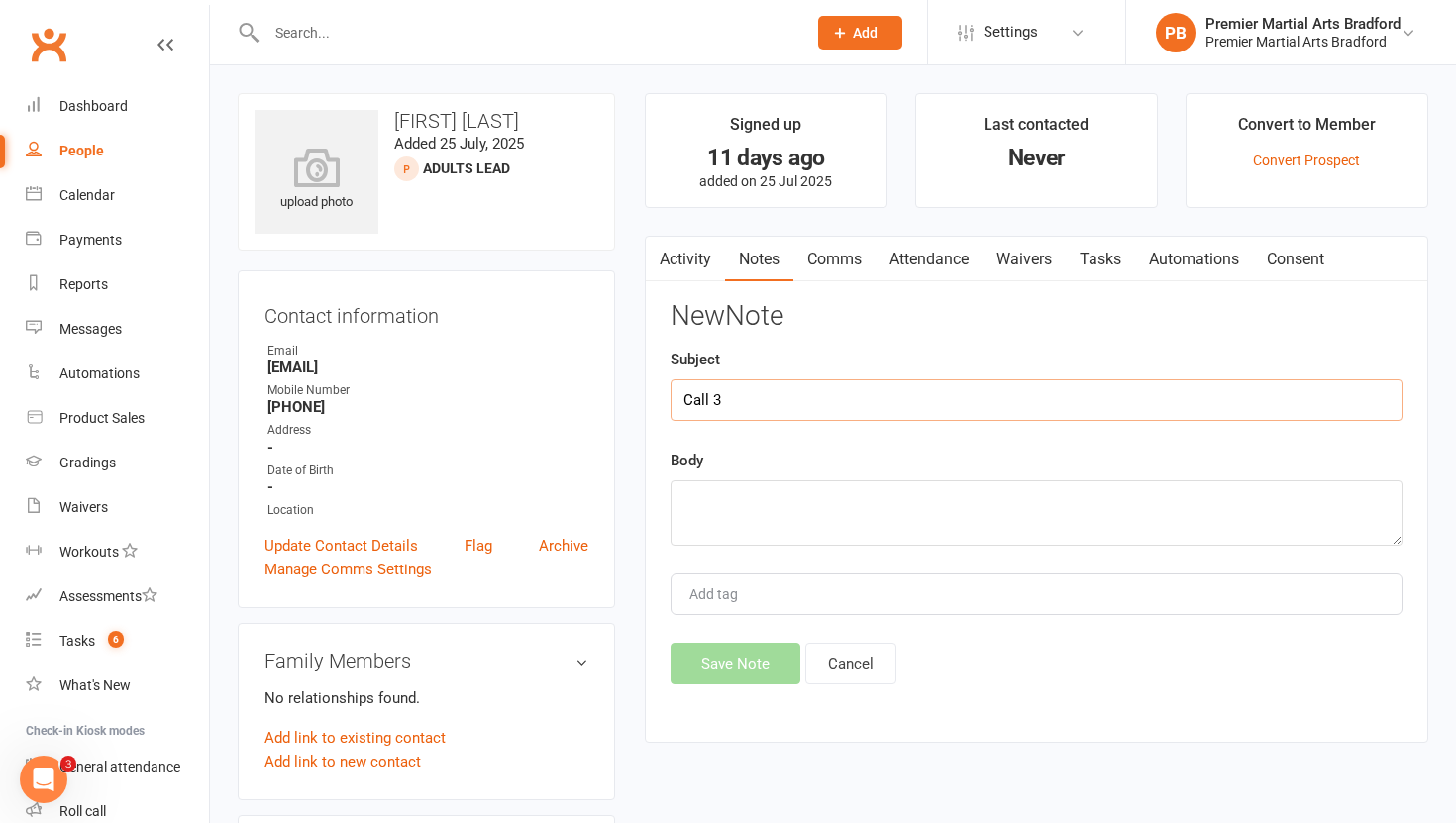 type on "Call 3" 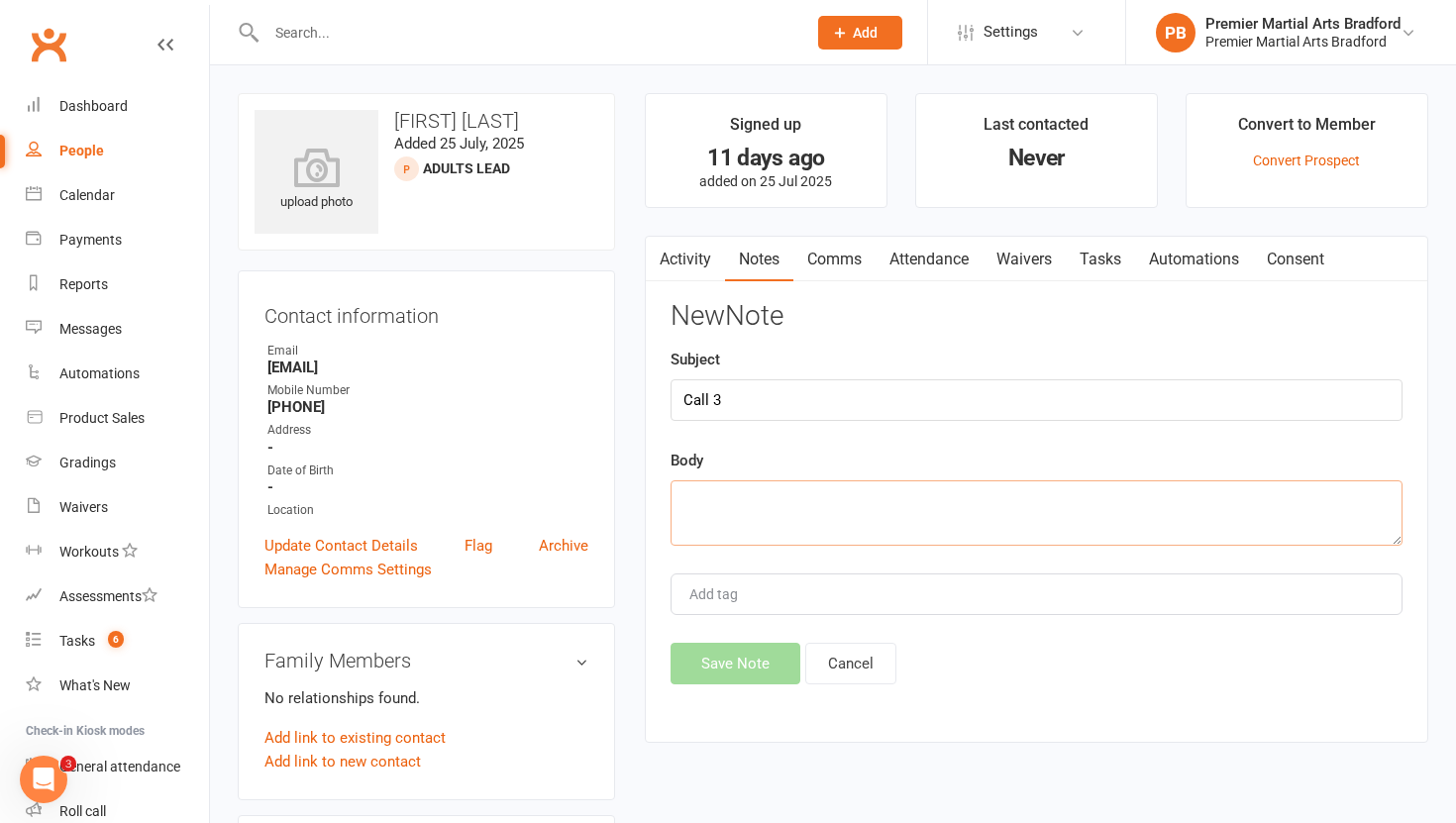 click at bounding box center (1036, 513) 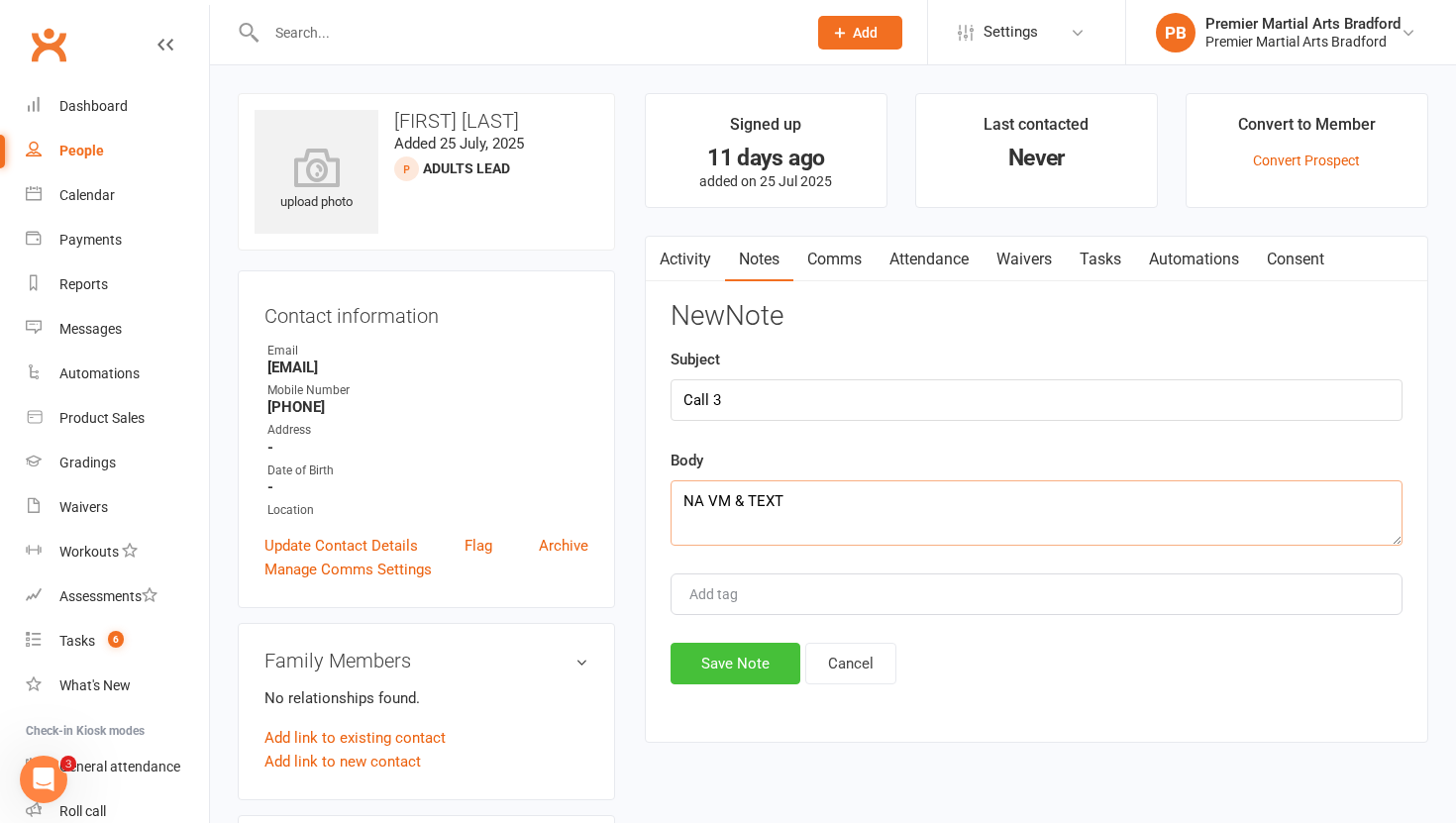 type on "NA VM & TEXT" 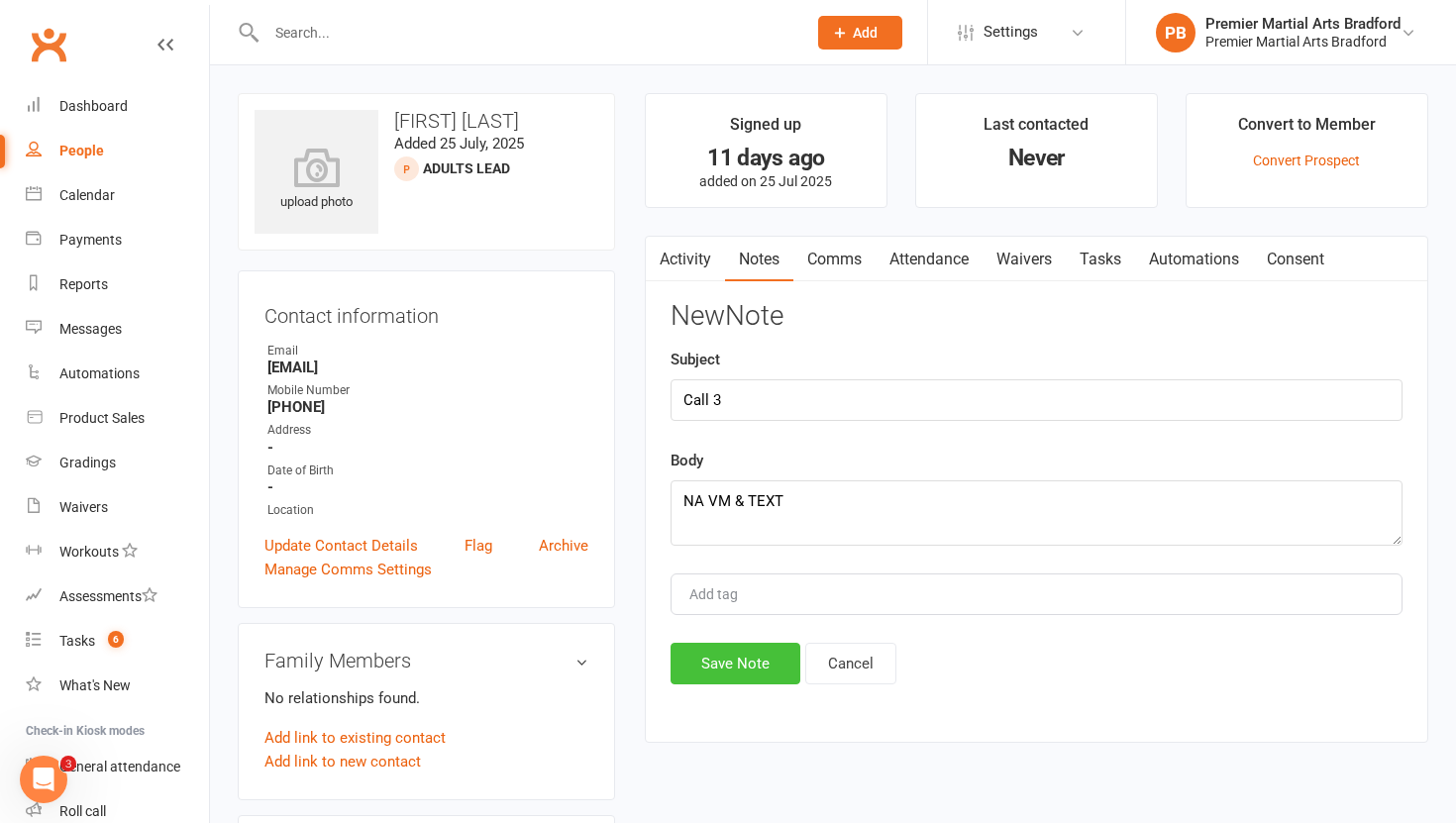 click on "Save Note" at bounding box center [735, 664] 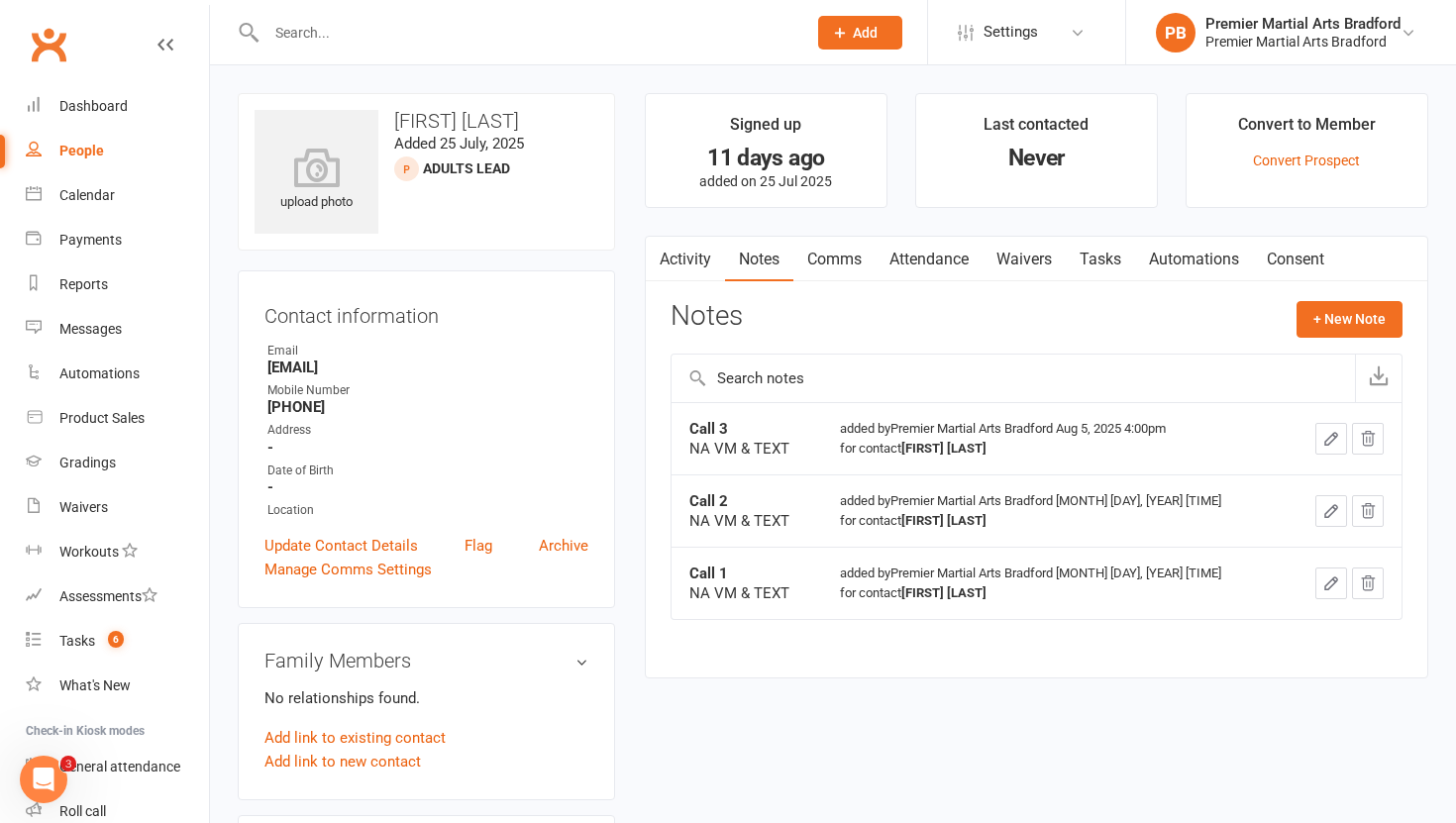 click on "Tasks" at bounding box center [1100, 259] 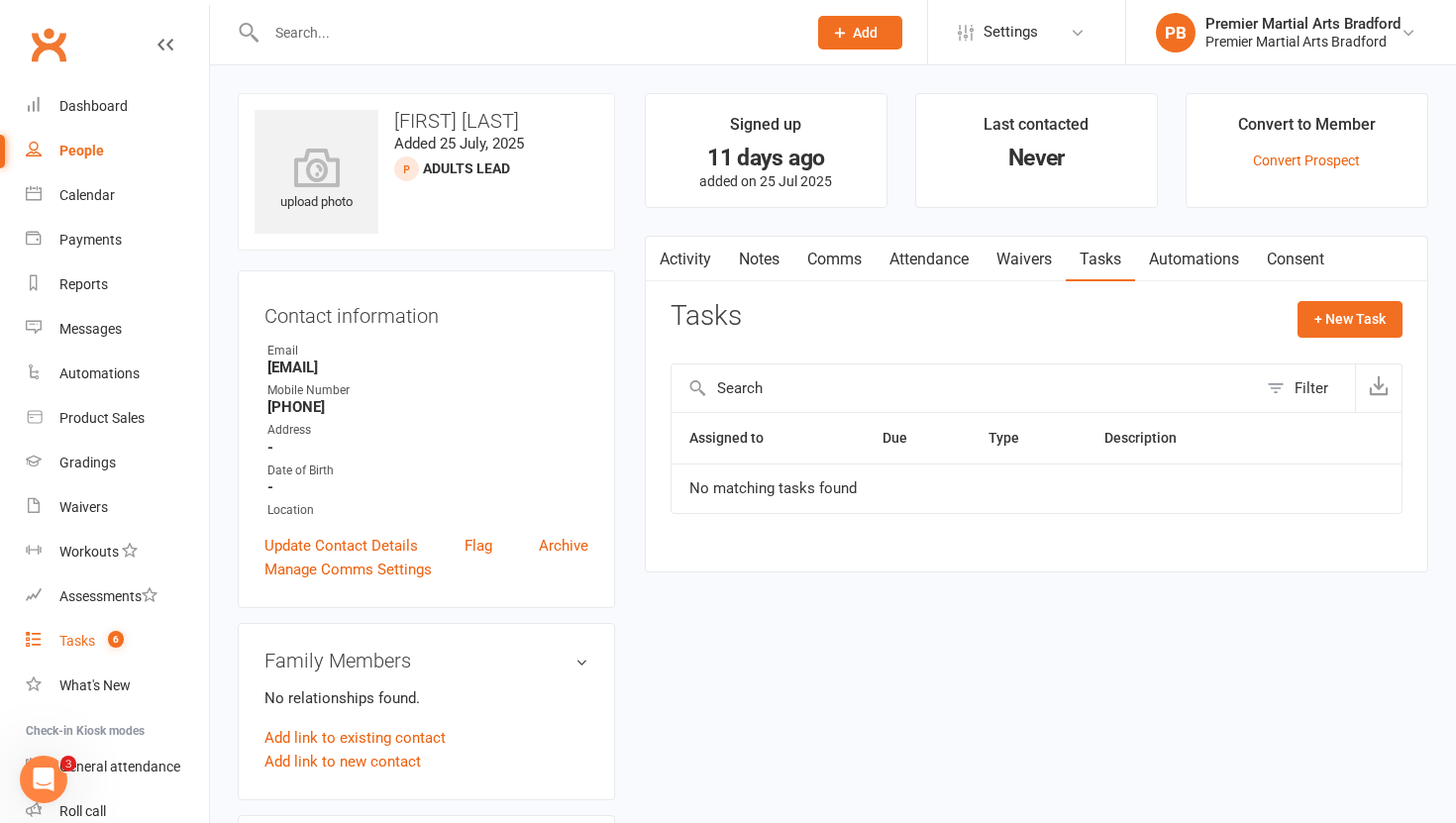 click on "Tasks" at bounding box center [77, 641] 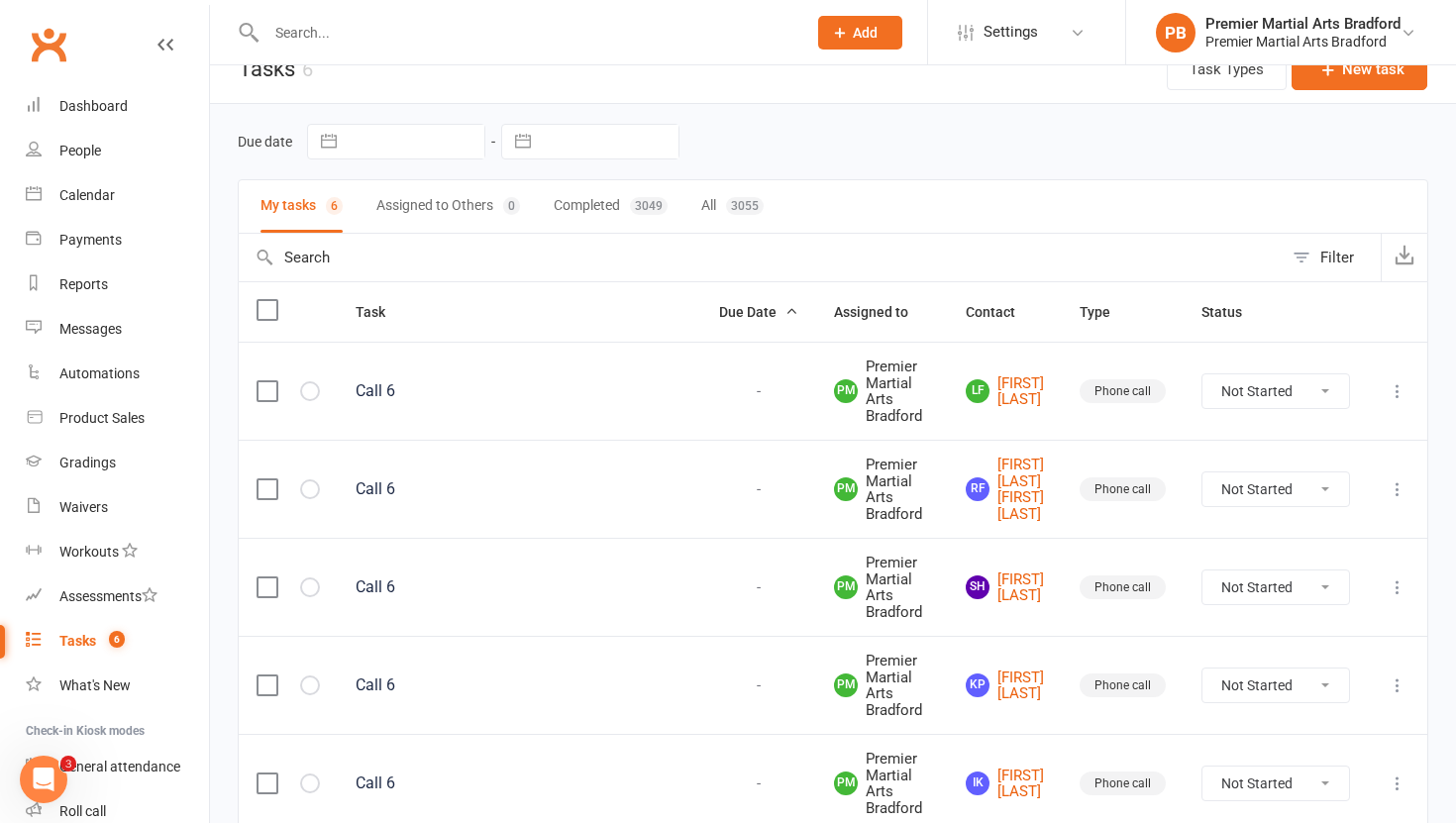 scroll, scrollTop: 30, scrollLeft: 0, axis: vertical 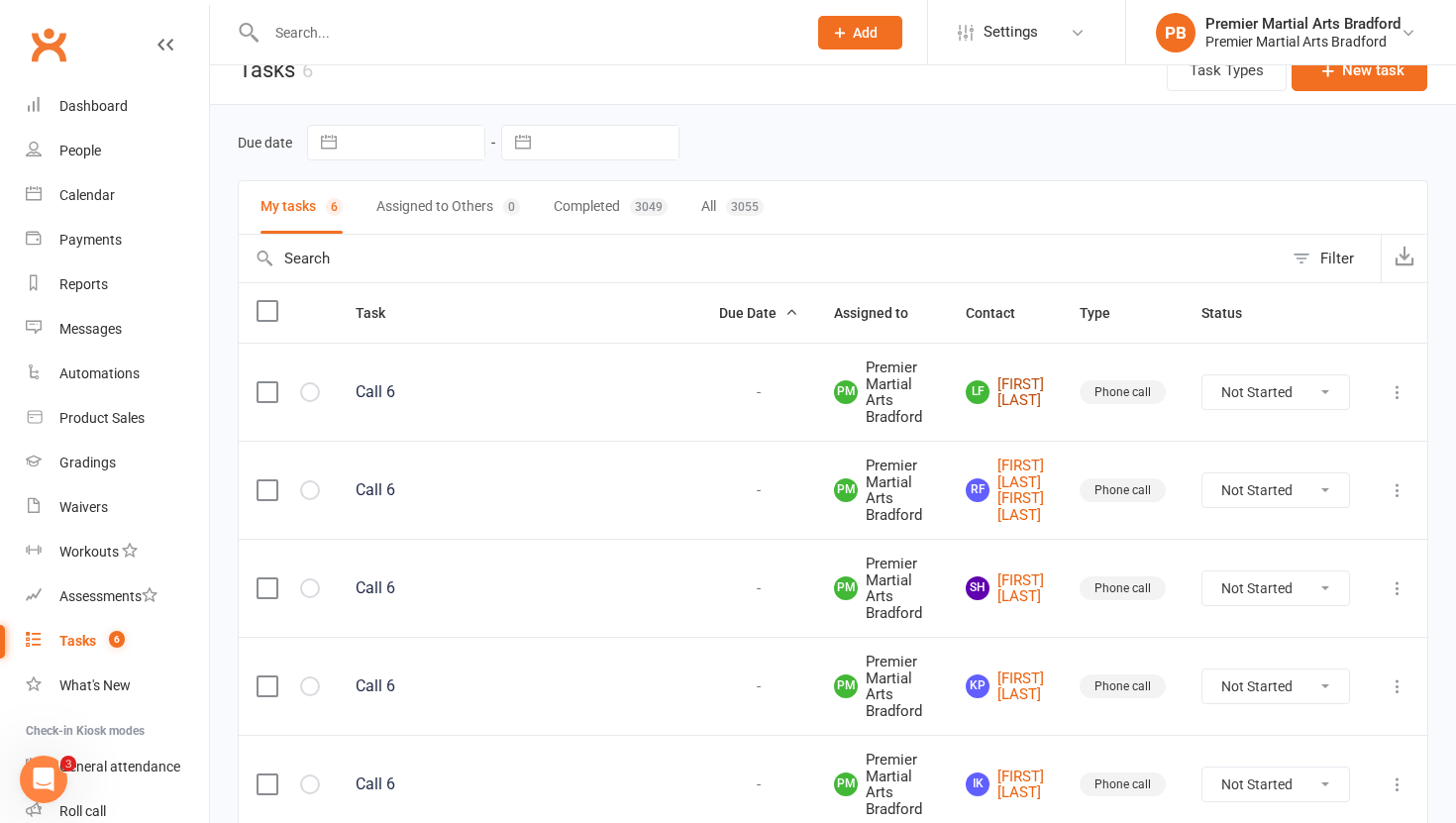 click on "[FIRST] [LAST]" at bounding box center (1004, 392) 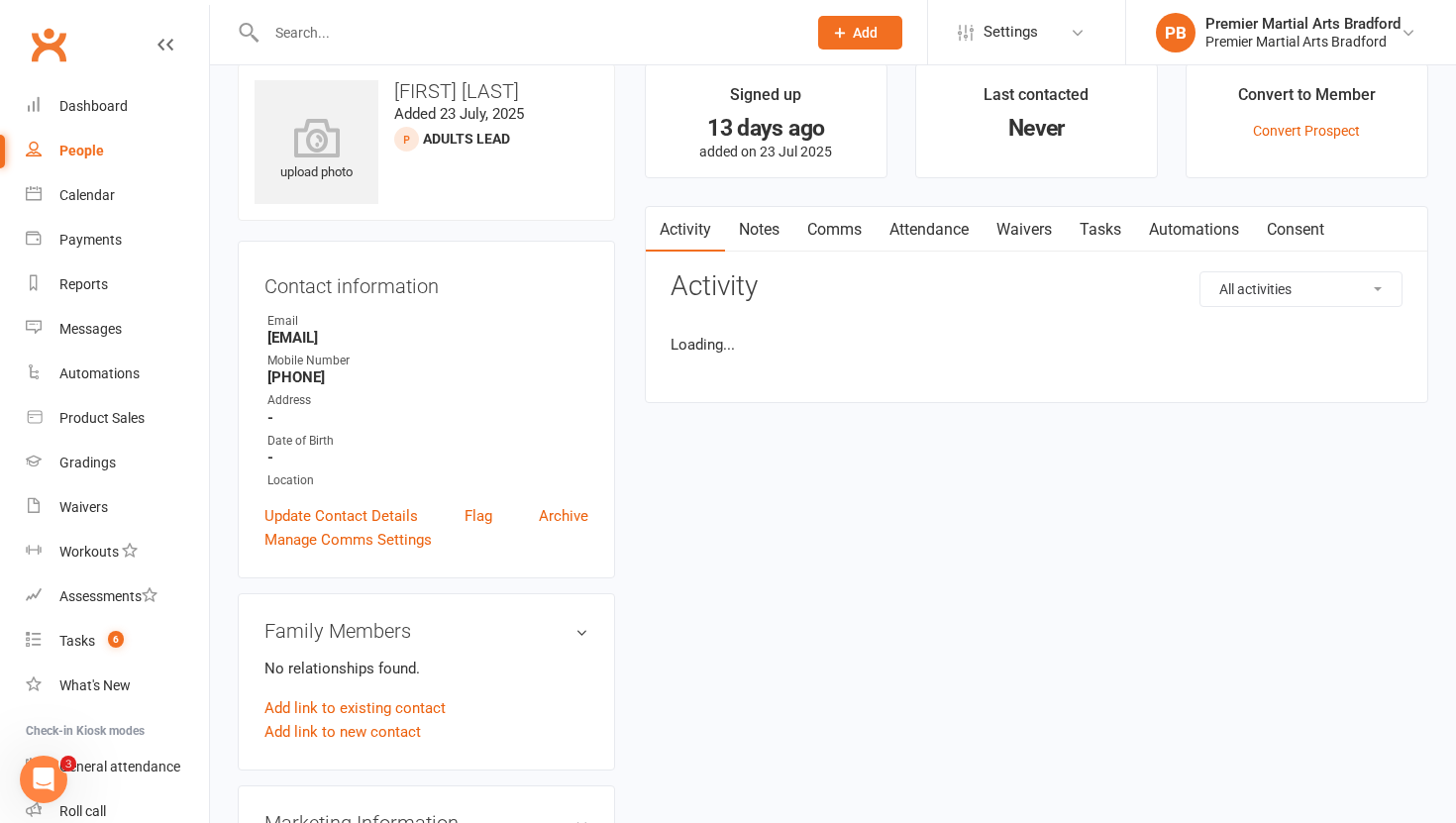 scroll, scrollTop: 0, scrollLeft: 0, axis: both 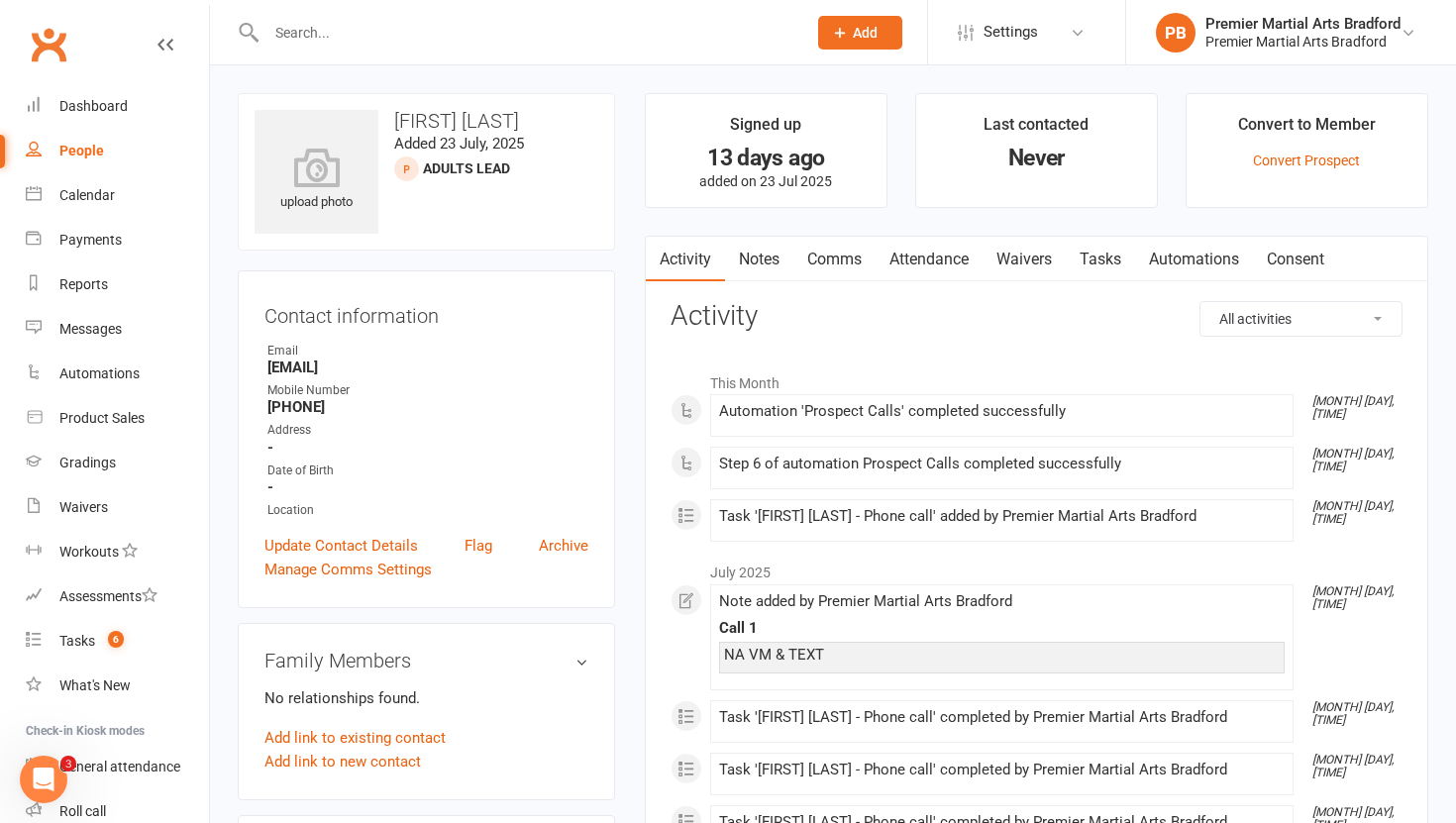click on "Tasks" at bounding box center (1100, 259) 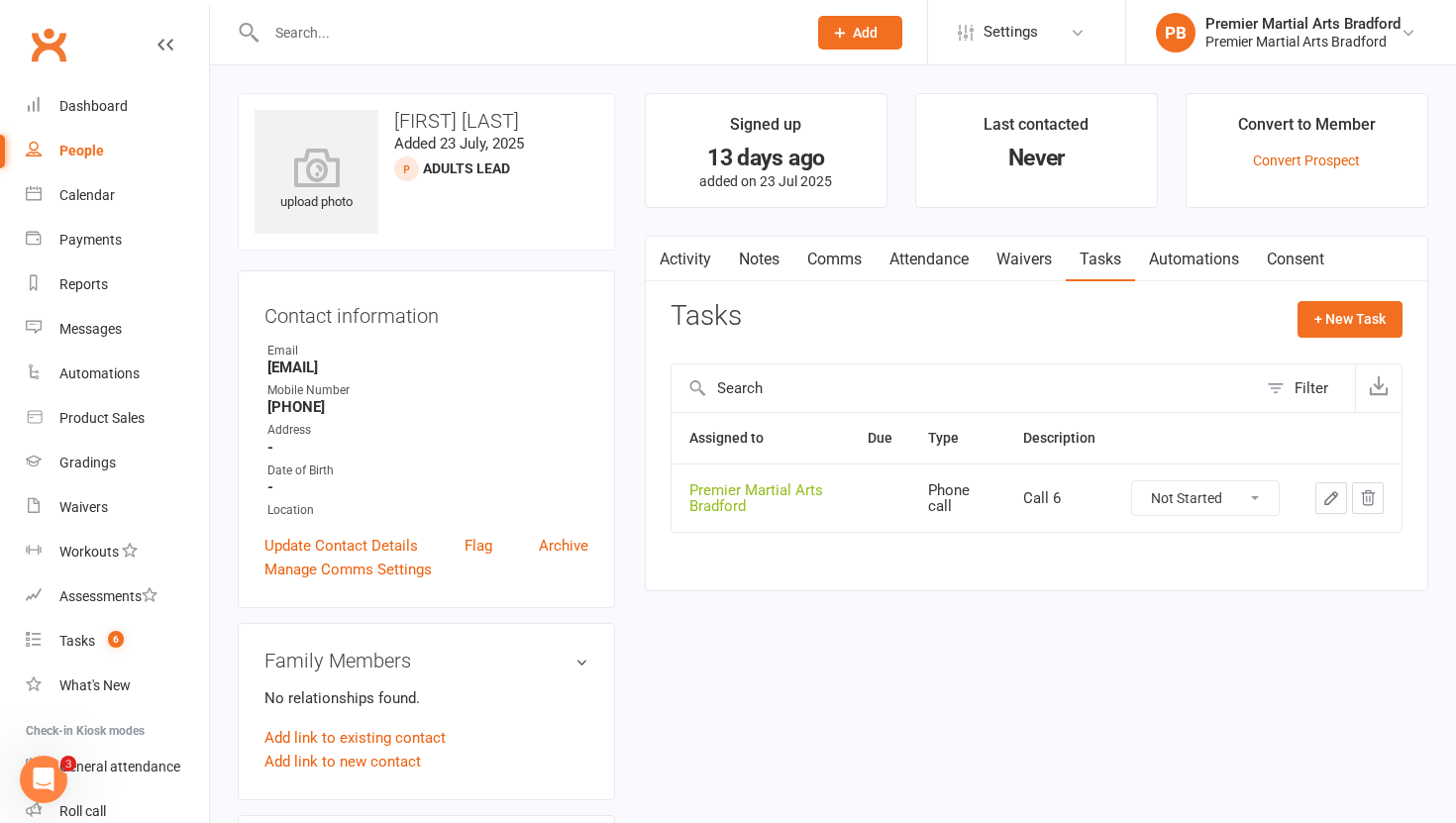 click on "Not Started In Progress Waiting Complete" at bounding box center [1205, 498] 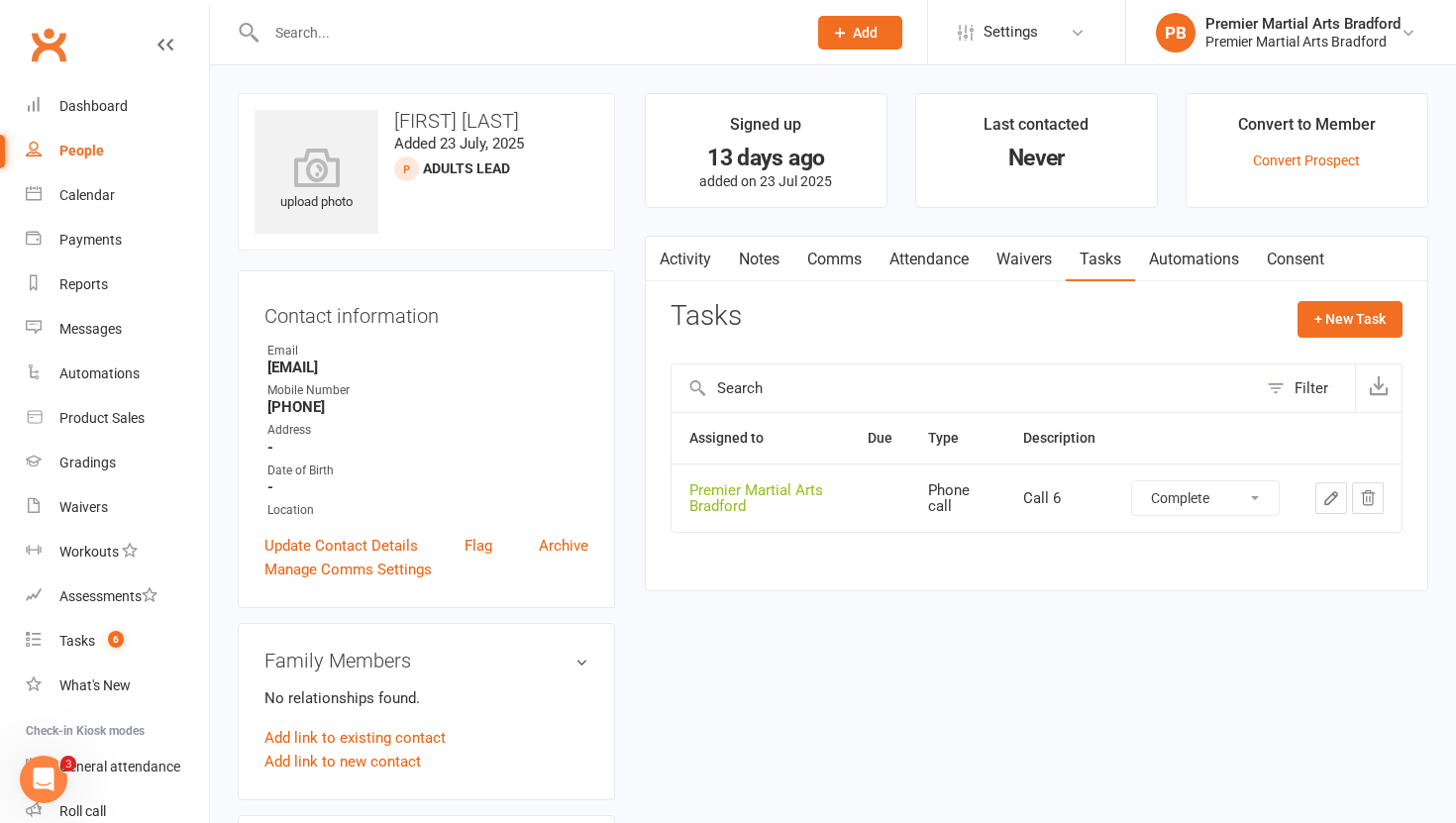 select on "unstarted" 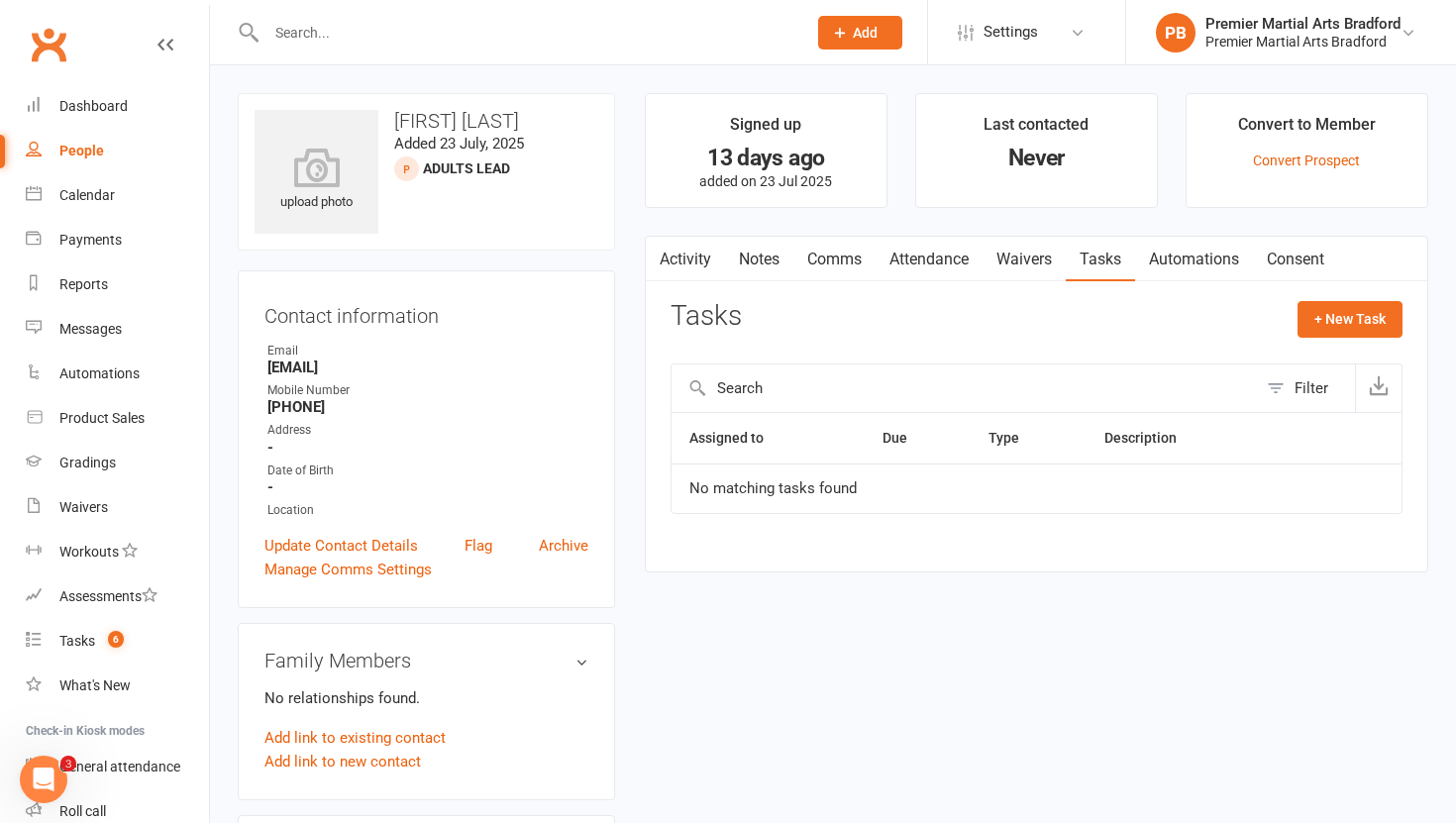 click on "Notes" at bounding box center (759, 259) 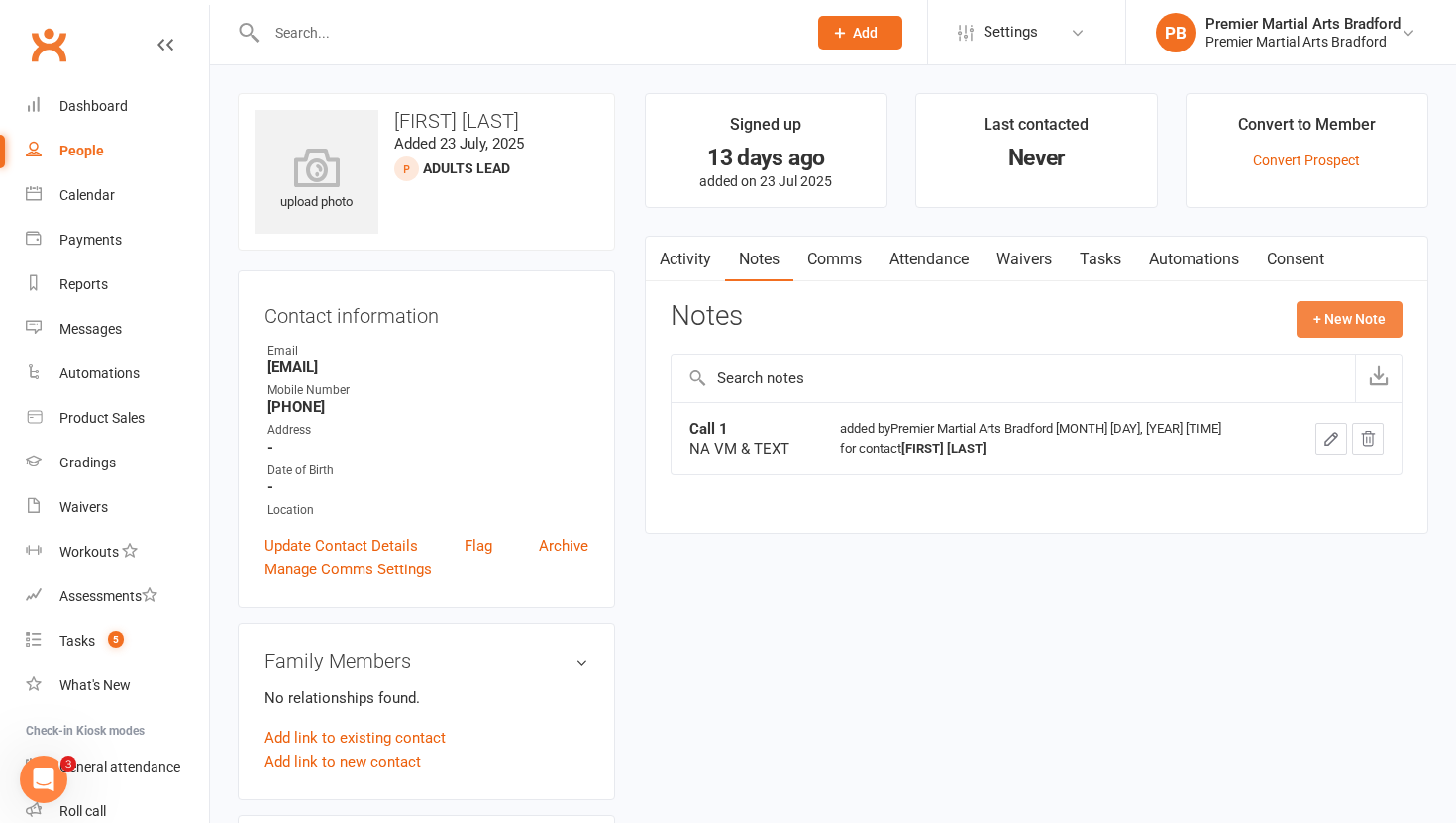 click on "+ New Note" at bounding box center (1349, 319) 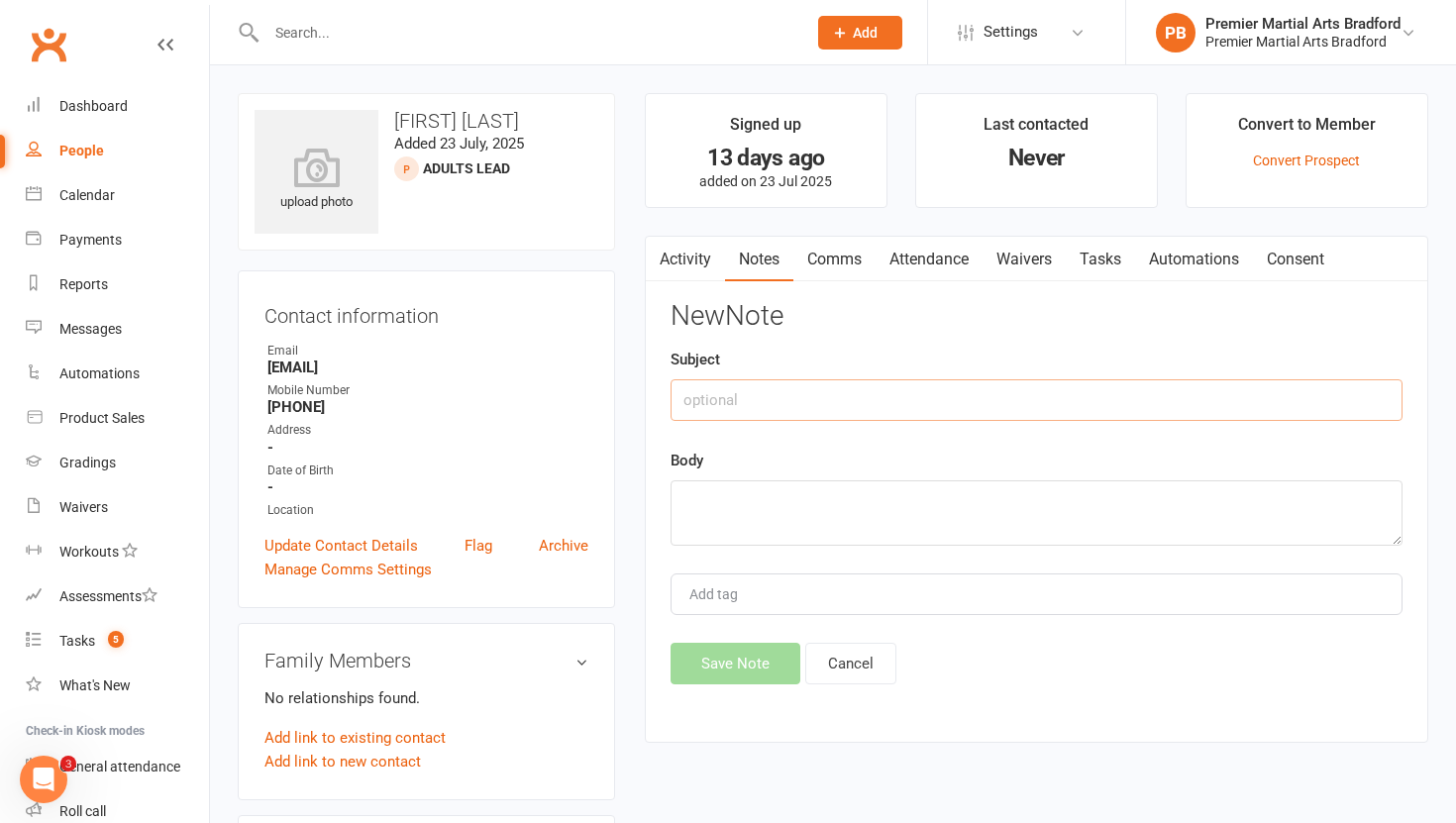 click at bounding box center (1036, 400) 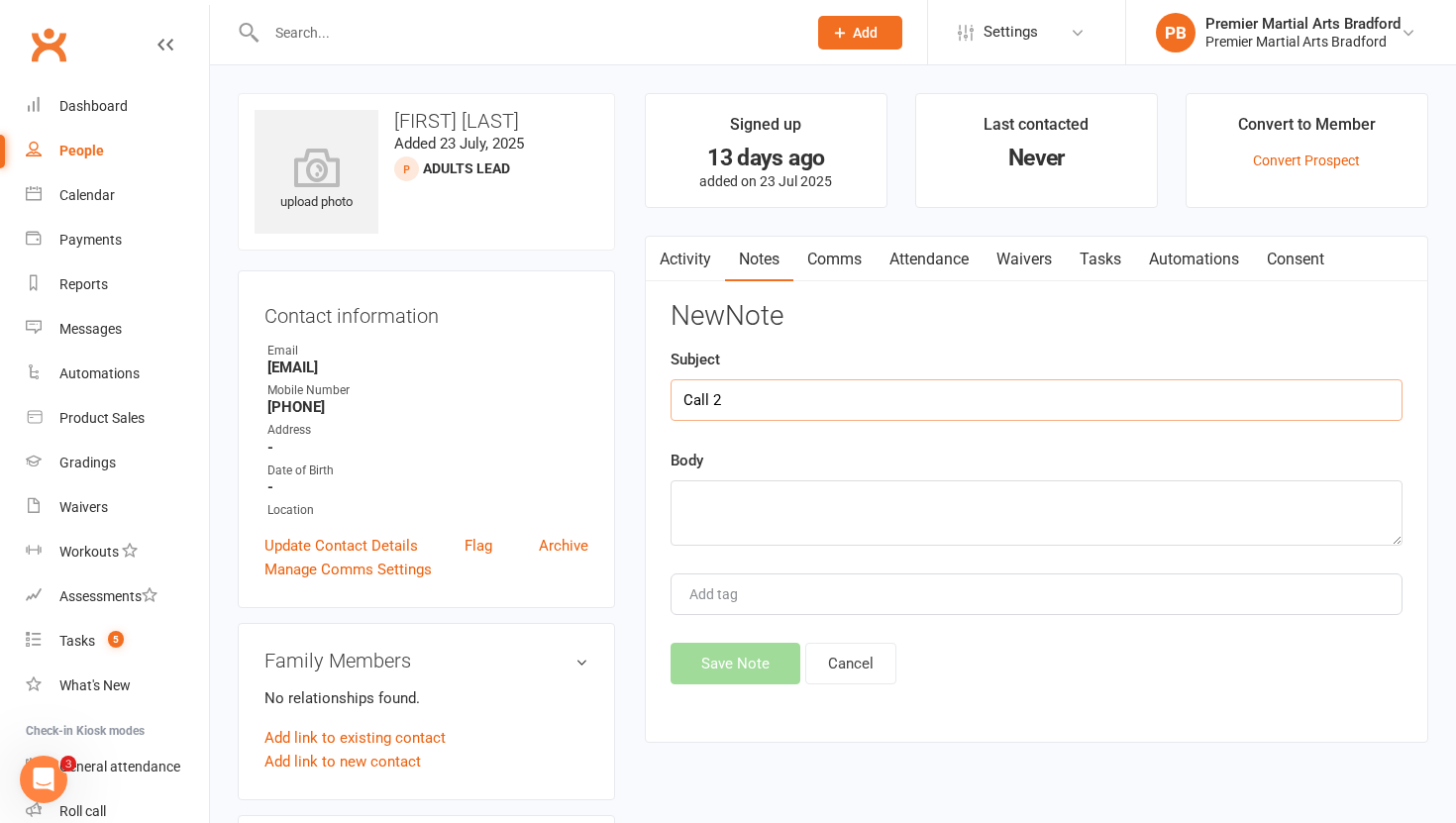 type on "Call 2" 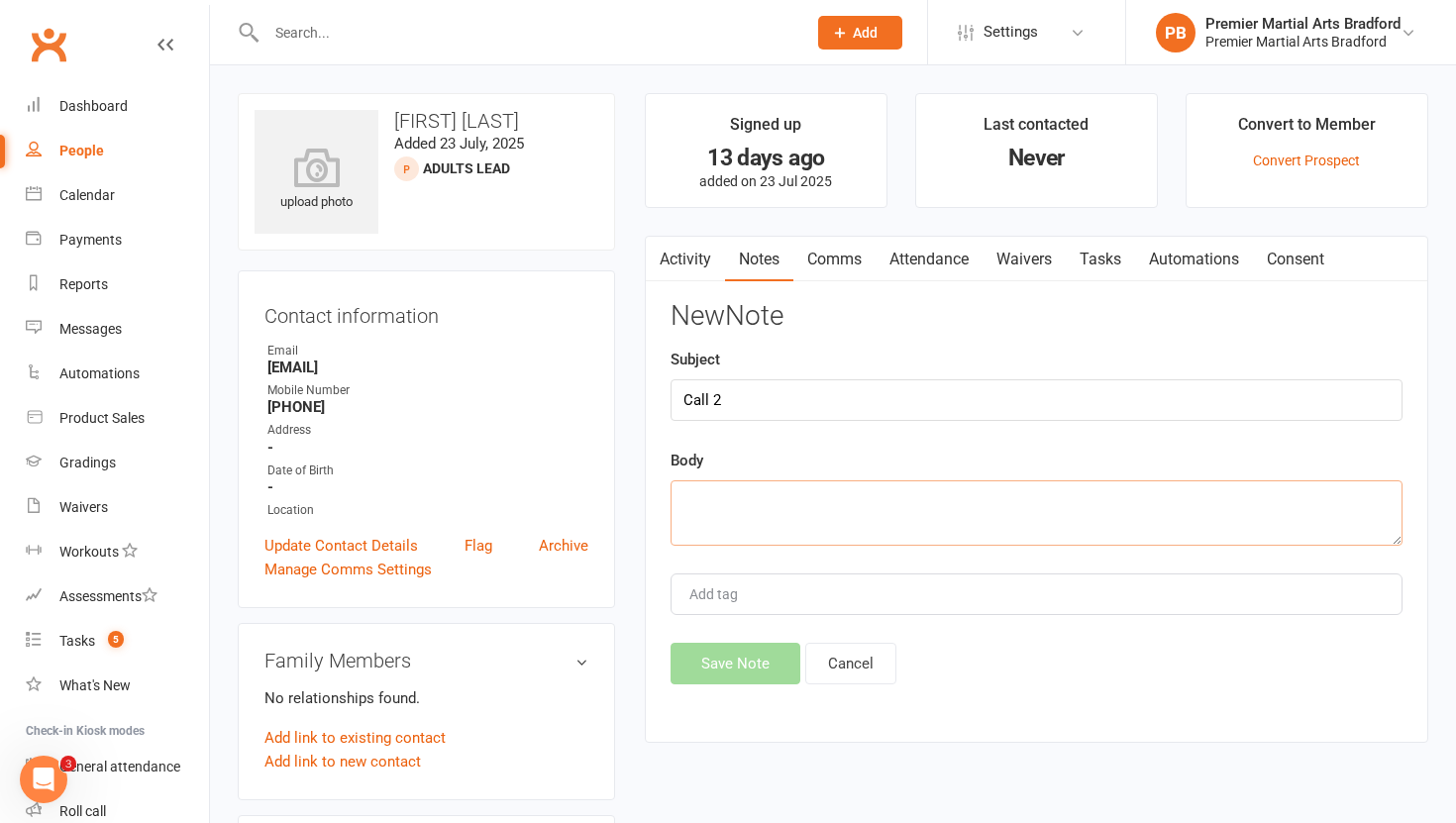 click at bounding box center [1036, 513] 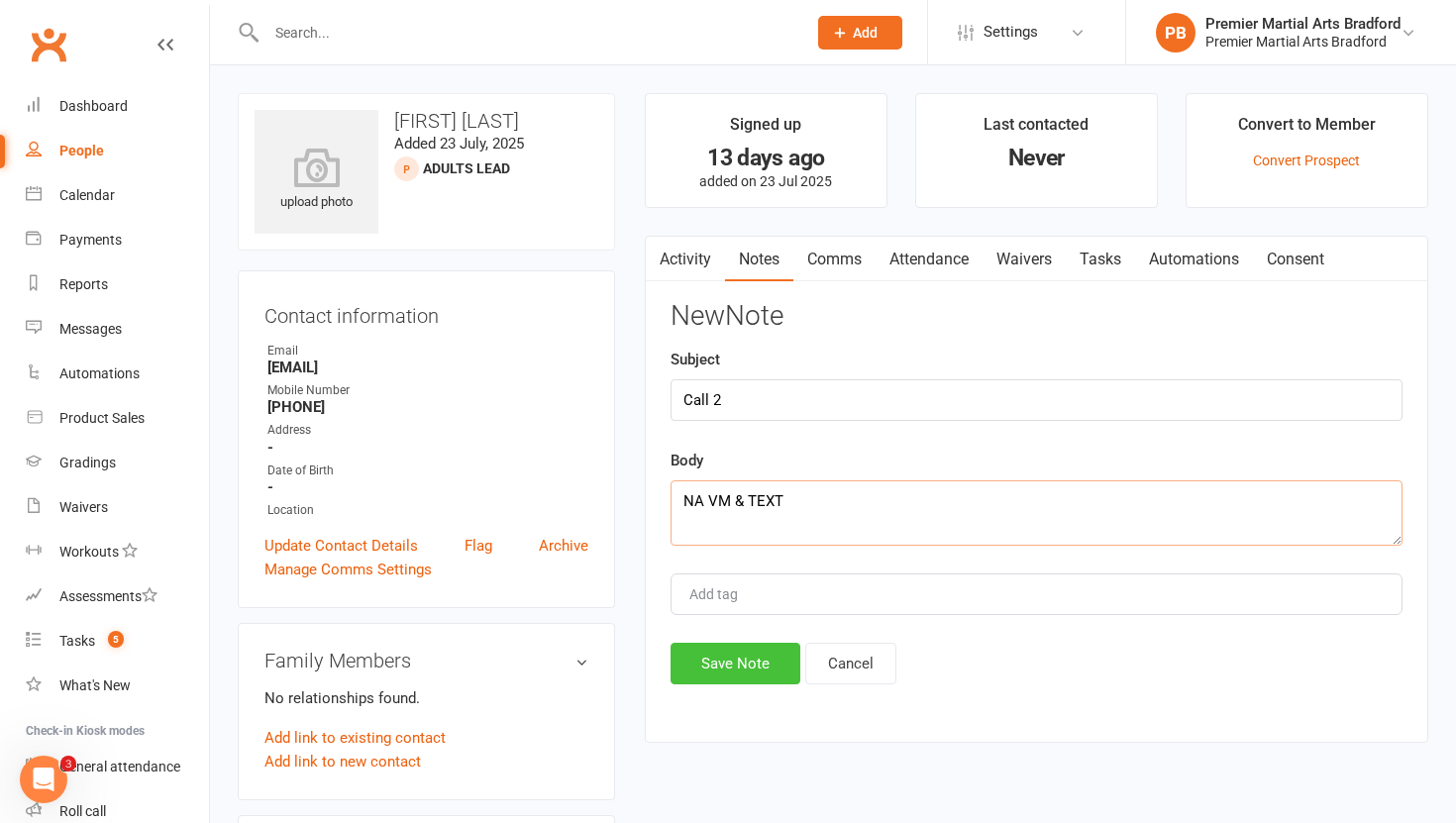 type on "NA VM & TEXT" 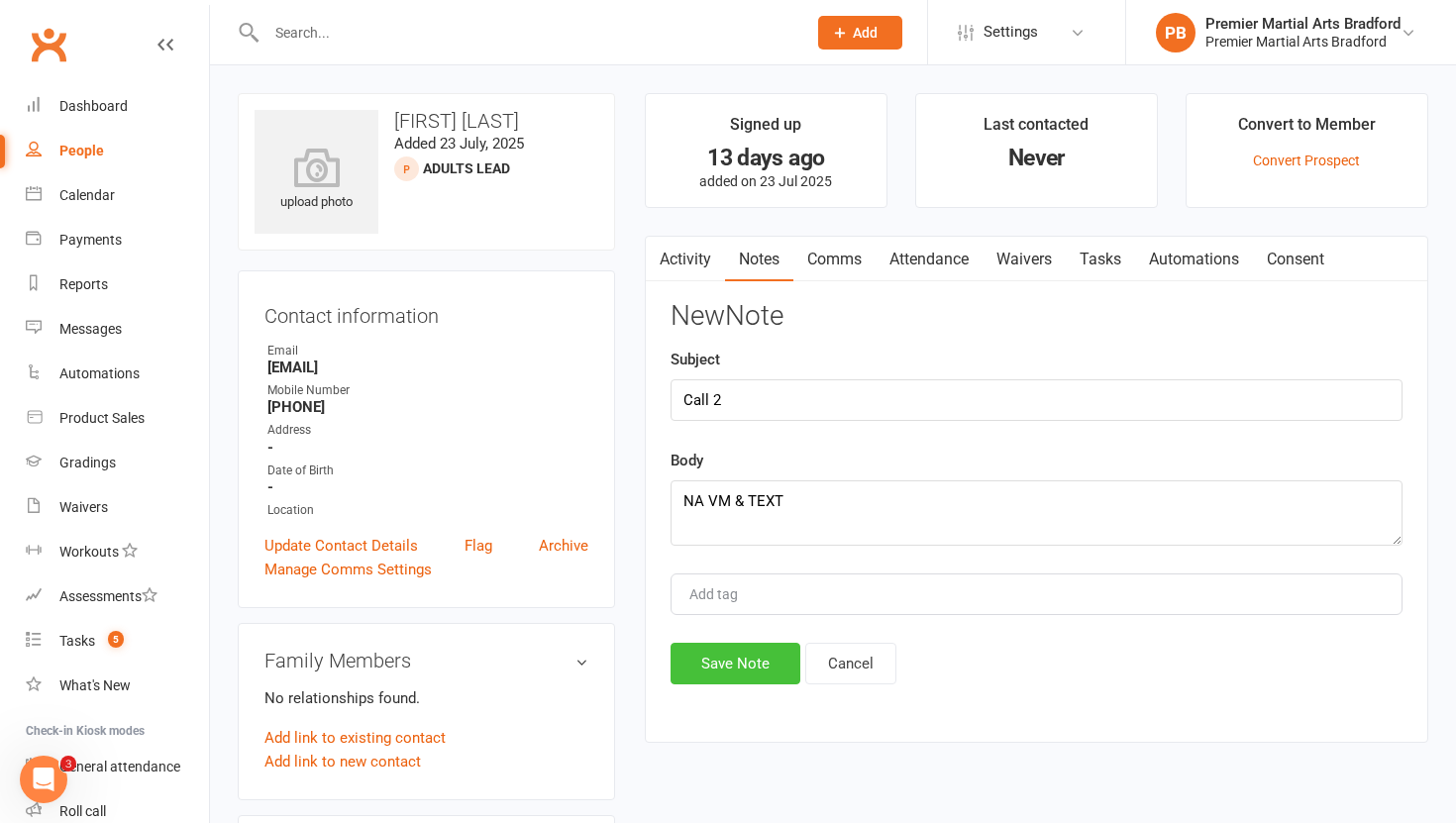 click on "Save Note" at bounding box center [735, 664] 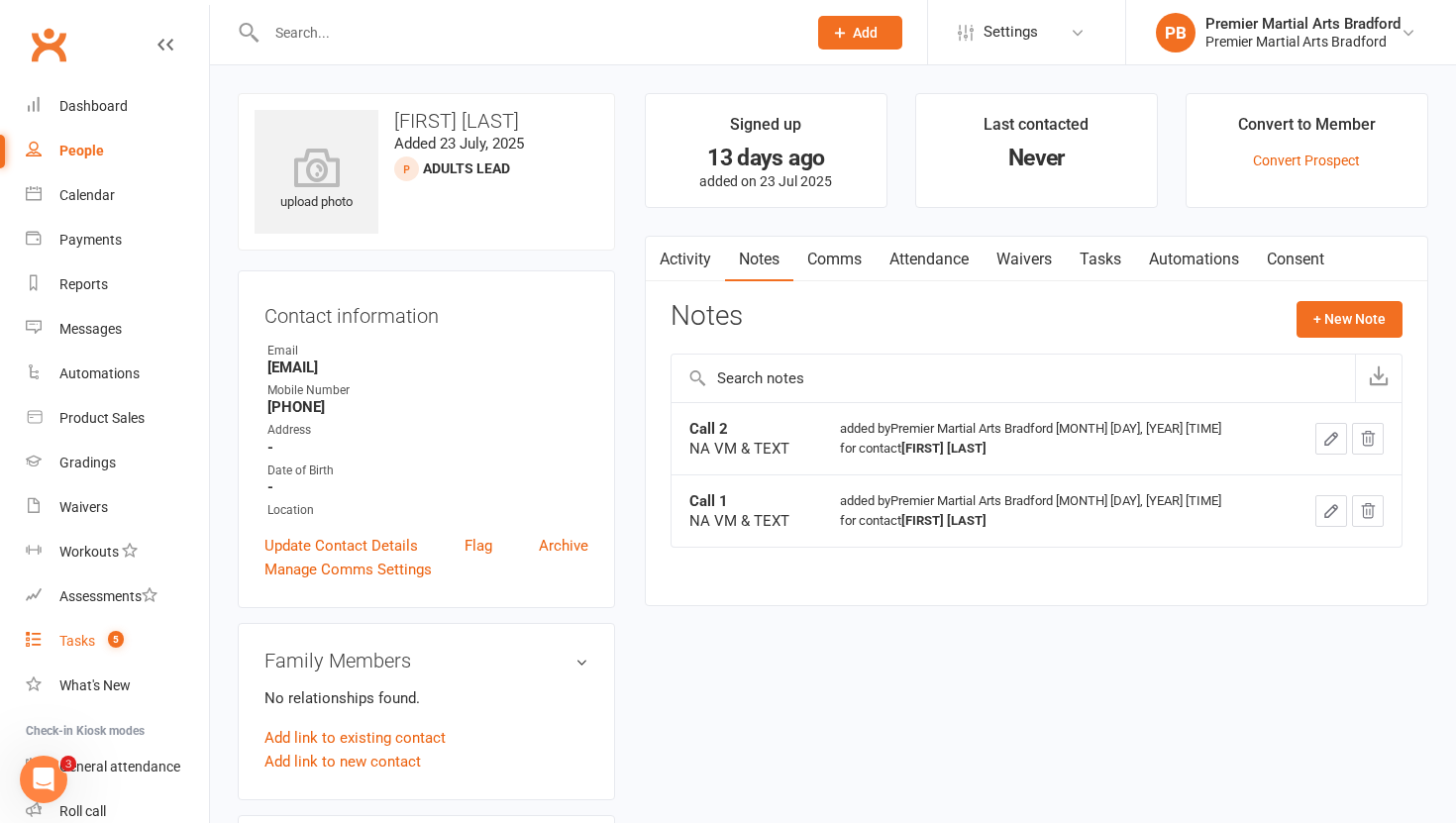 click on "Tasks   5" at bounding box center (117, 641) 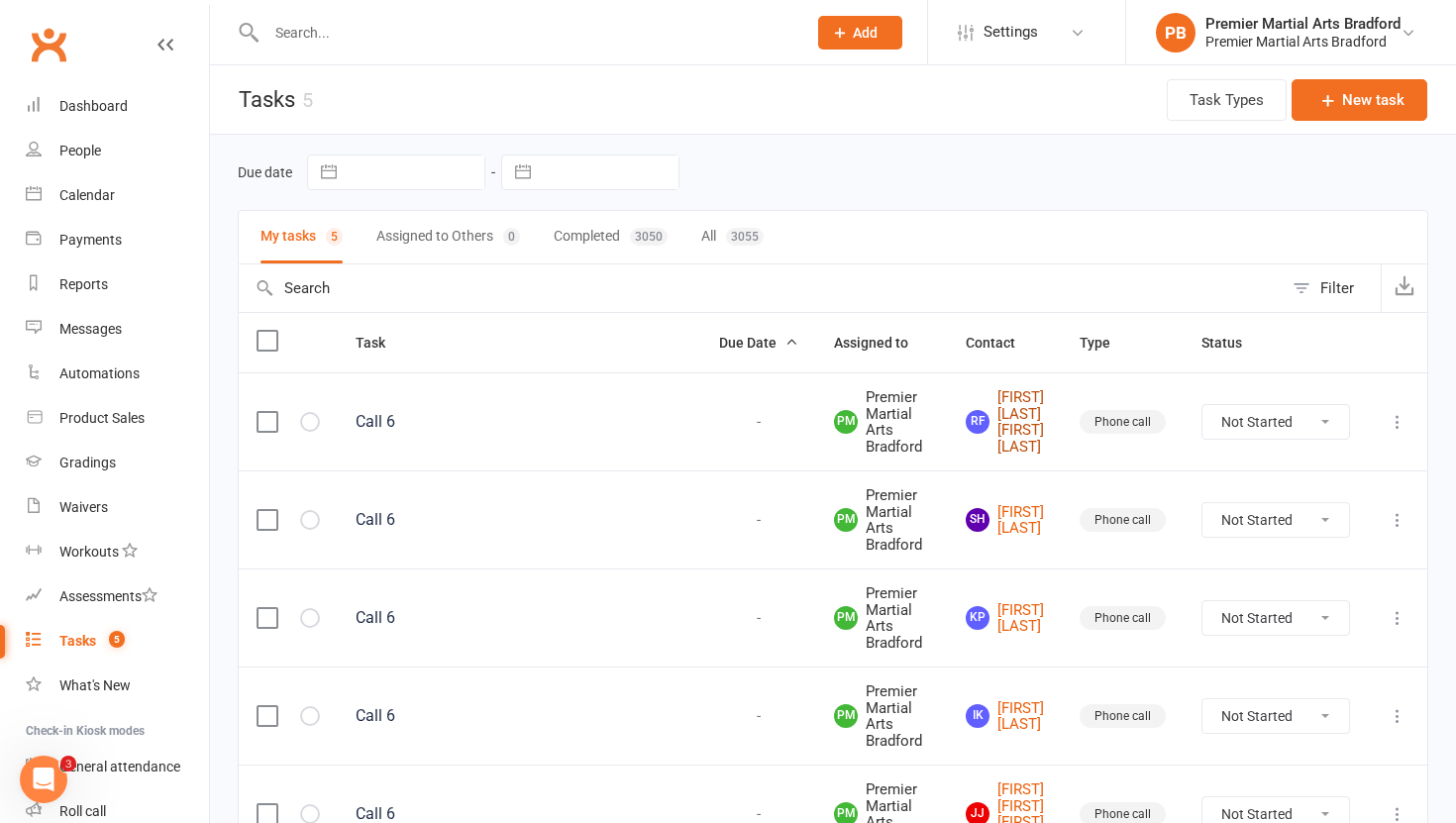 click on "[FIRST] [LAST] [FIRST] [LAST]" at bounding box center (1004, 422) 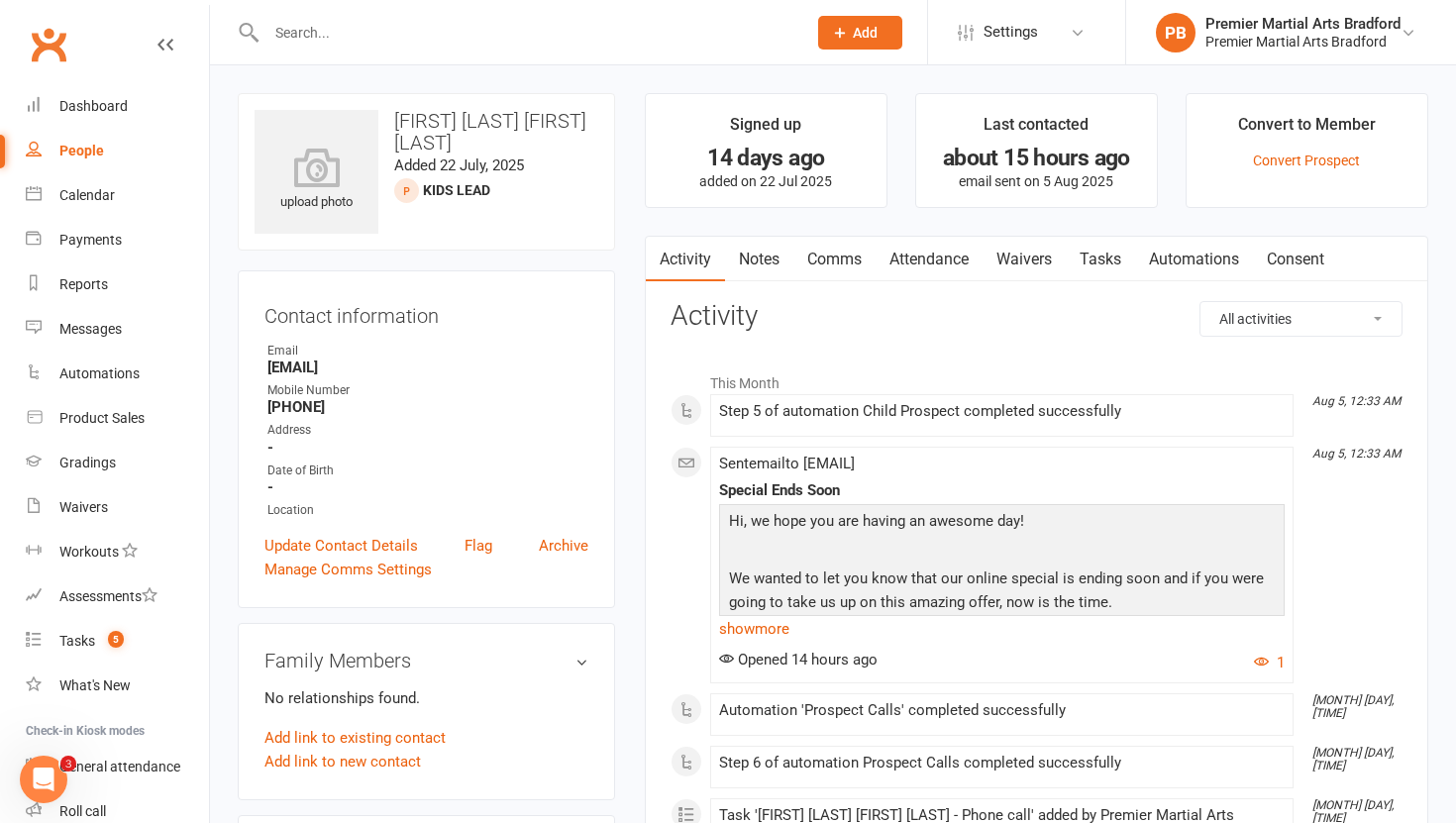 click on "Tasks" at bounding box center [1100, 259] 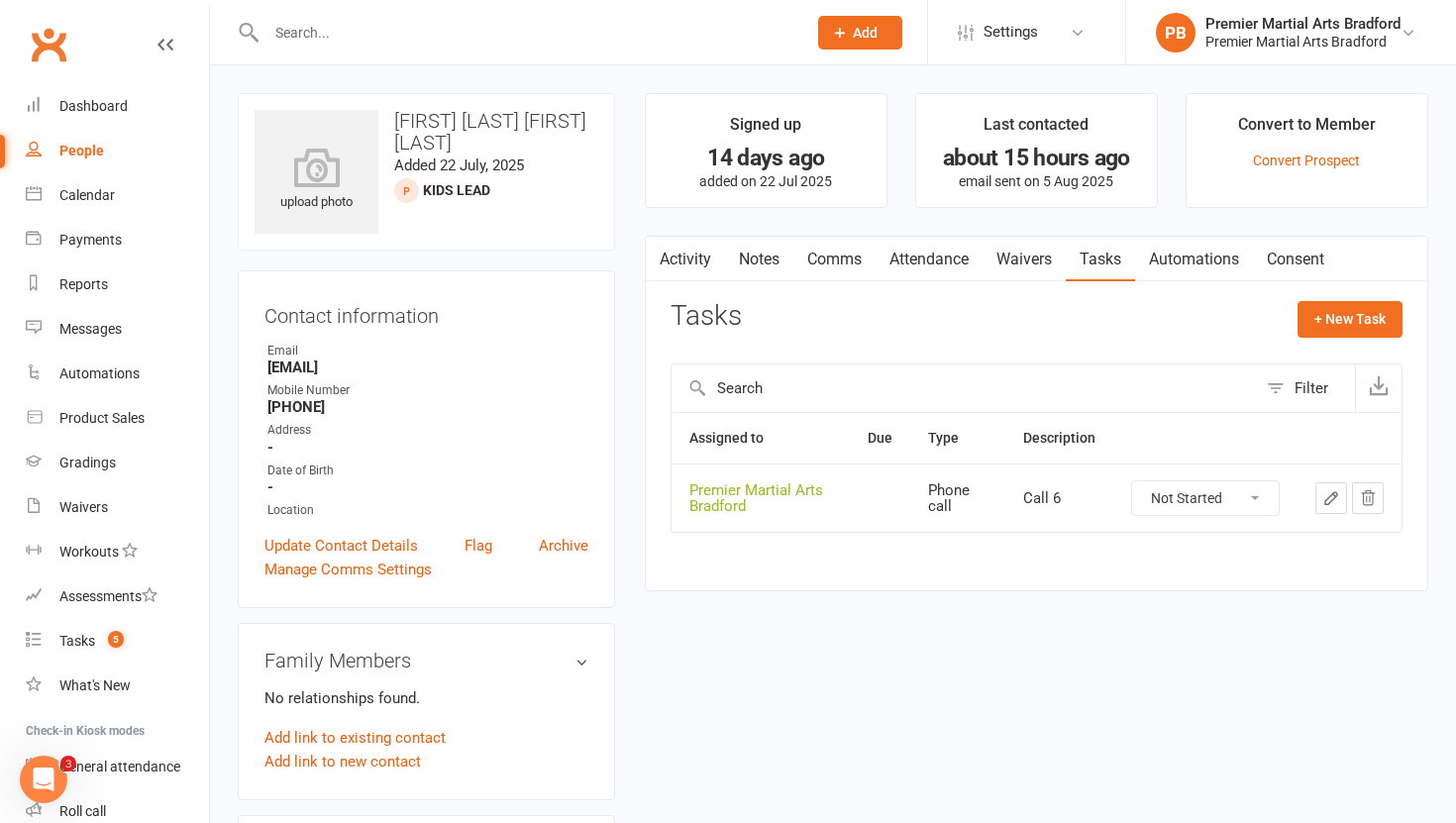 click on "Not Started In Progress Waiting Complete" at bounding box center [1205, 498] 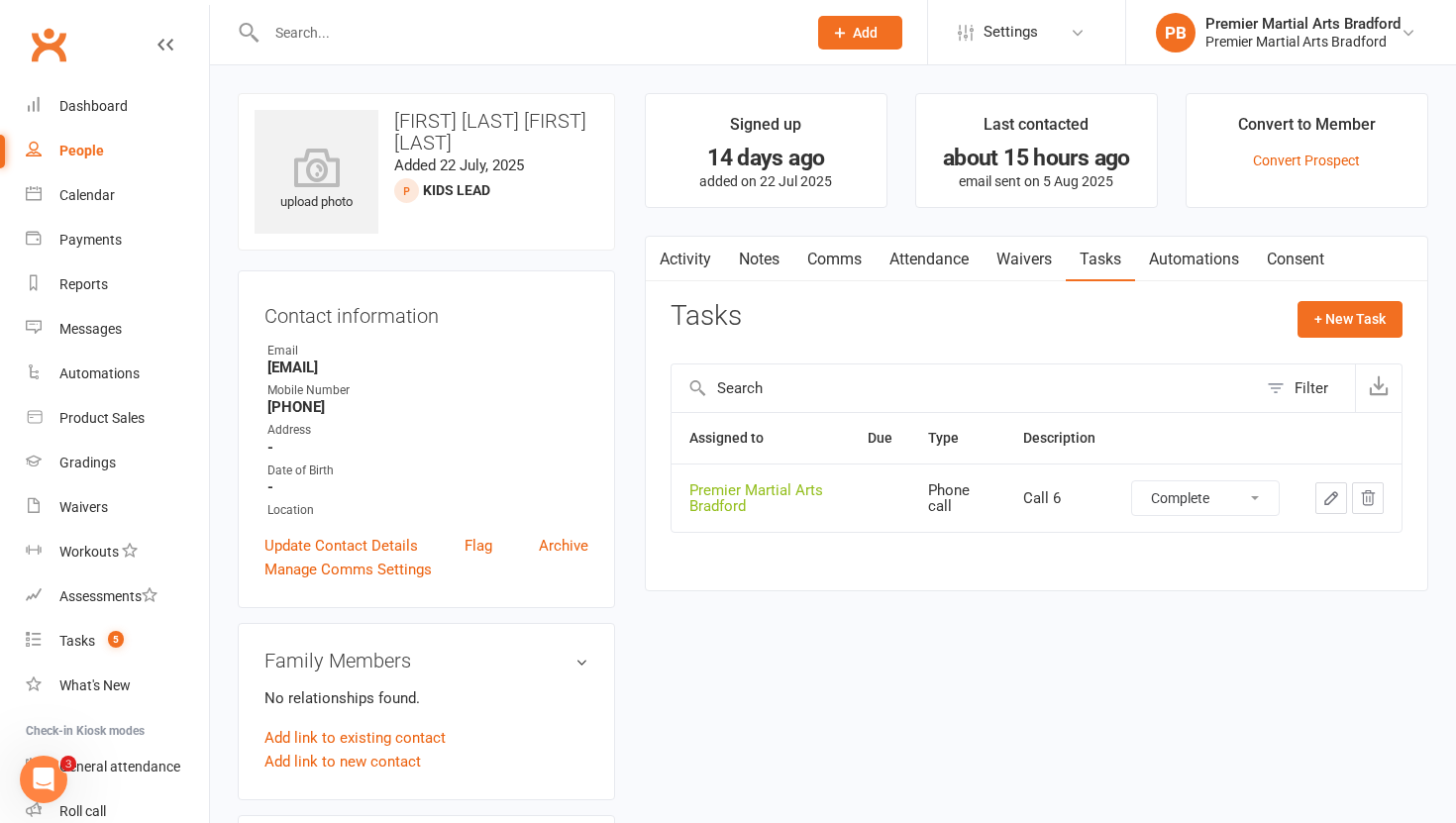 select on "unstarted" 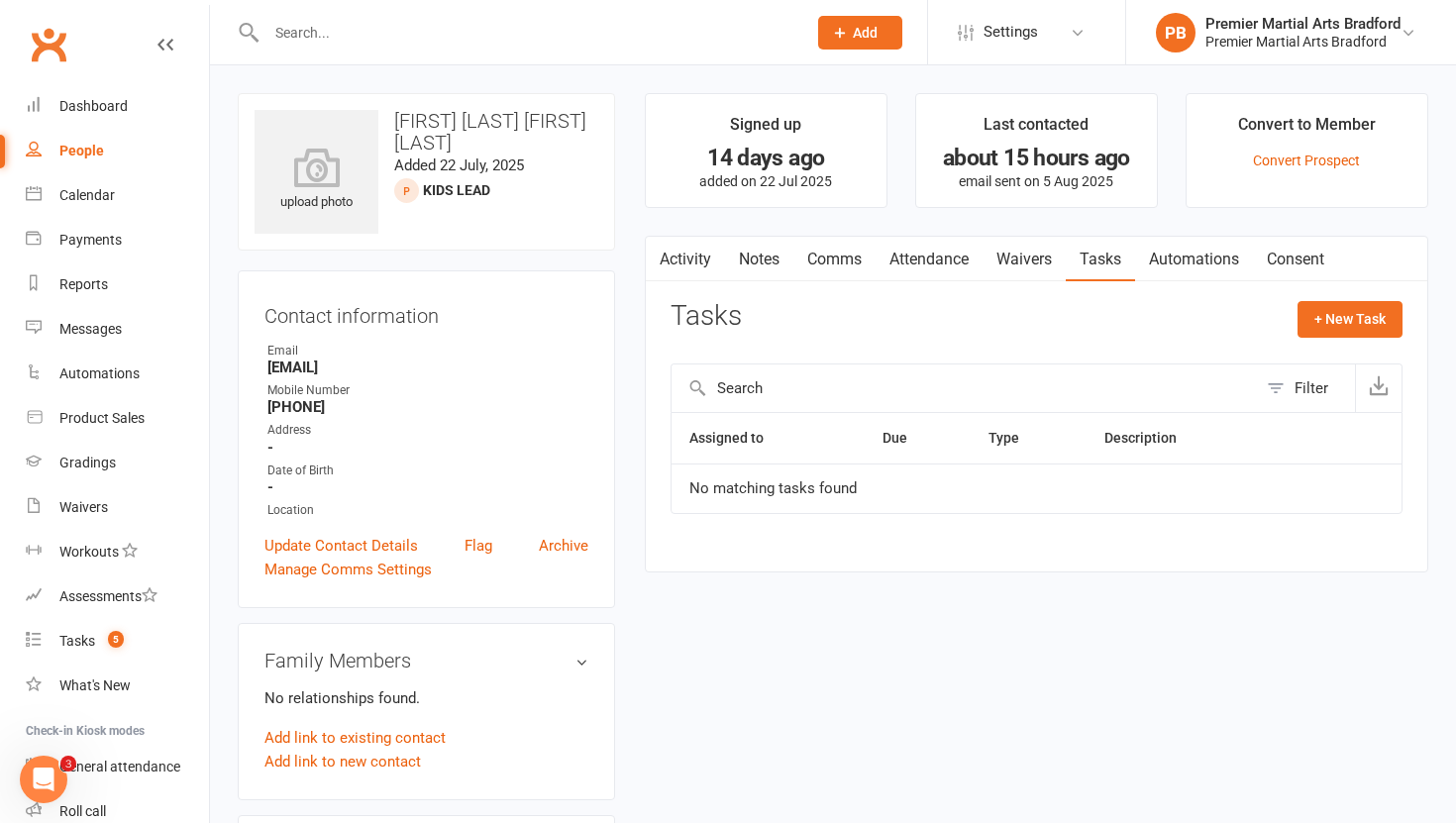 click on "Notes" at bounding box center [759, 259] 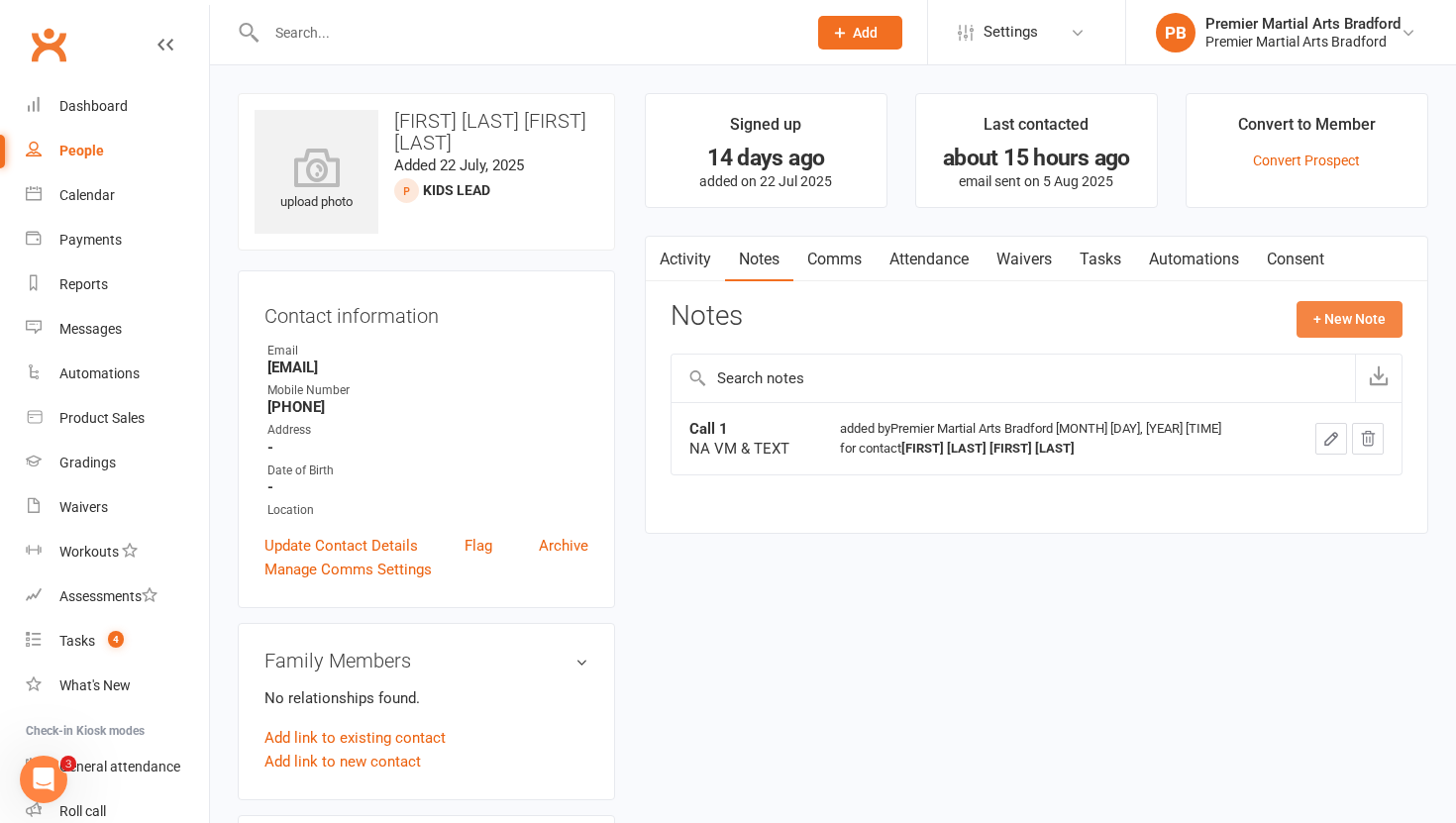 click on "+ New Note" at bounding box center [1349, 319] 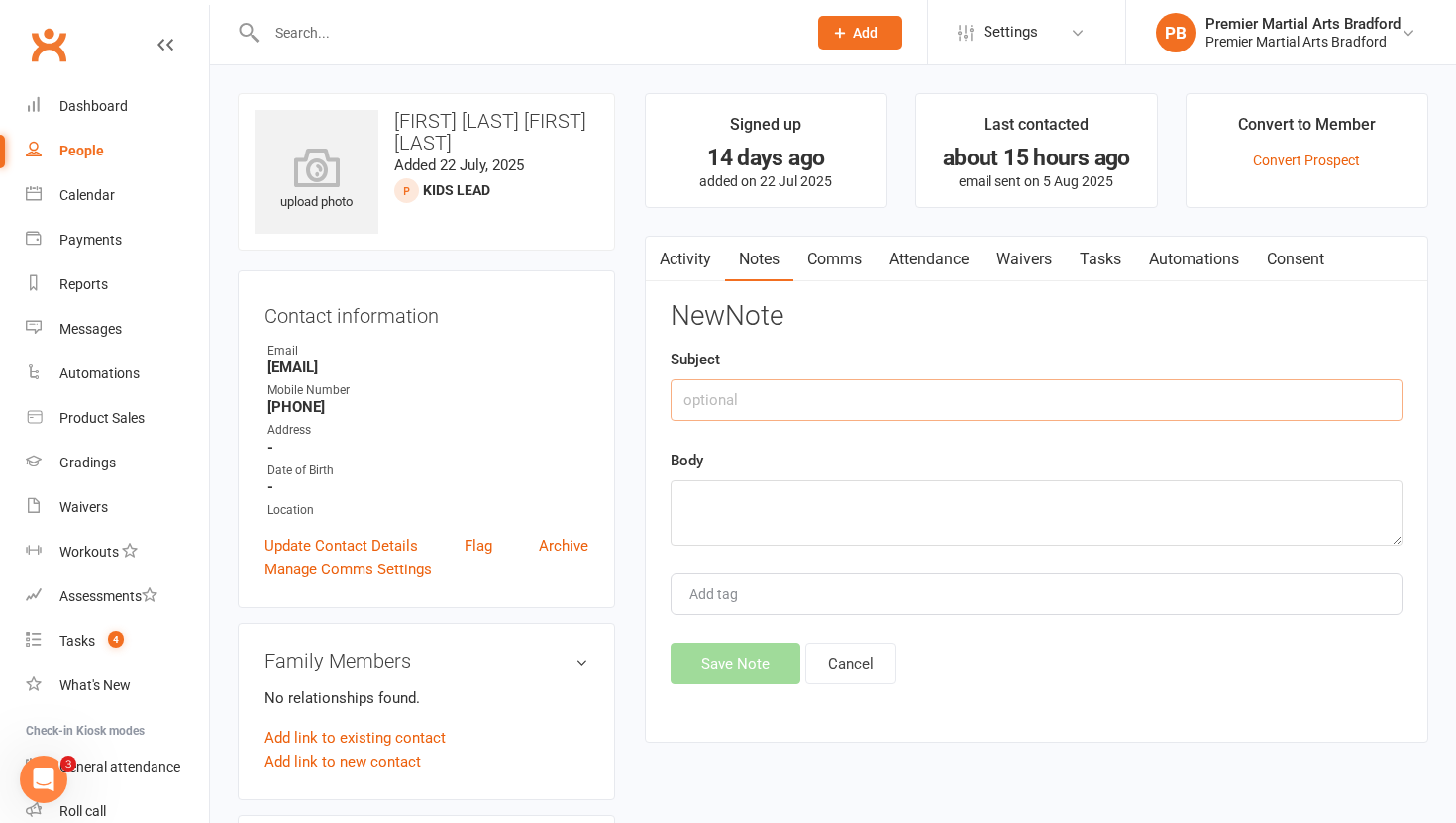 click at bounding box center (1036, 400) 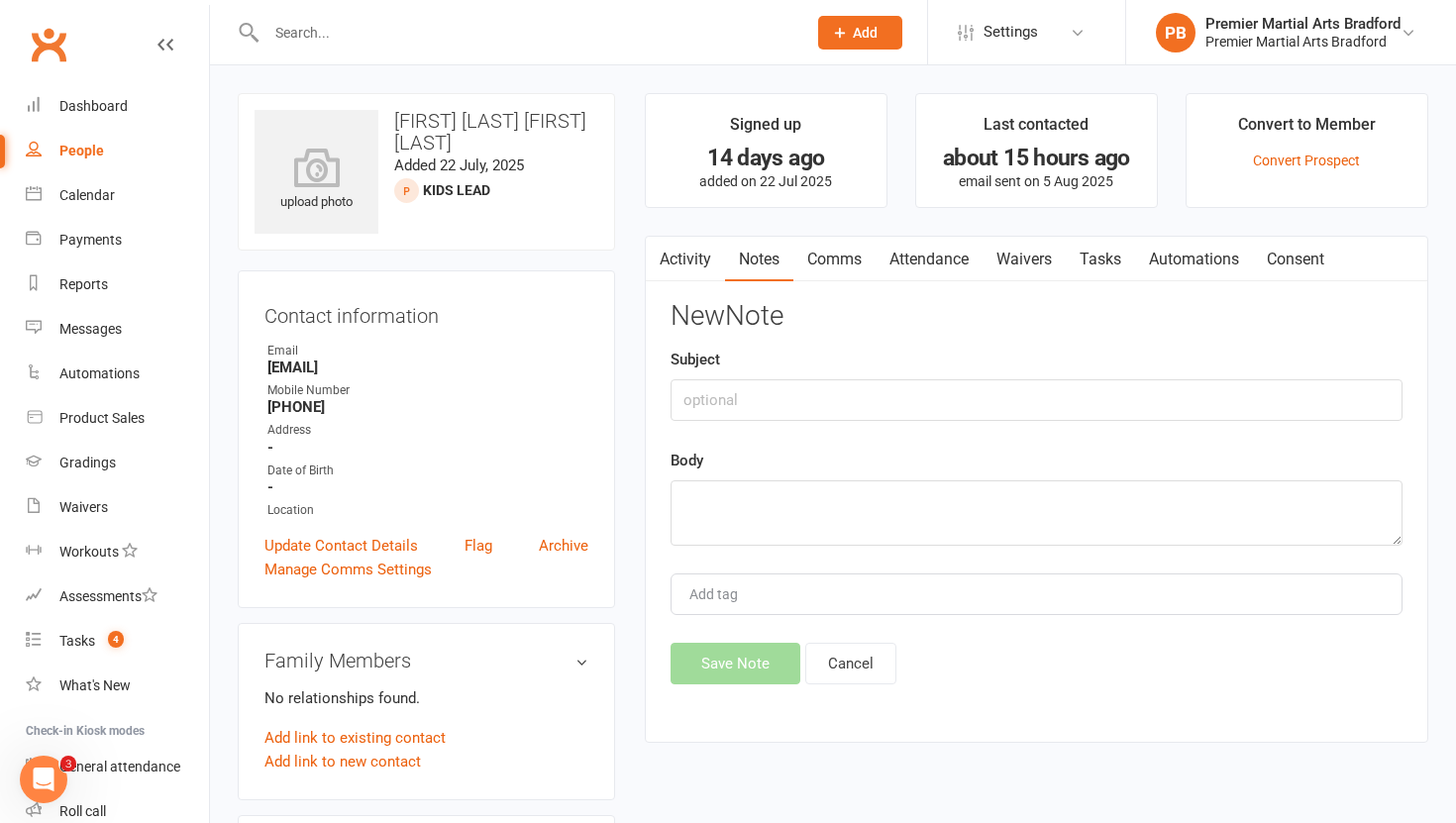 drag, startPoint x: 474, startPoint y: 369, endPoint x: 261, endPoint y: 368, distance: 213.00235 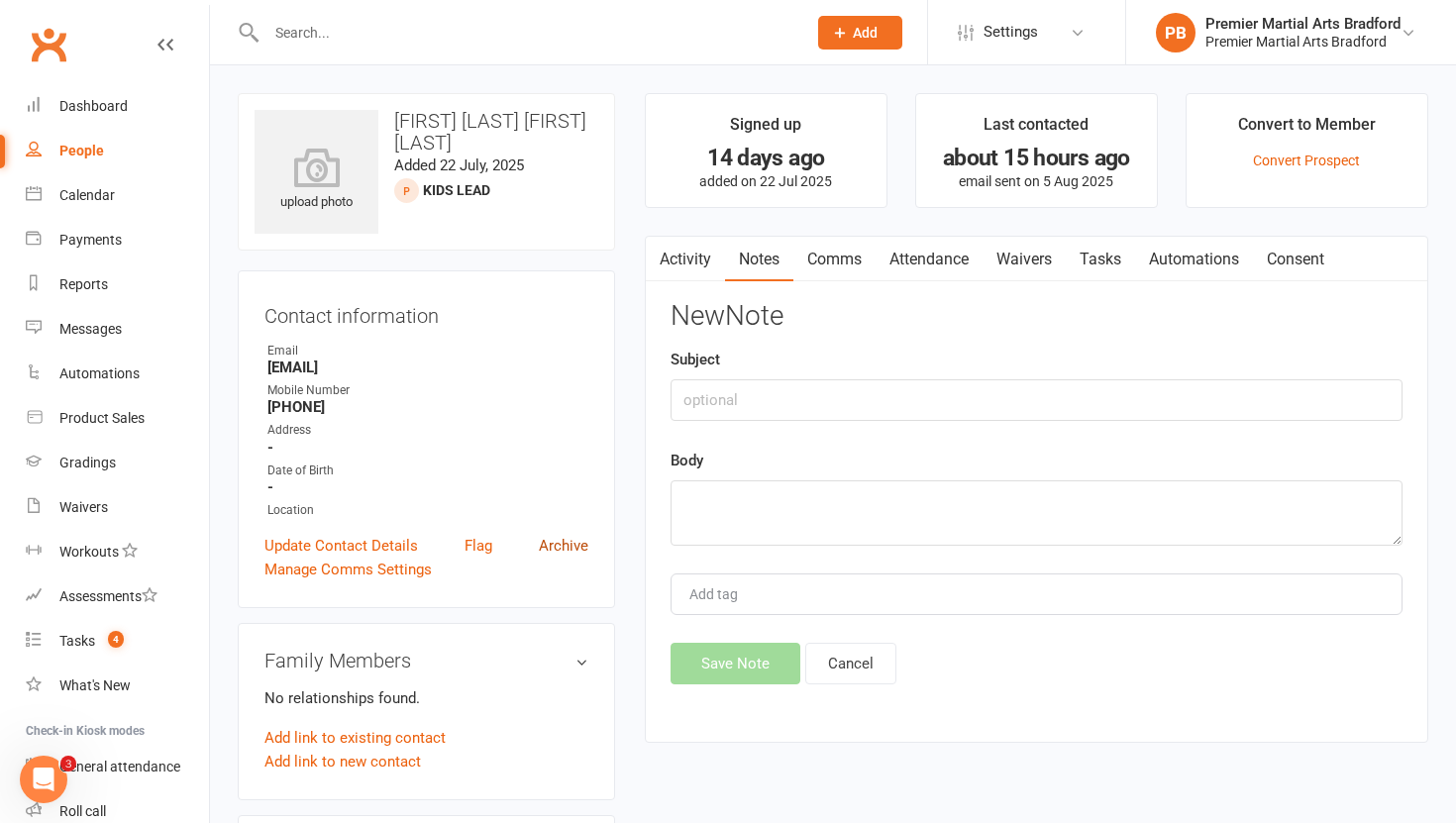 click on "Archive" at bounding box center (564, 546) 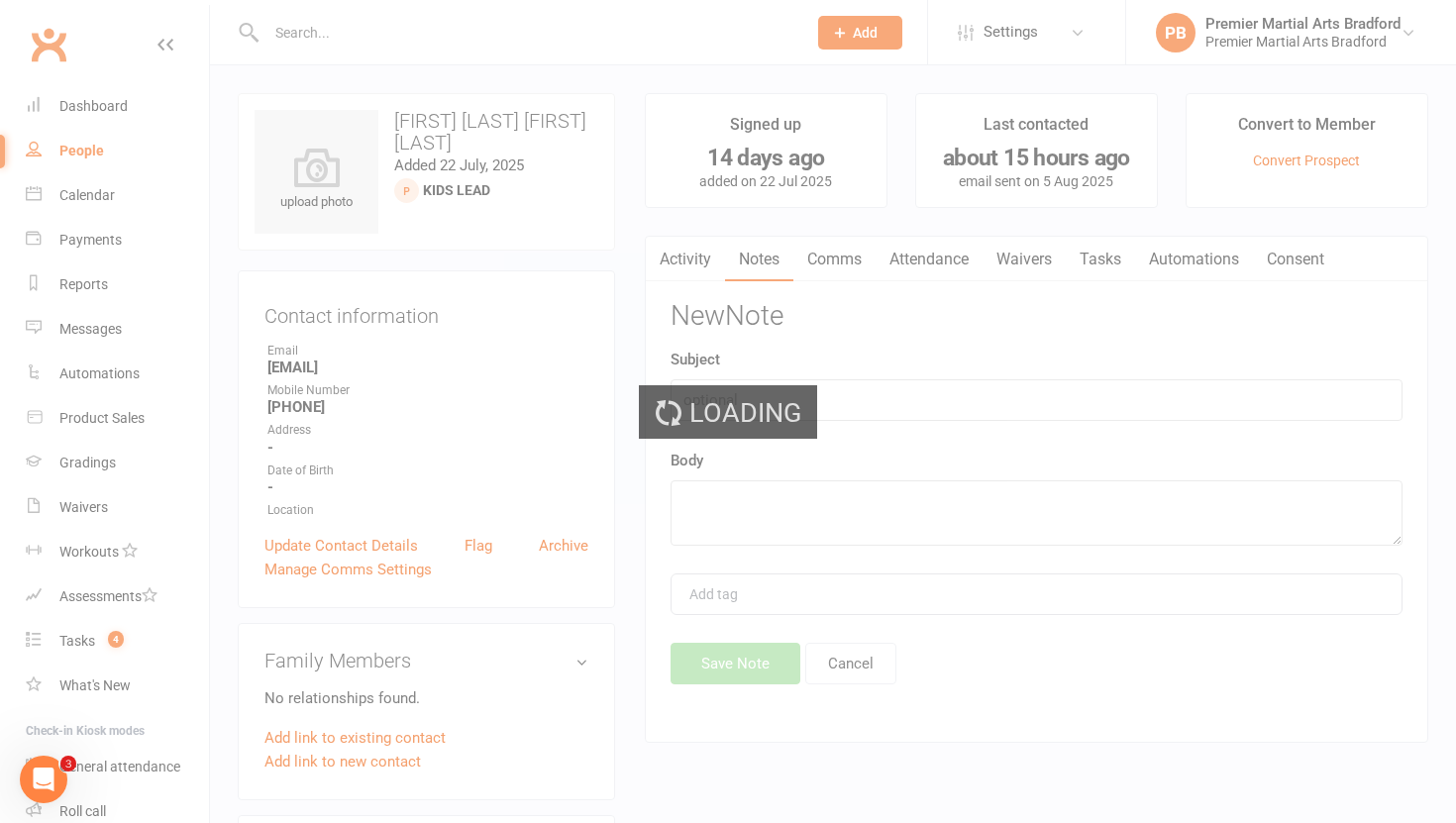 select on "100" 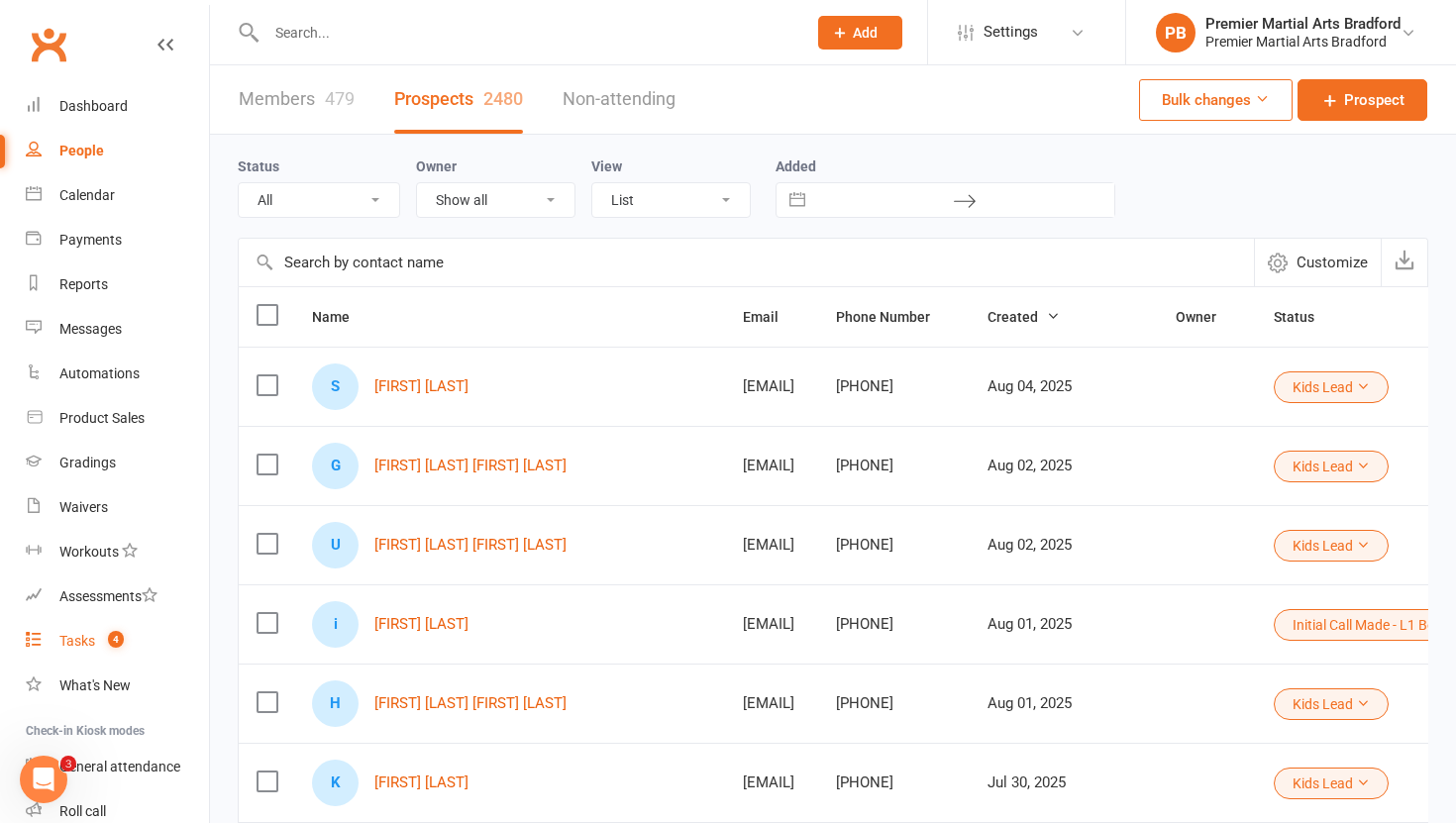 click on "Tasks" at bounding box center (77, 641) 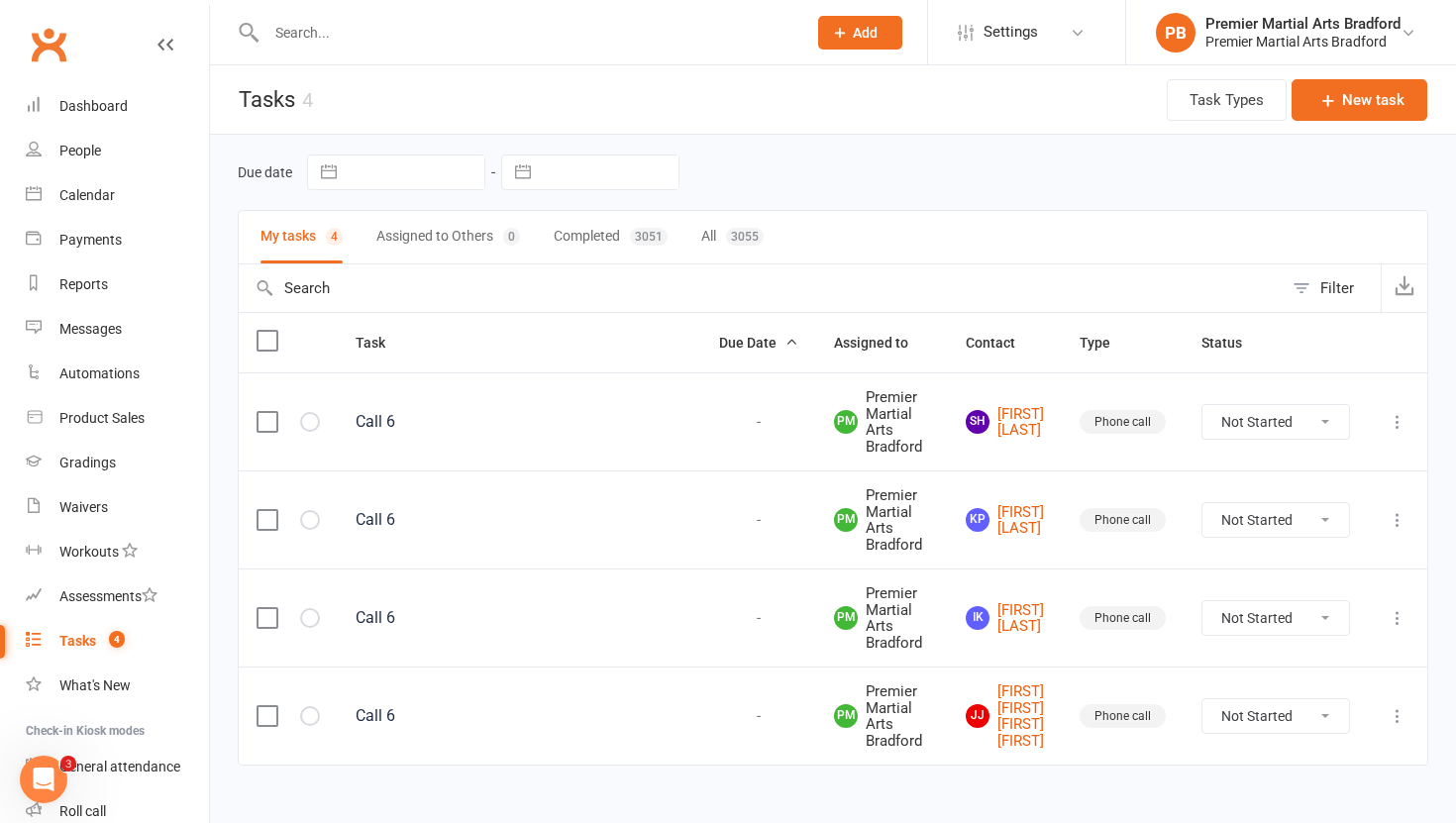 scroll, scrollTop: 27, scrollLeft: 0, axis: vertical 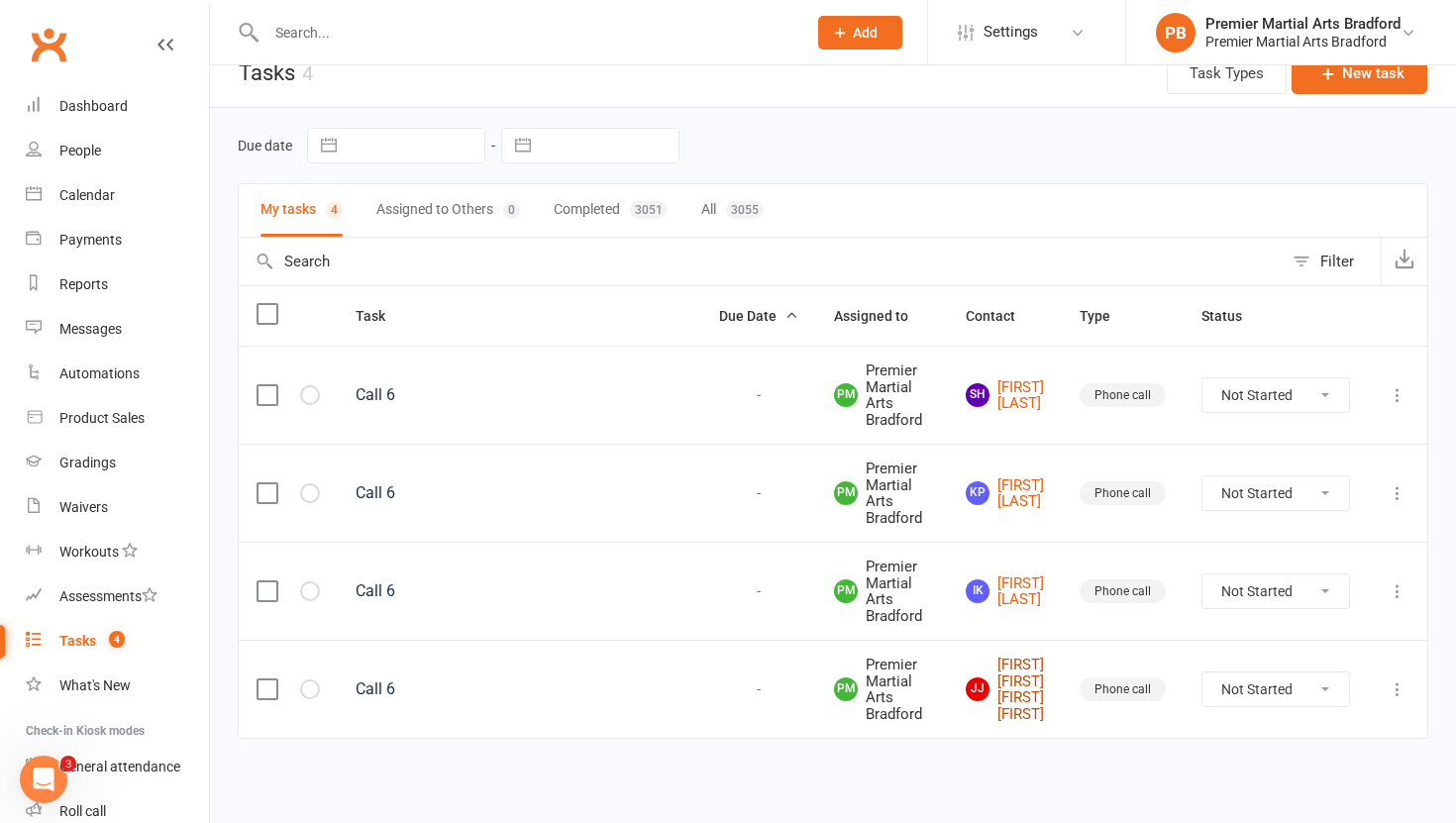 click on "[FIRST] [LAST] [FIRST] [LAST] [FIRST] [LAST]" at bounding box center [1004, 689] 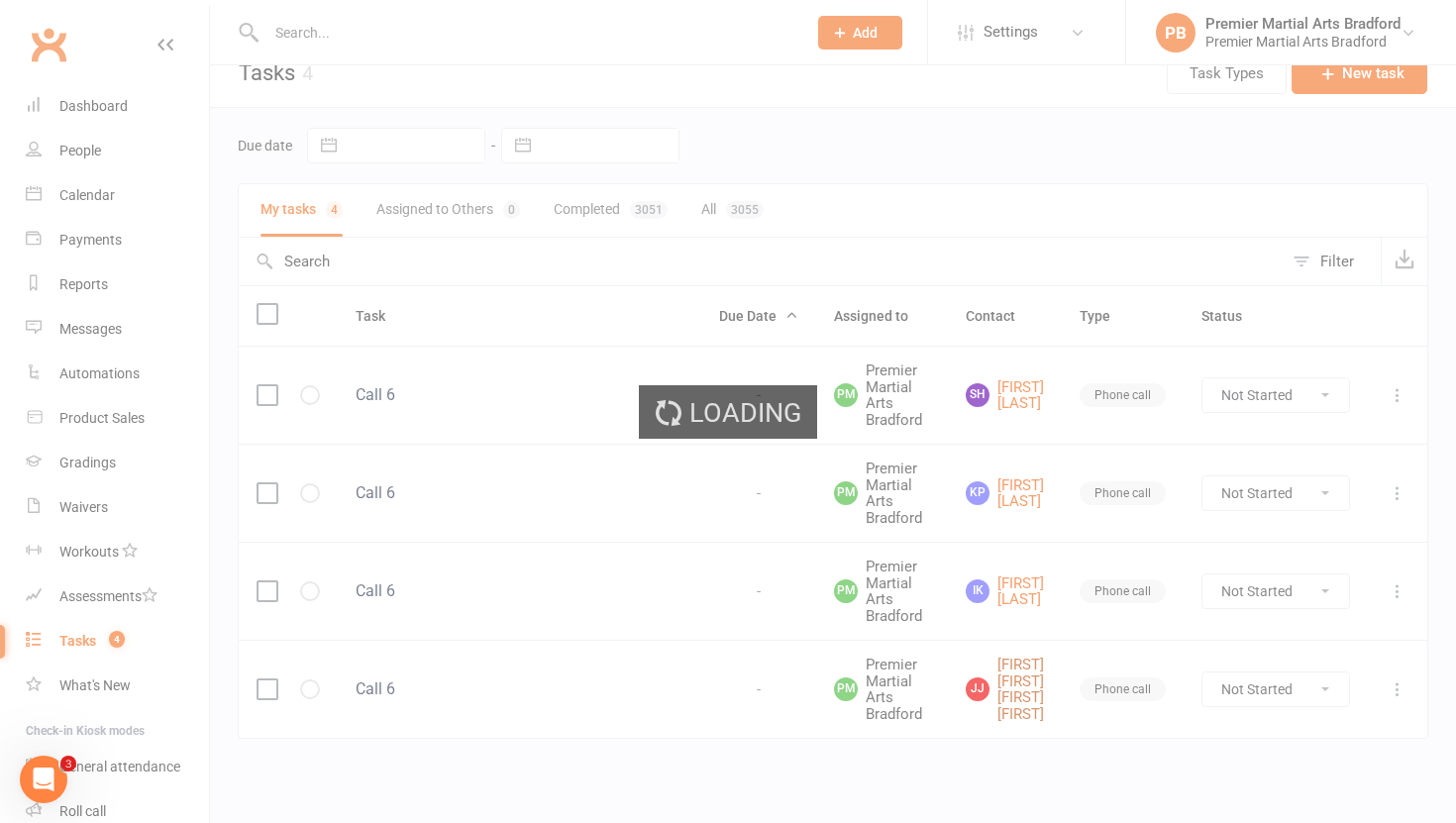 scroll, scrollTop: 0, scrollLeft: 0, axis: both 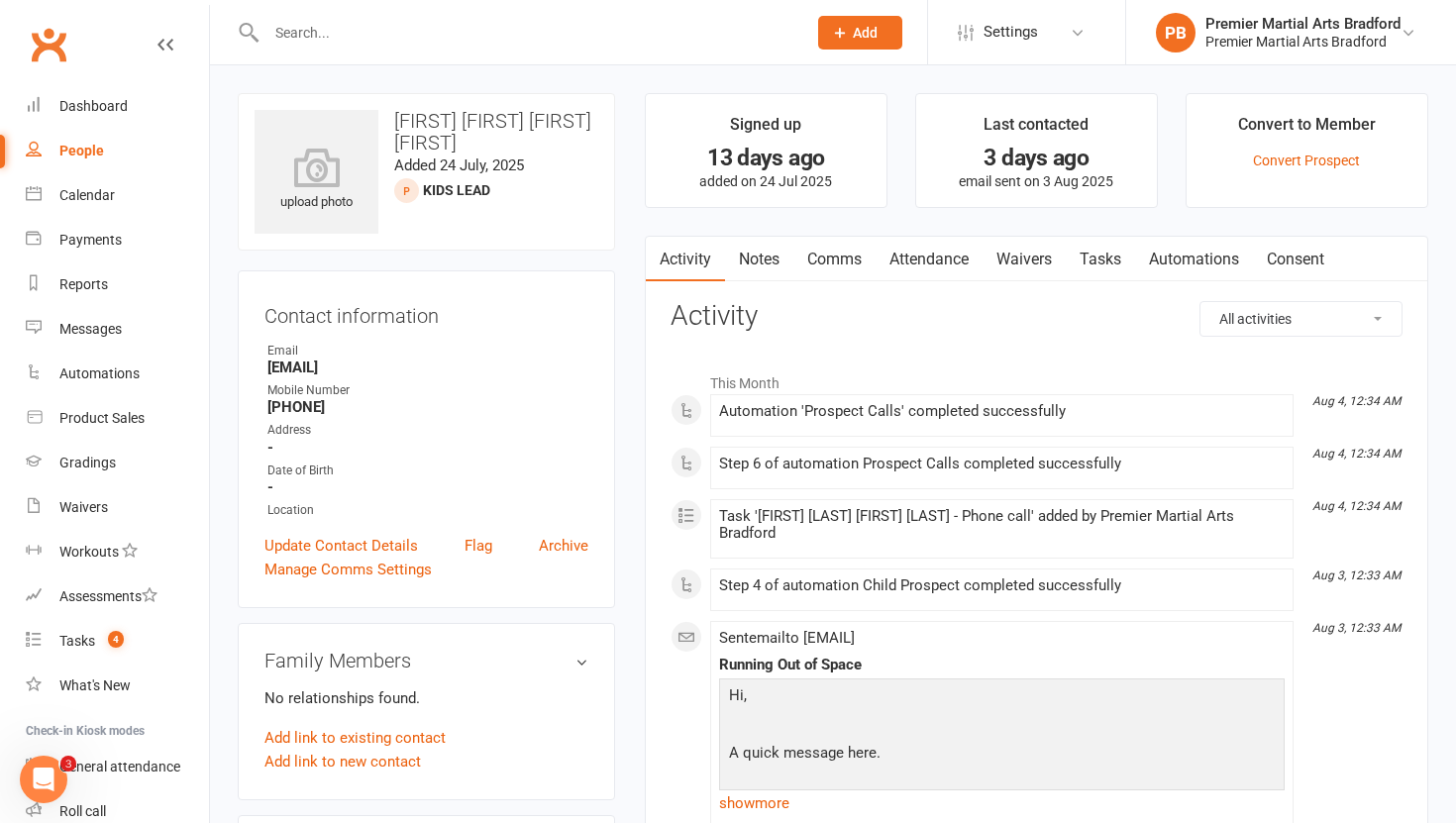 click on "Tasks" at bounding box center (1100, 259) 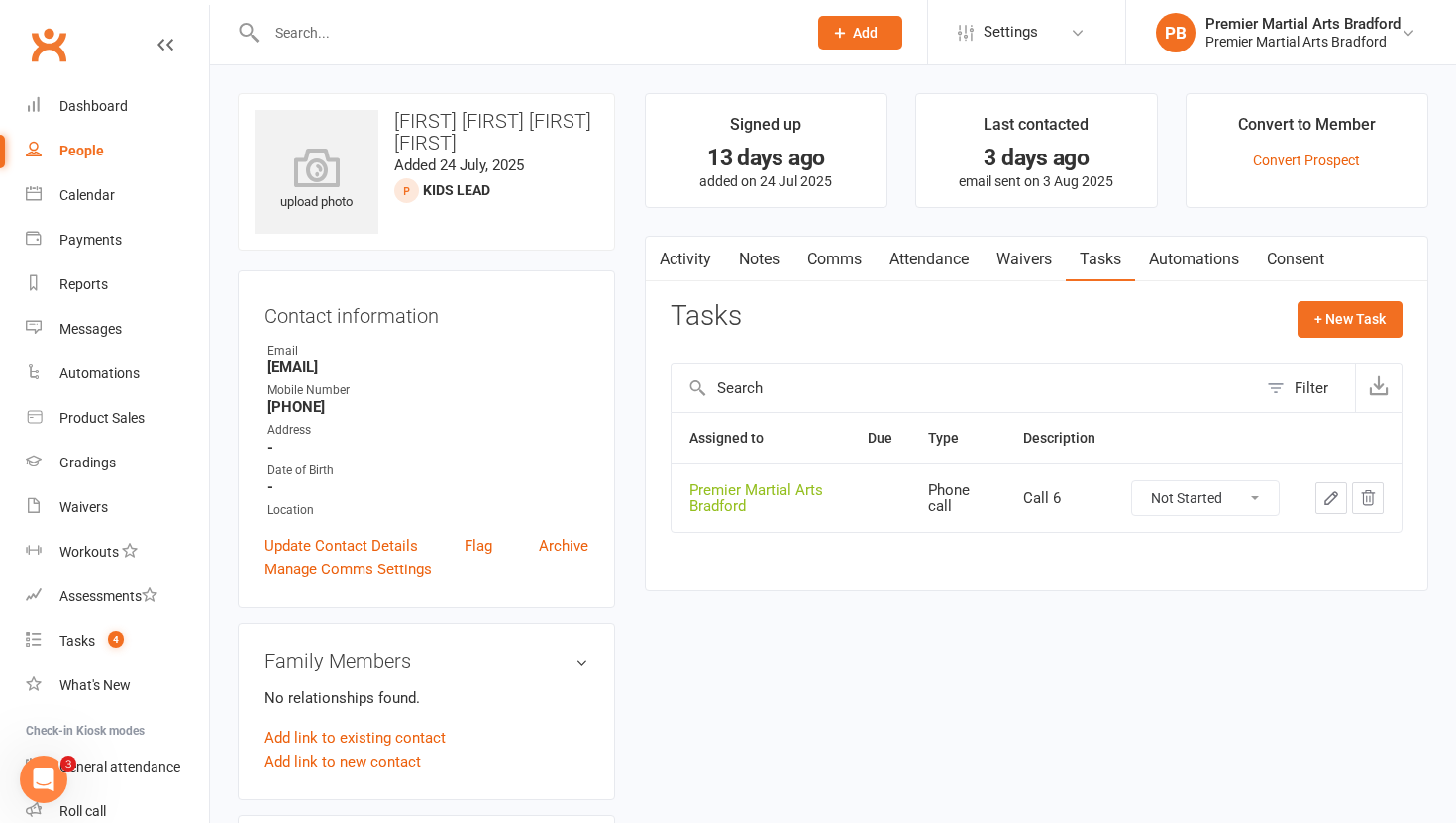 click on "Not Started In Progress Waiting Complete" at bounding box center [1205, 498] 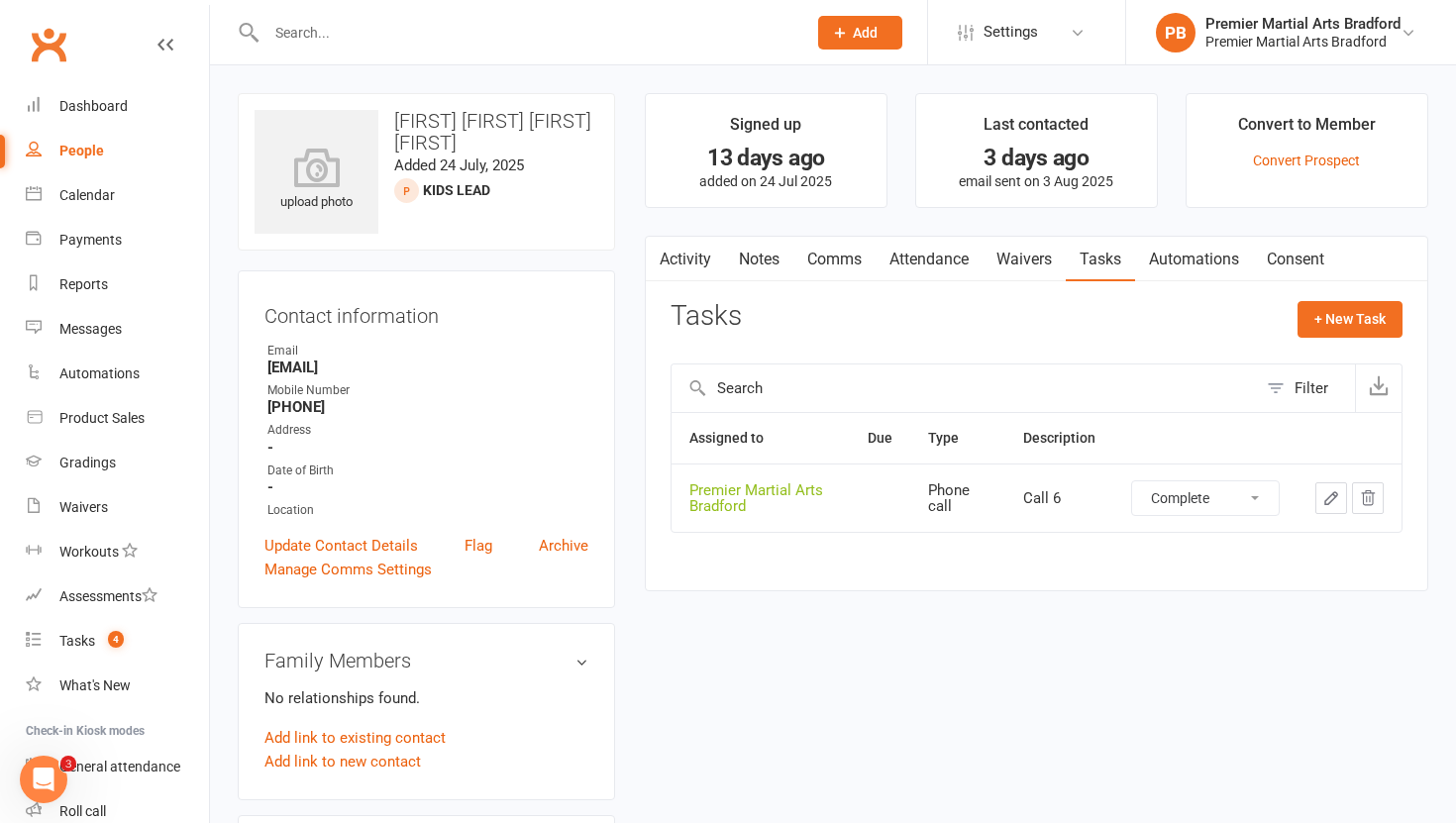 select on "unstarted" 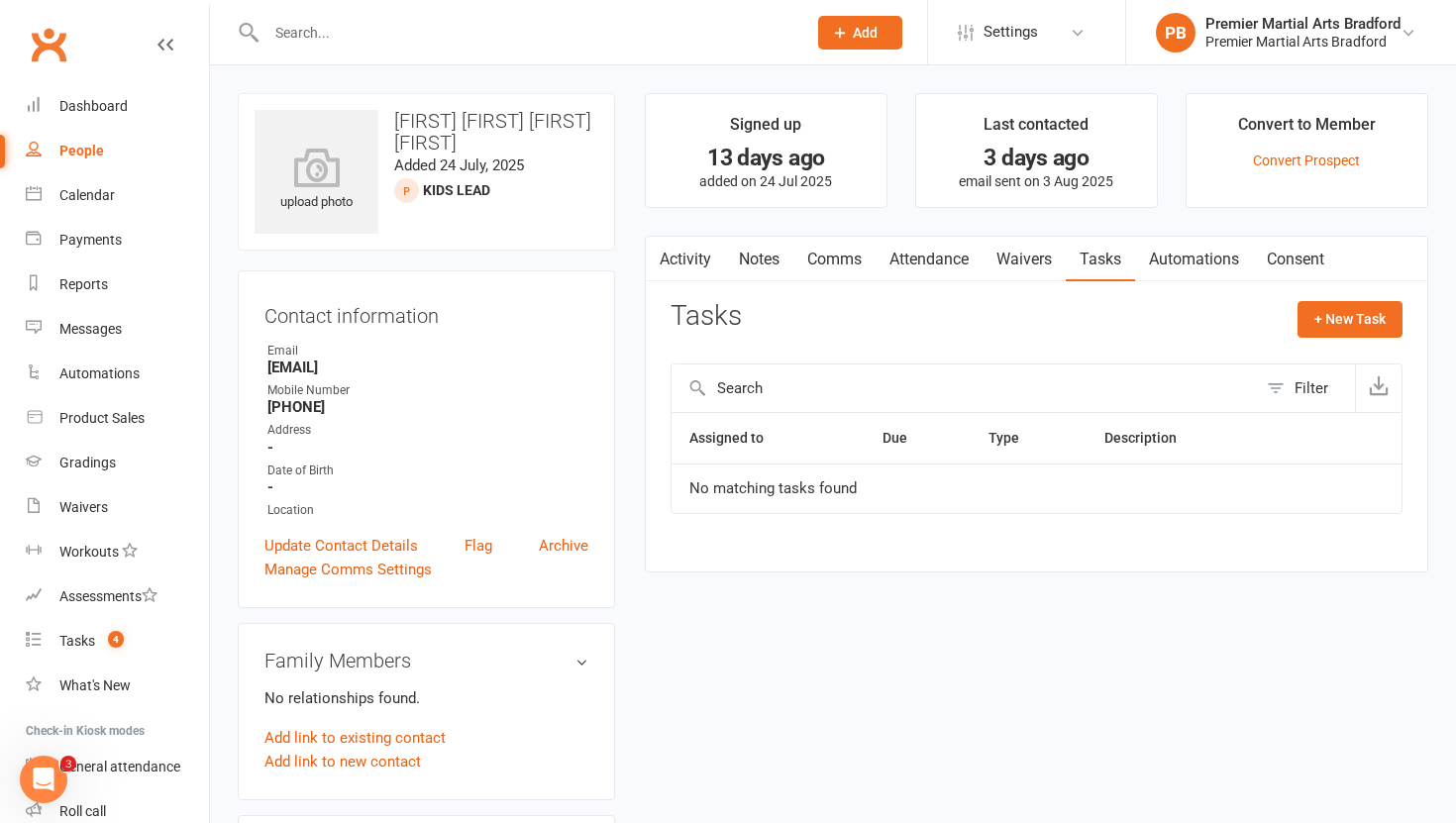 click on "Notes" at bounding box center [759, 259] 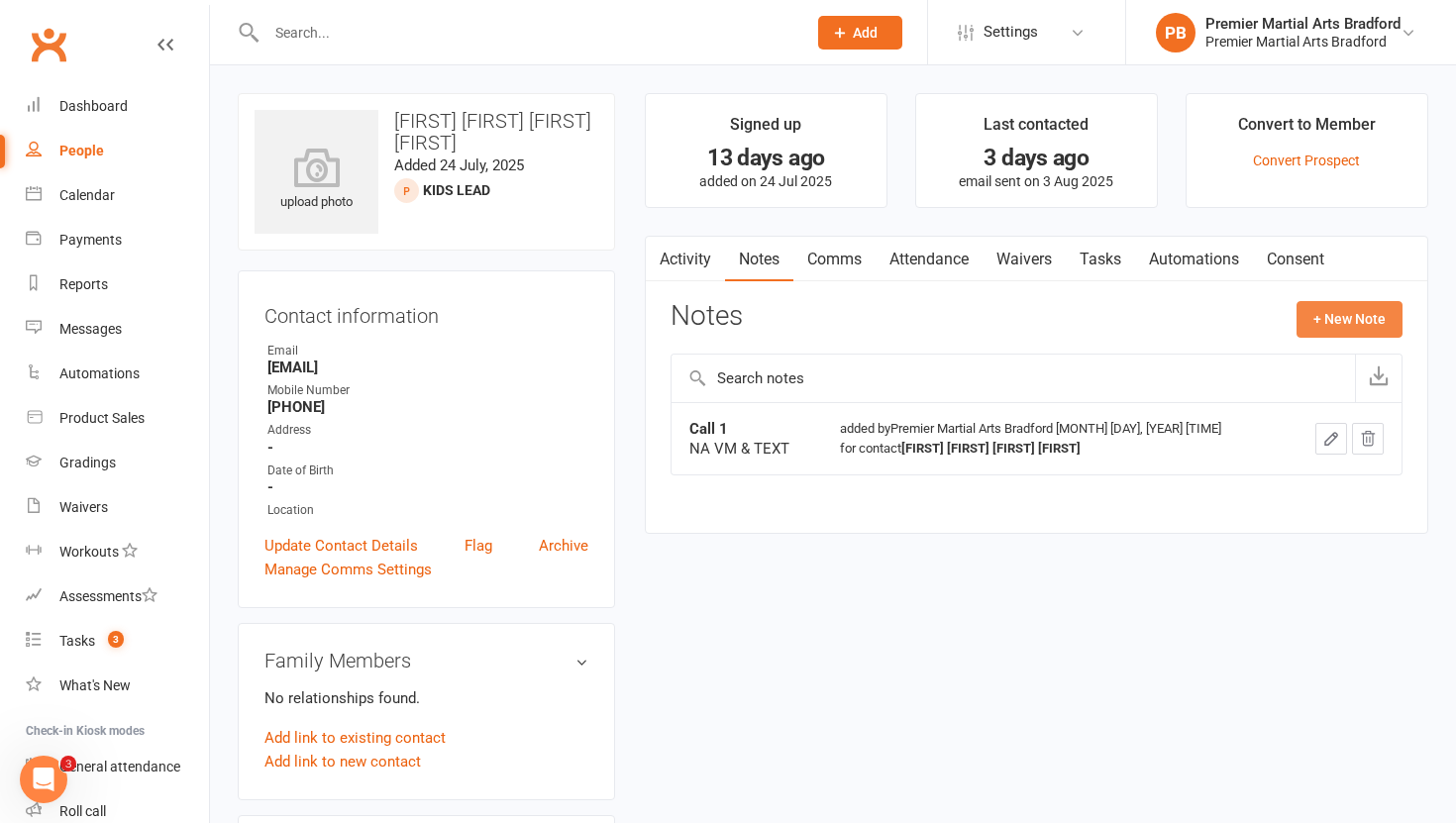 click on "+ New Note" at bounding box center [1349, 319] 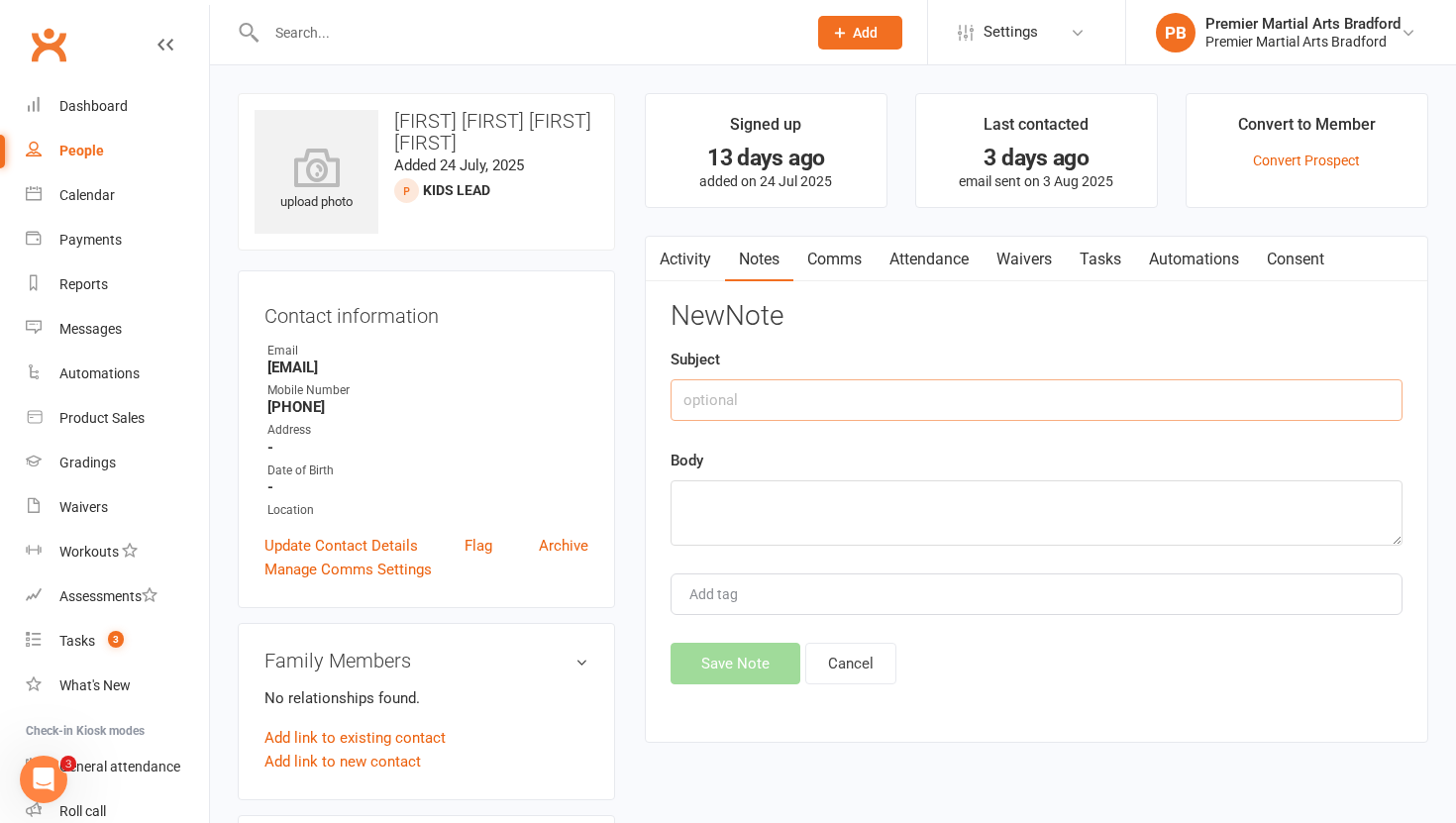 click at bounding box center [1036, 400] 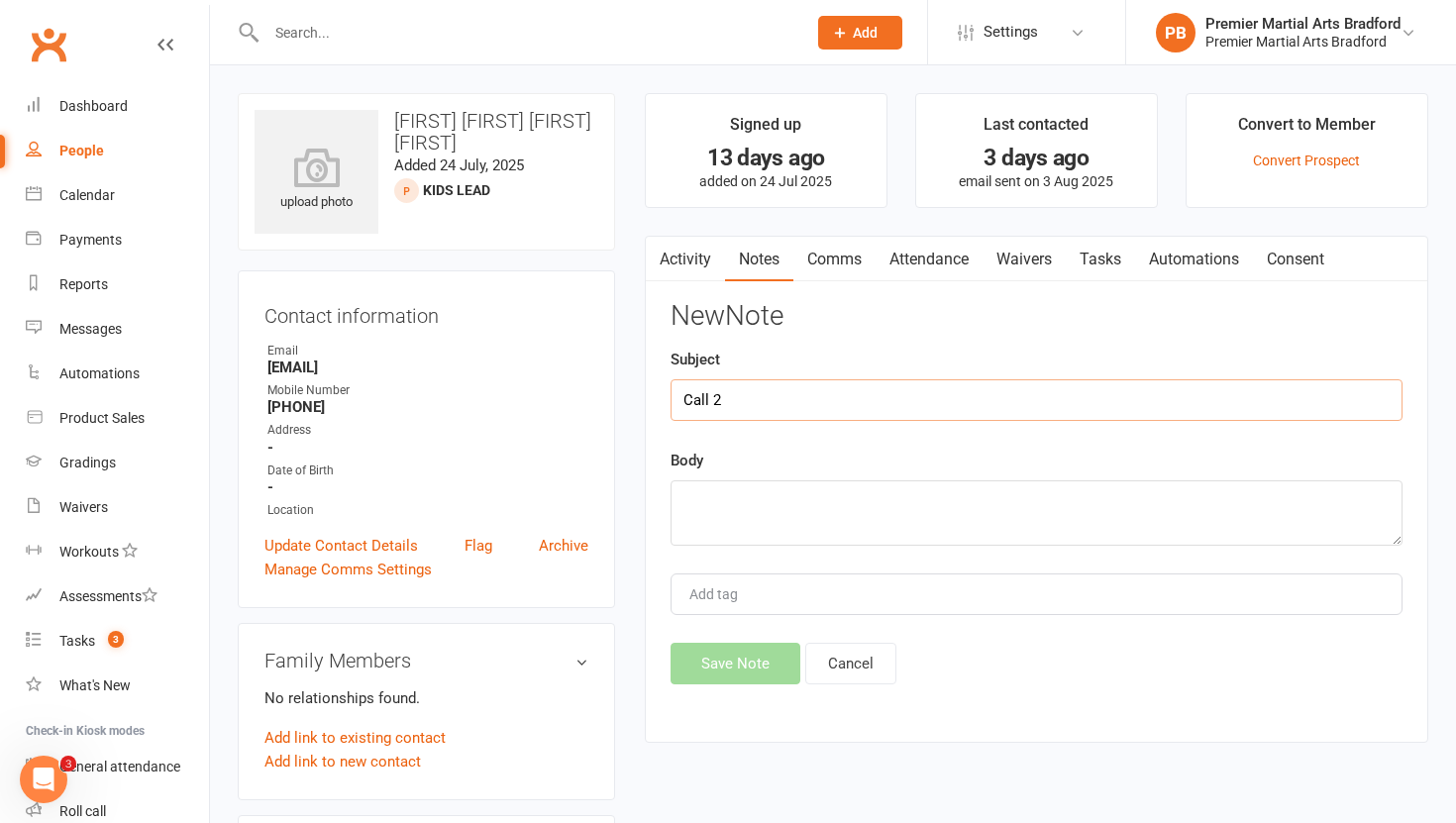 type on "Call 2" 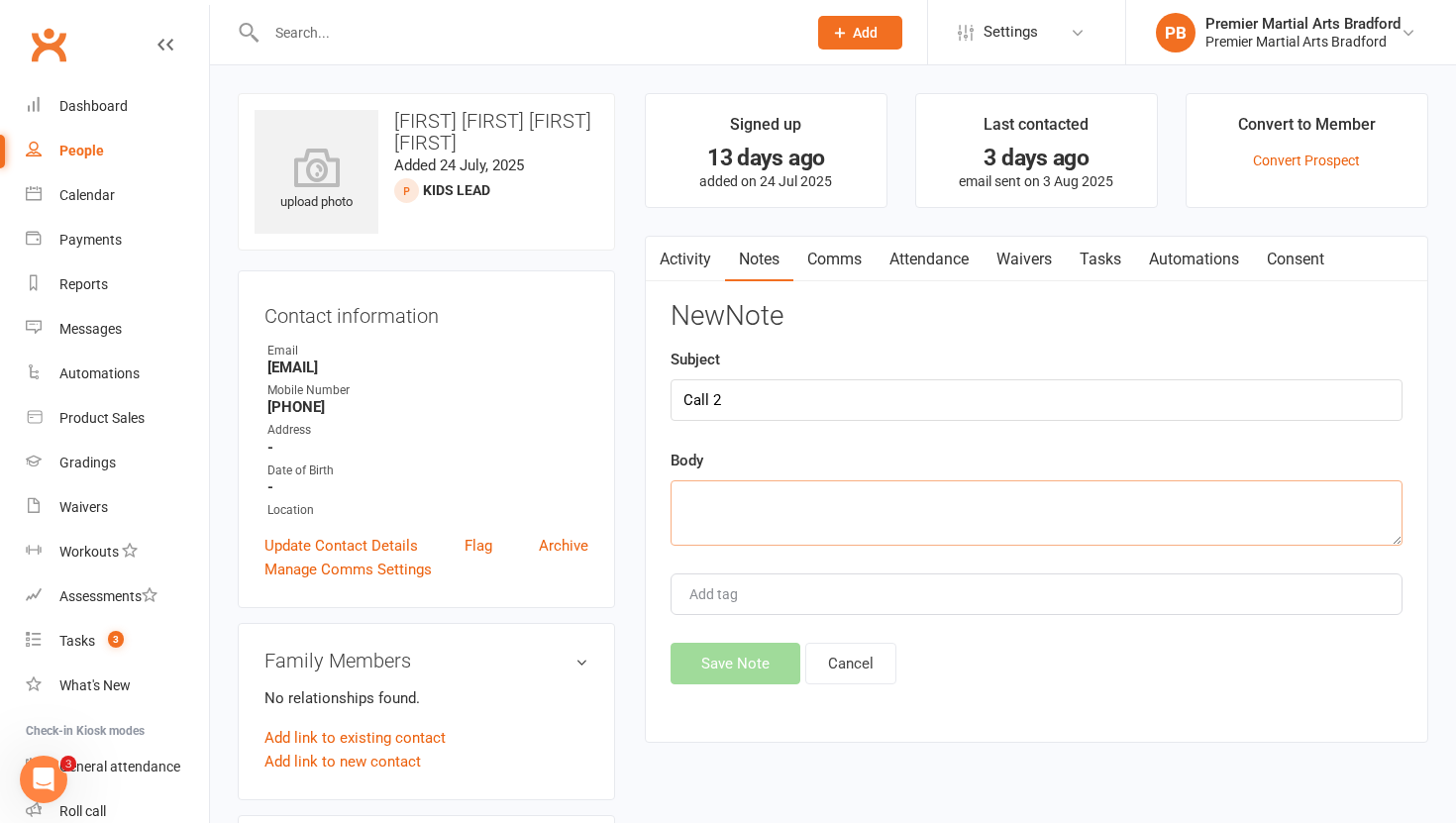 click at bounding box center (1036, 513) 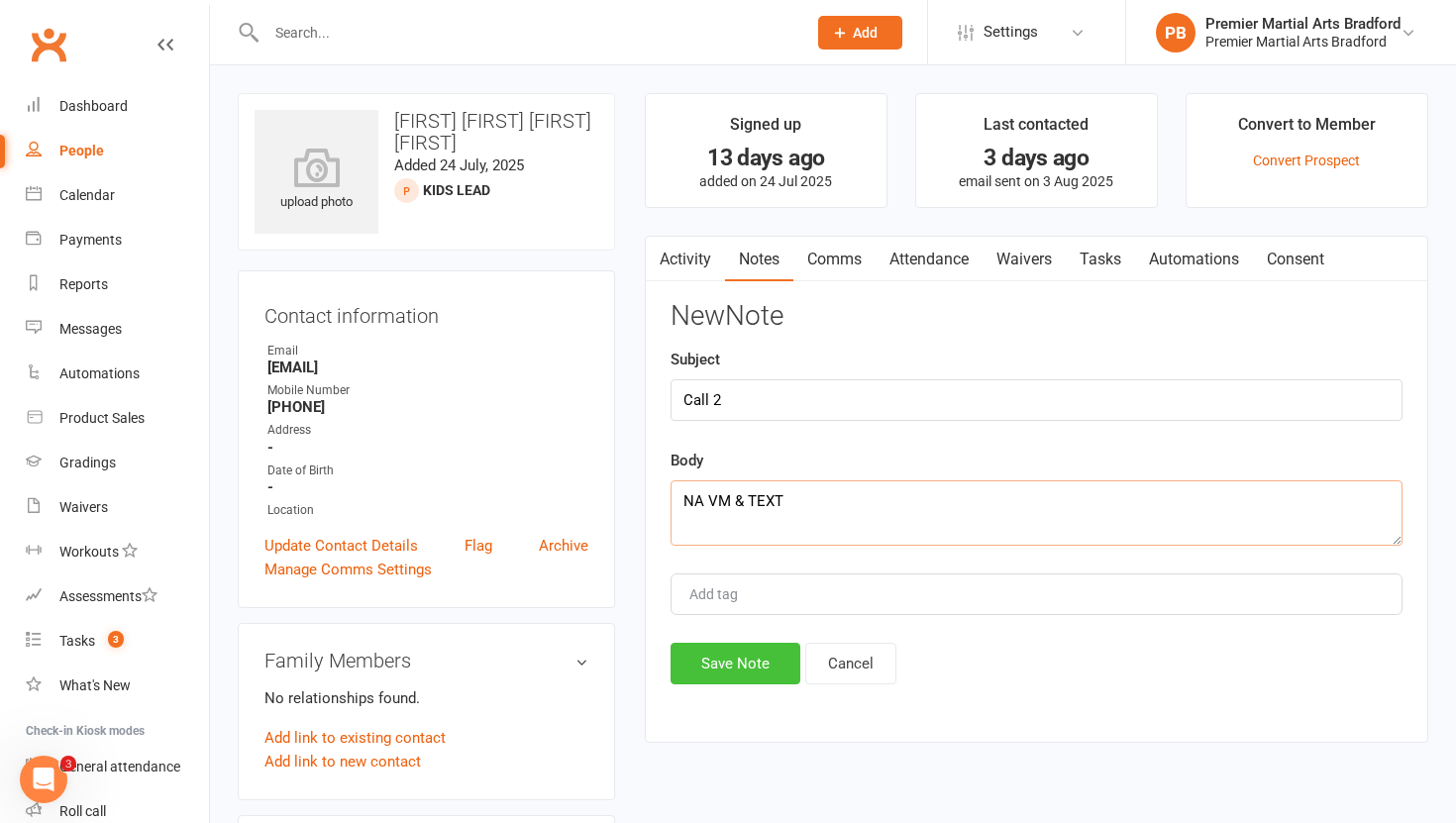 type on "NA VM & TEXT" 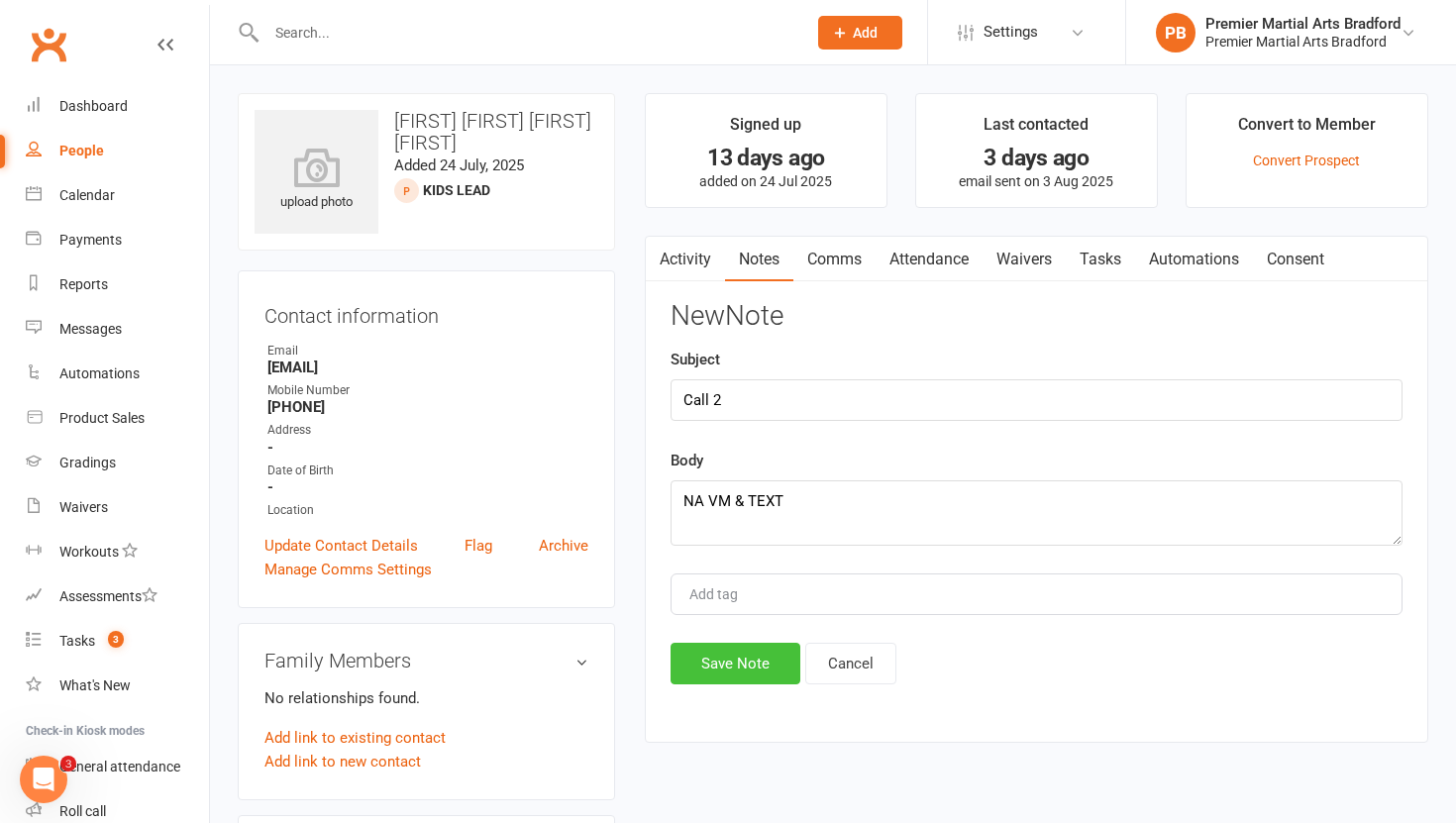 click on "Save Note" at bounding box center [735, 664] 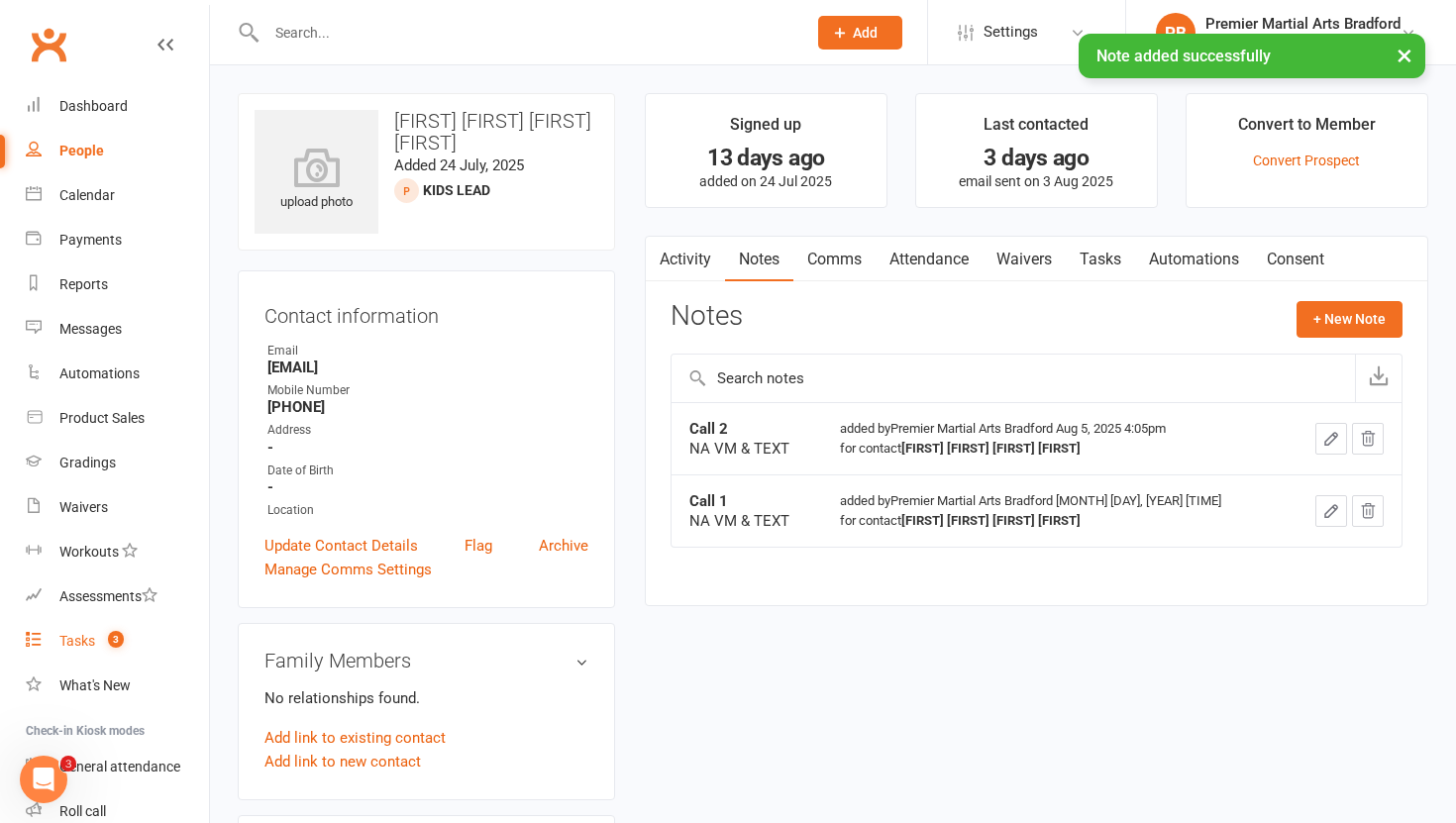 click on "Tasks" at bounding box center (77, 641) 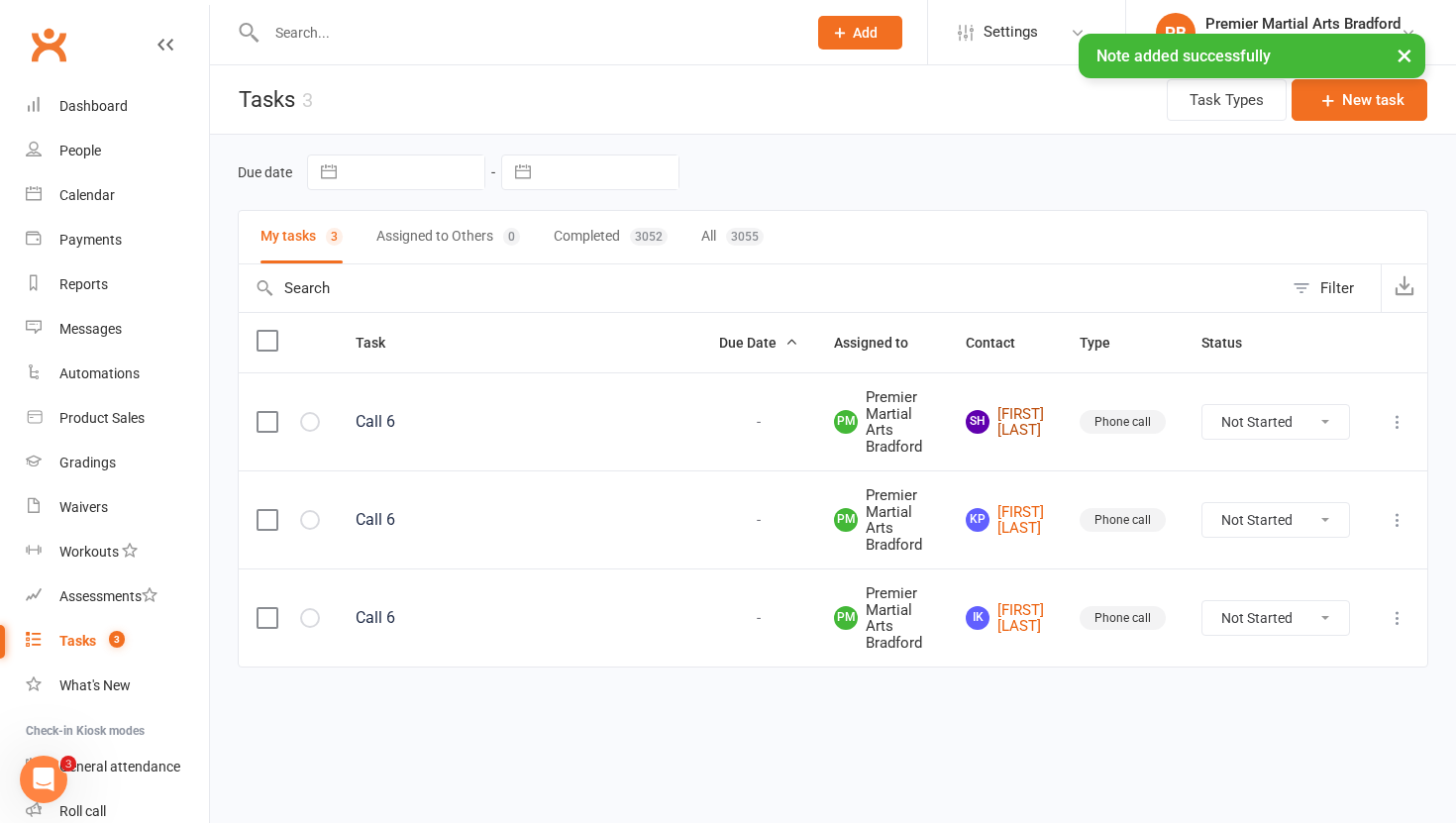 click on "[FIRST] [LAST]" at bounding box center [1004, 422] 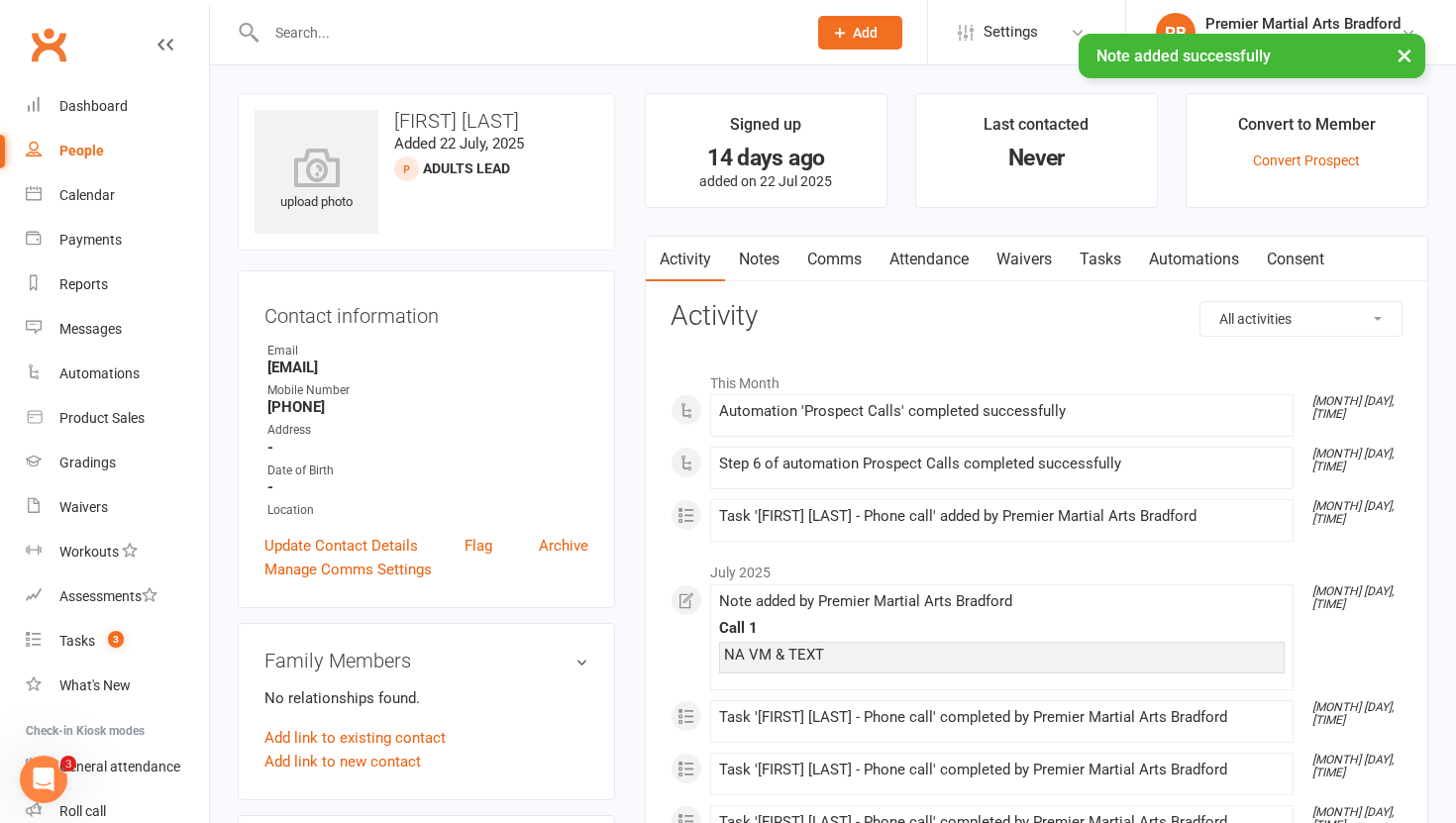 click on "Tasks" at bounding box center [1100, 259] 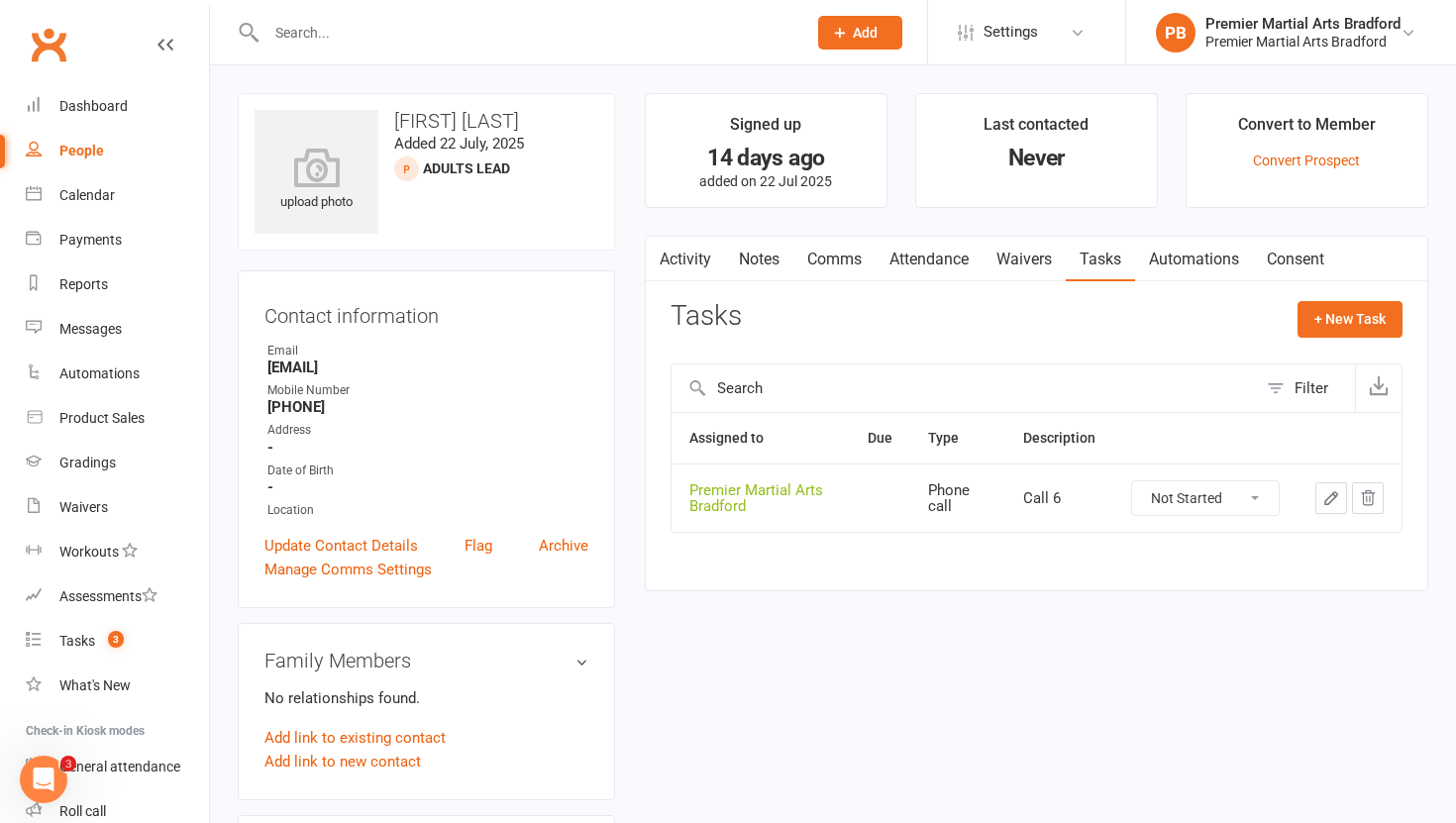 click on "Not Started In Progress Waiting Complete" at bounding box center [1205, 498] 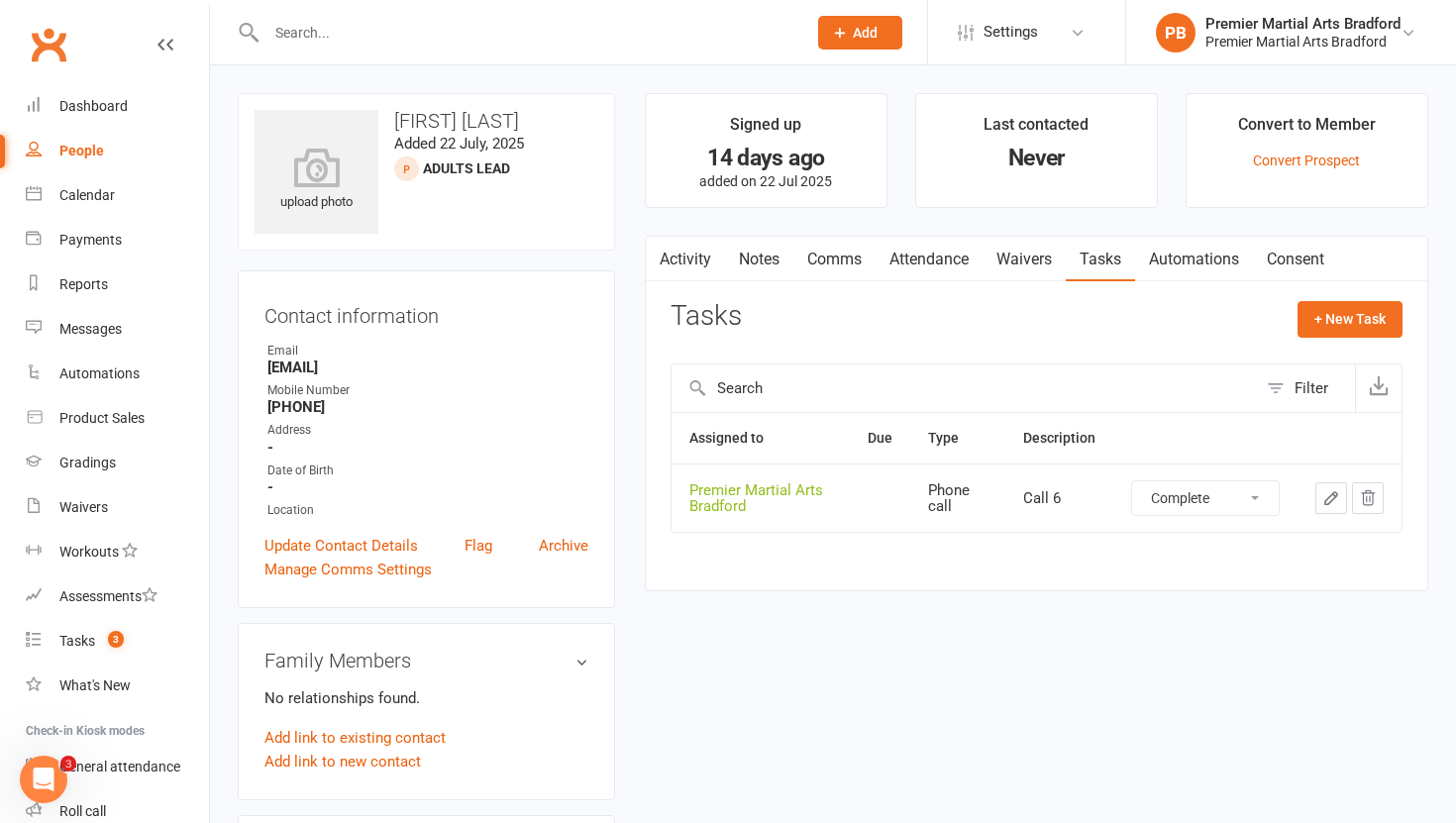 select on "unstarted" 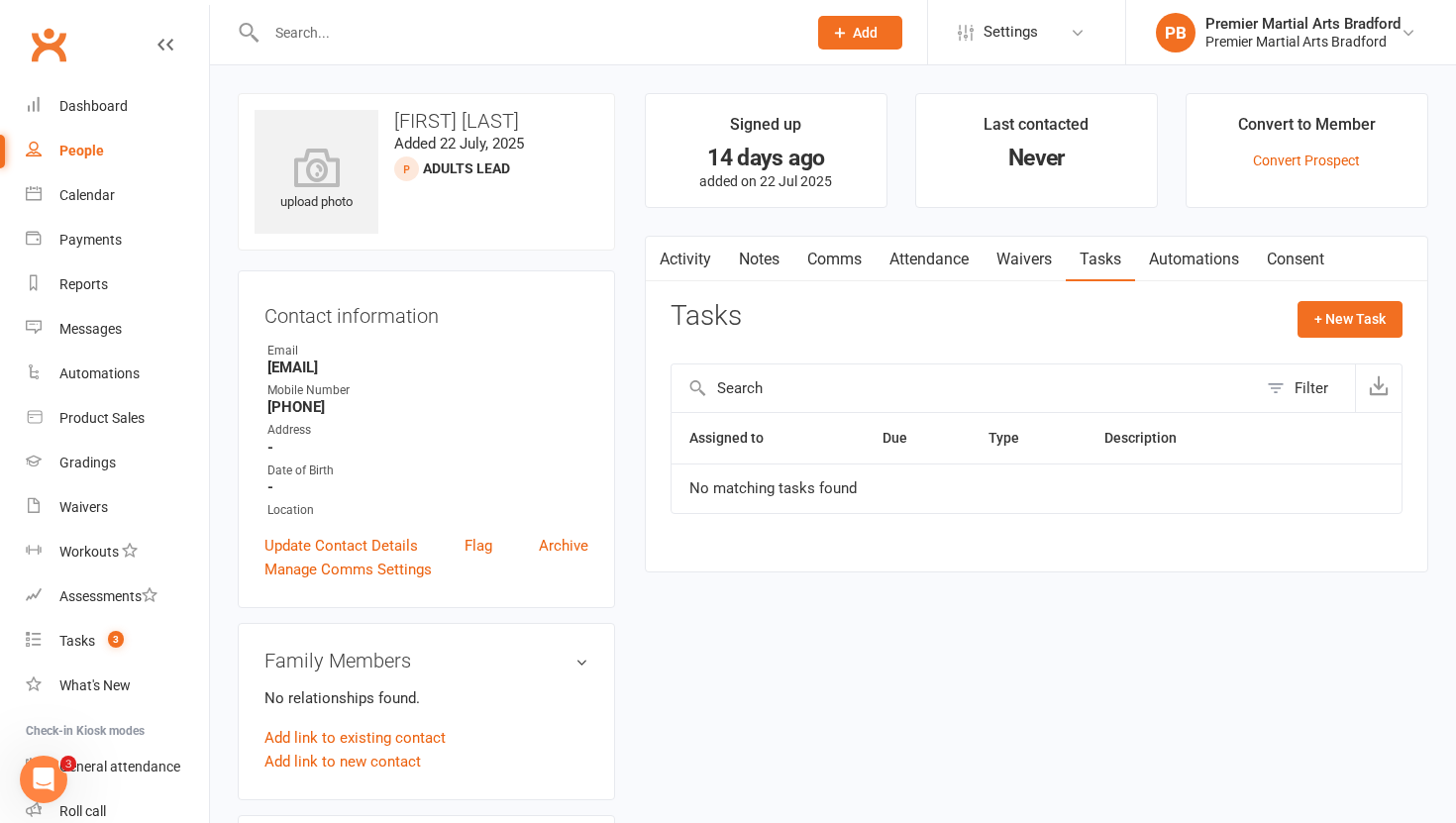 click on "Notes" at bounding box center [759, 259] 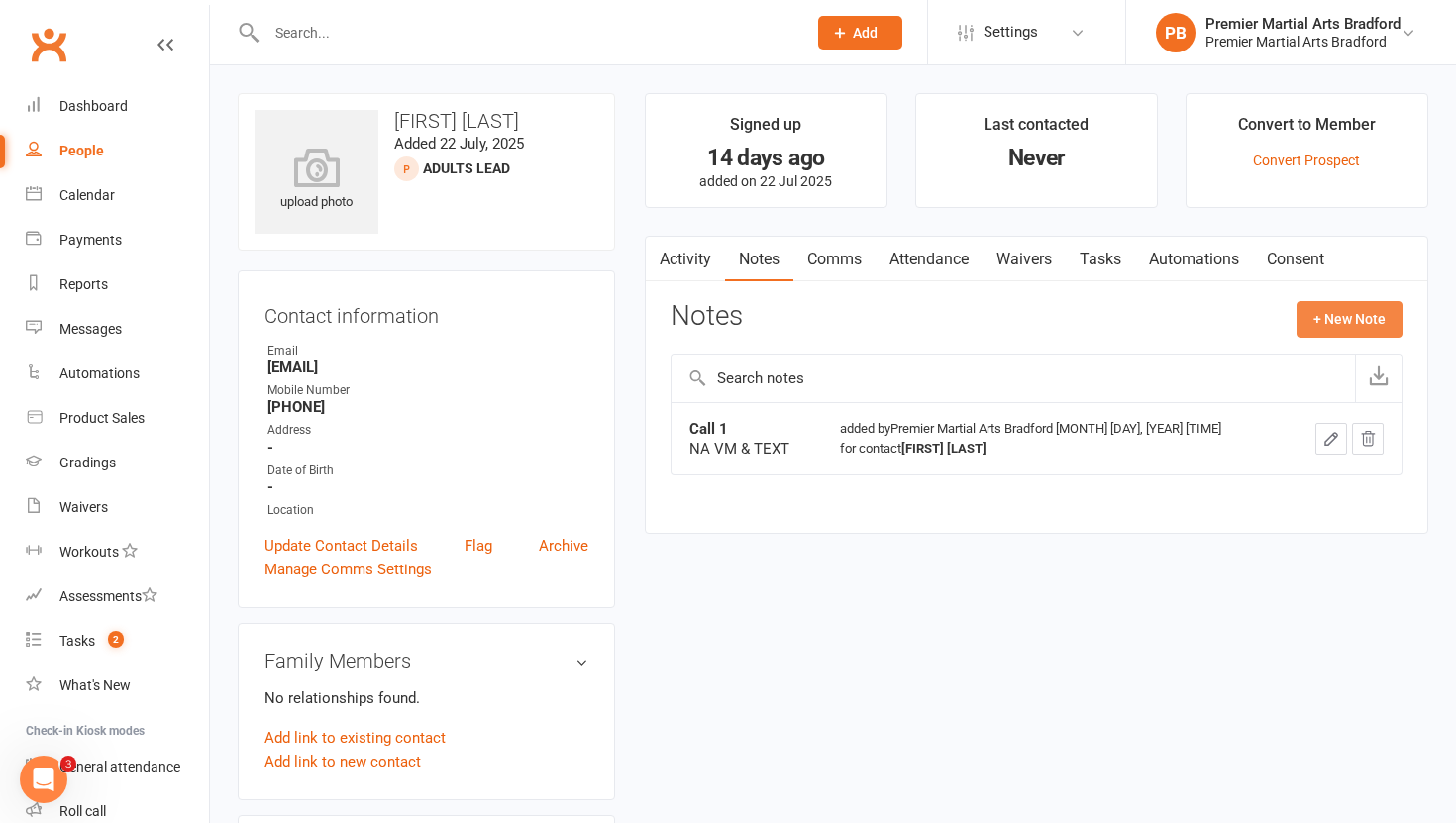 click on "+ New Note" at bounding box center (1349, 319) 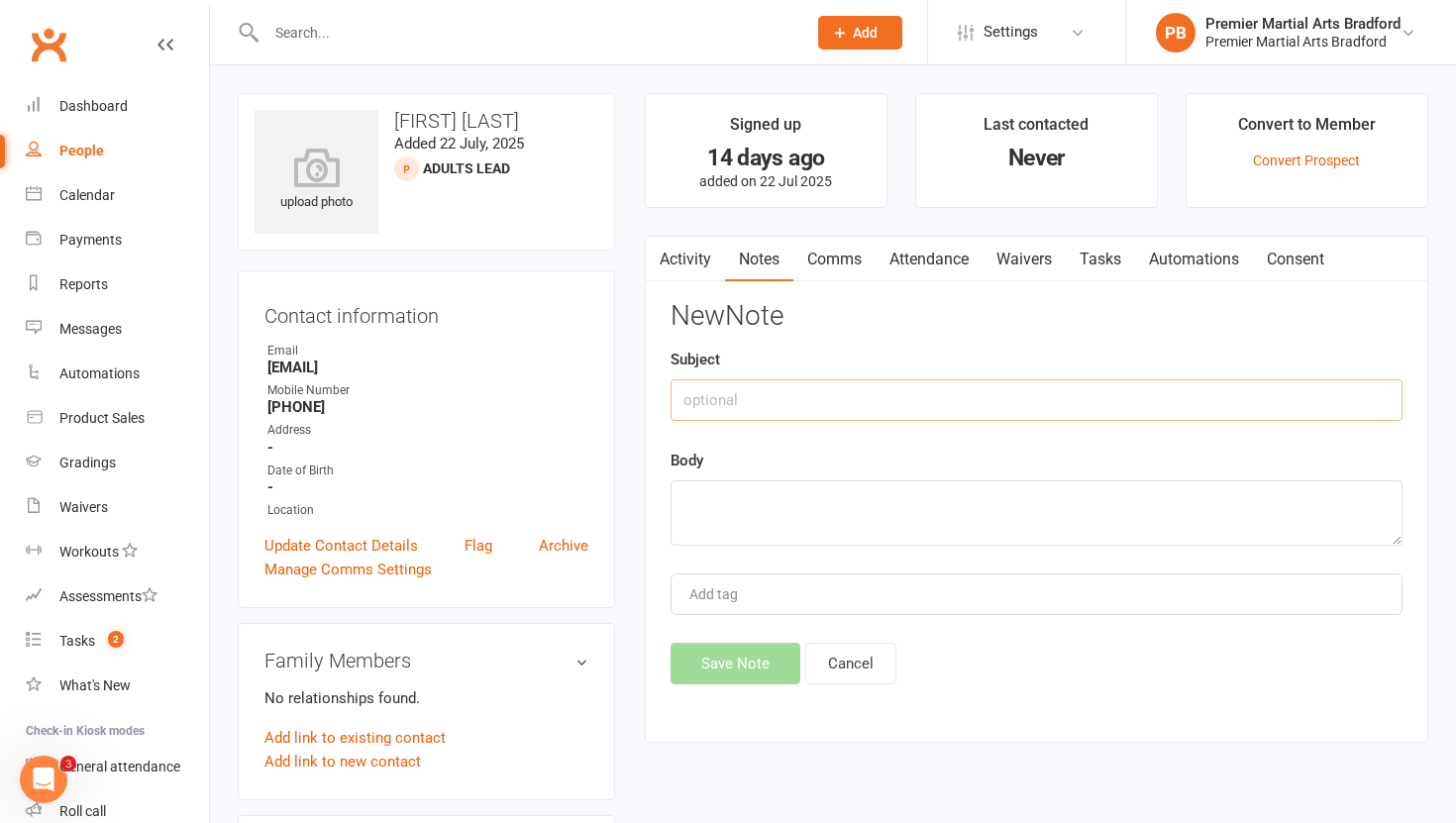 click at bounding box center (1036, 400) 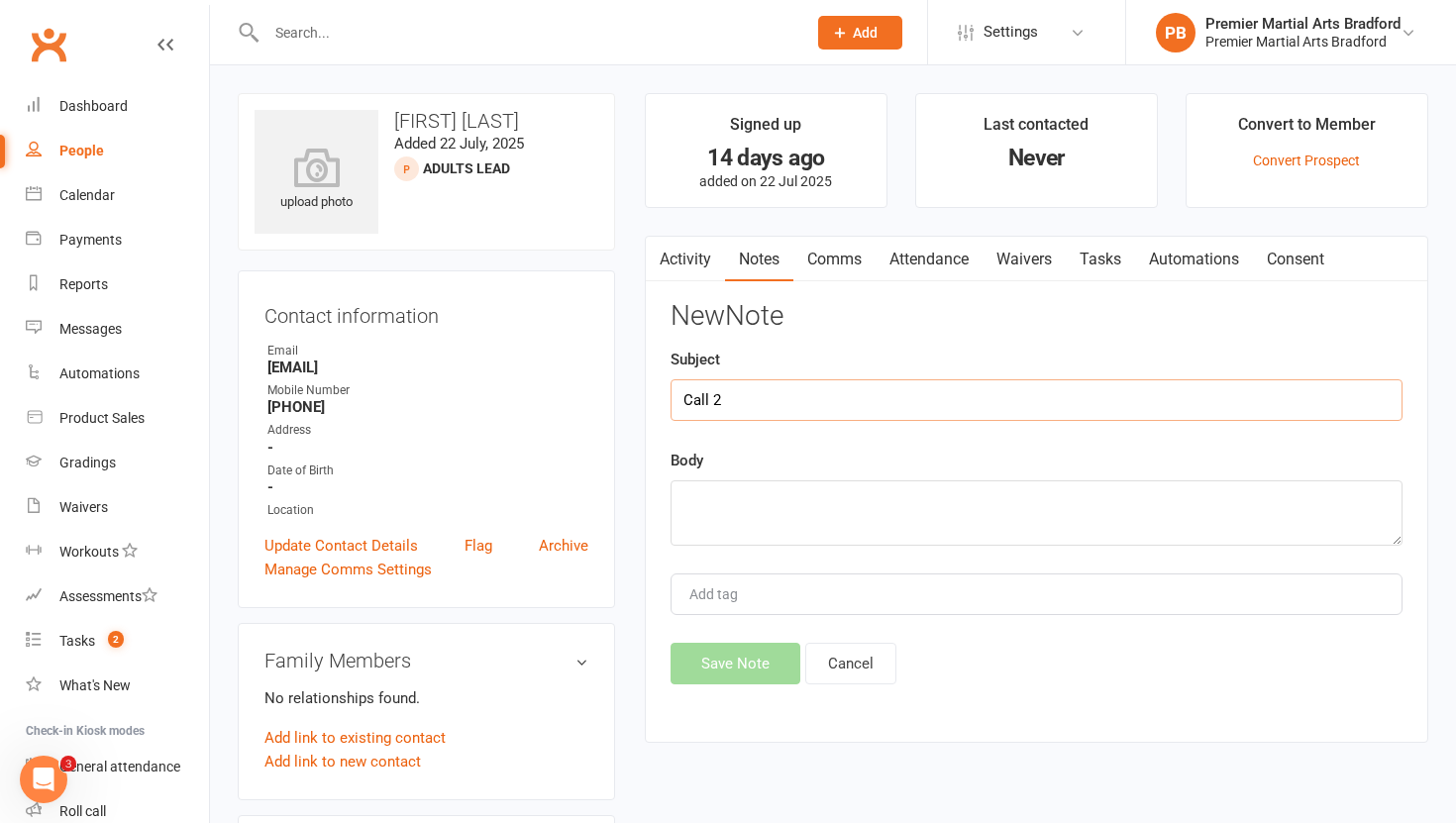 type on "Call 2" 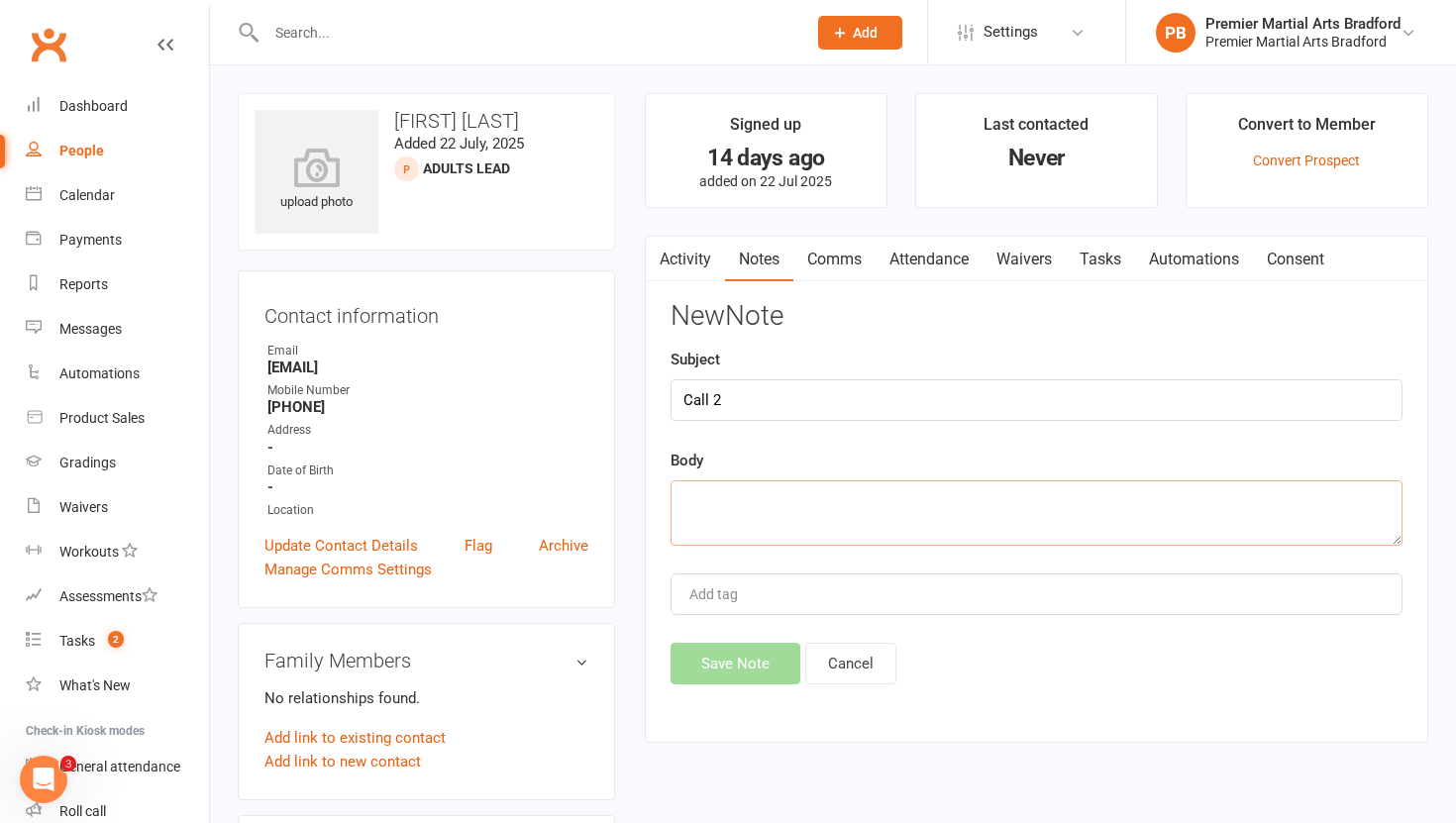 click at bounding box center (1036, 513) 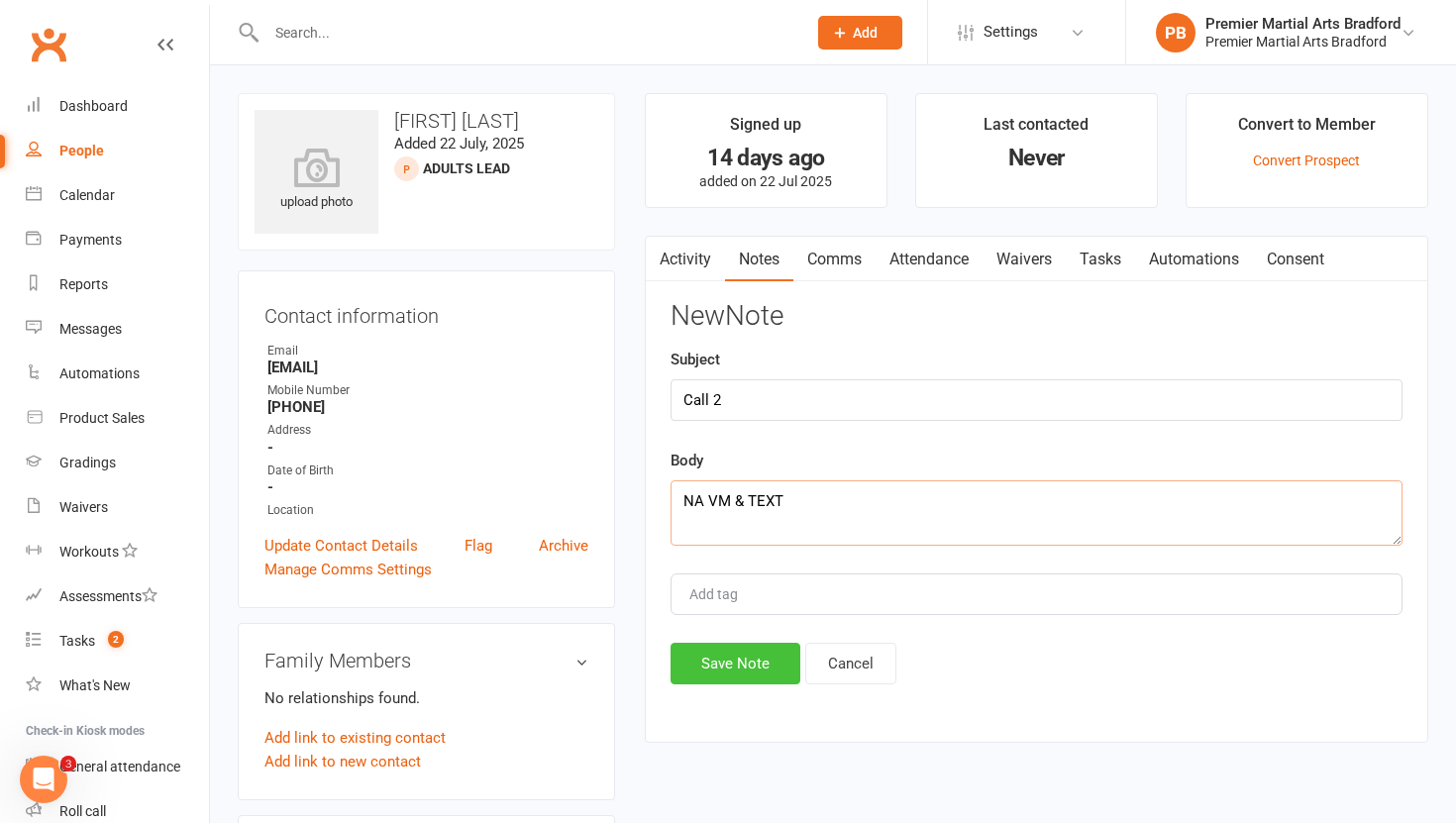 type on "NA VM & TEXT" 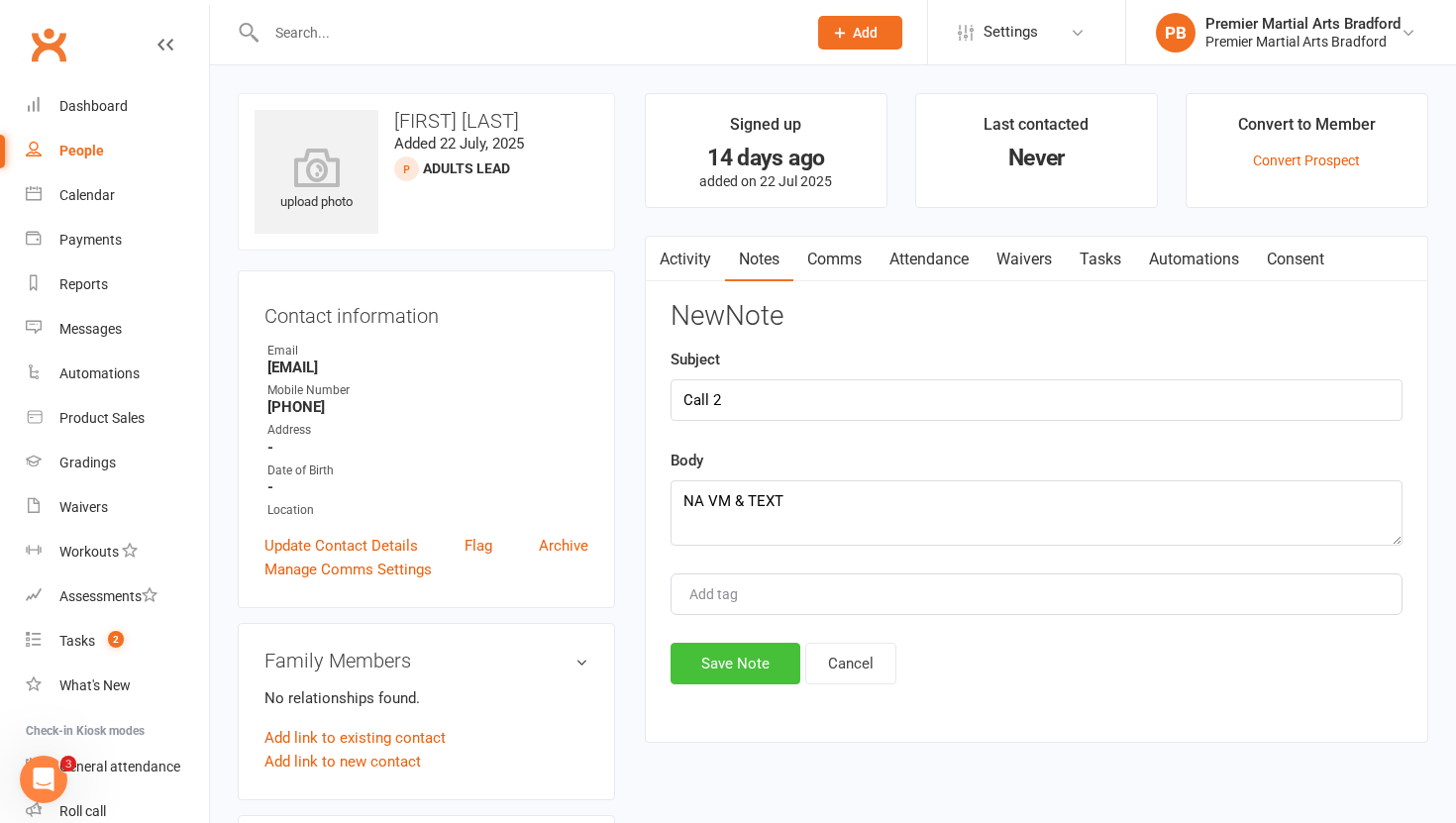 click on "Save Note" at bounding box center [735, 664] 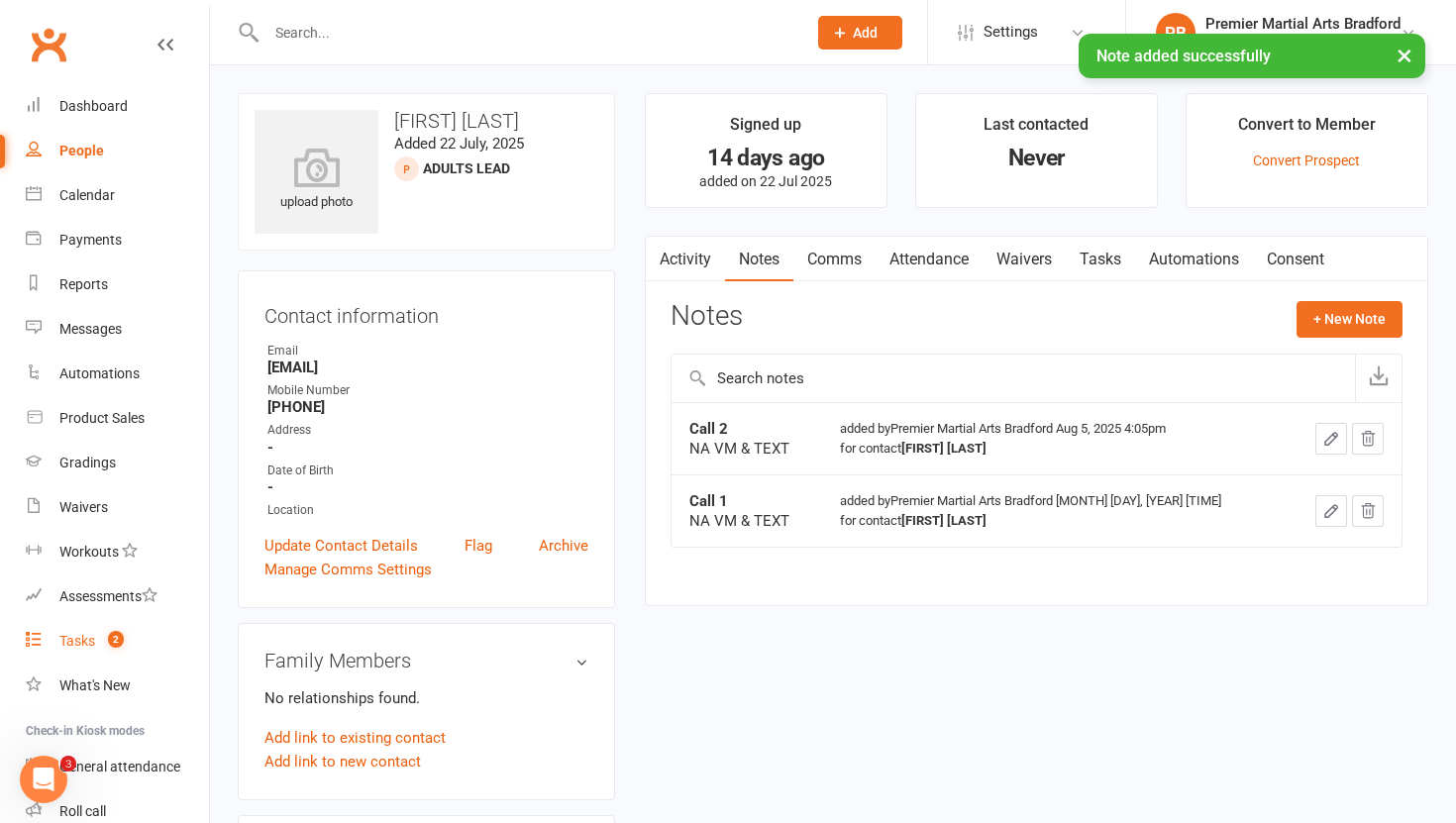 click on "Tasks   2" at bounding box center [117, 641] 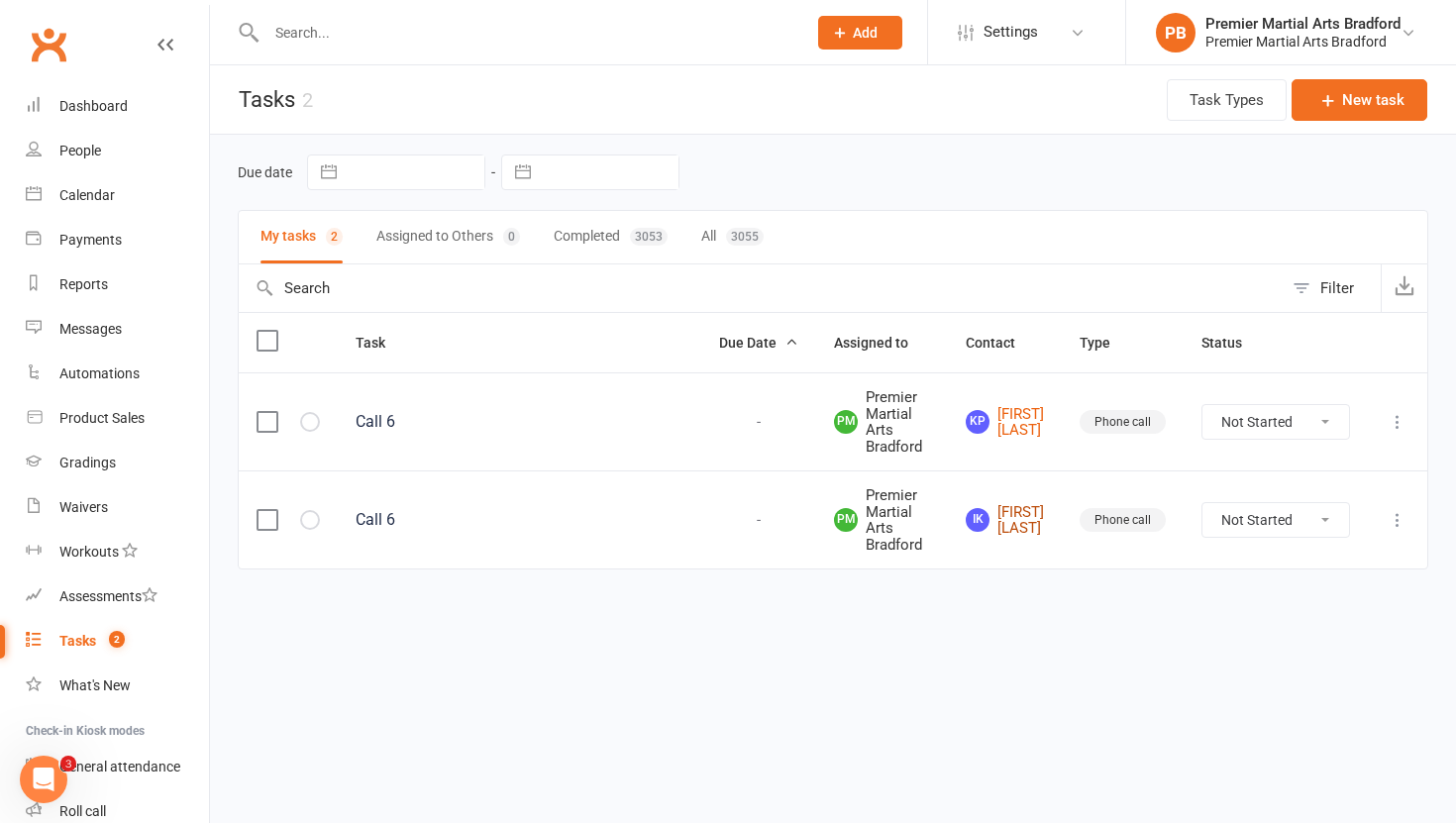 click on "[FIRST] [LAST]" at bounding box center [1004, 520] 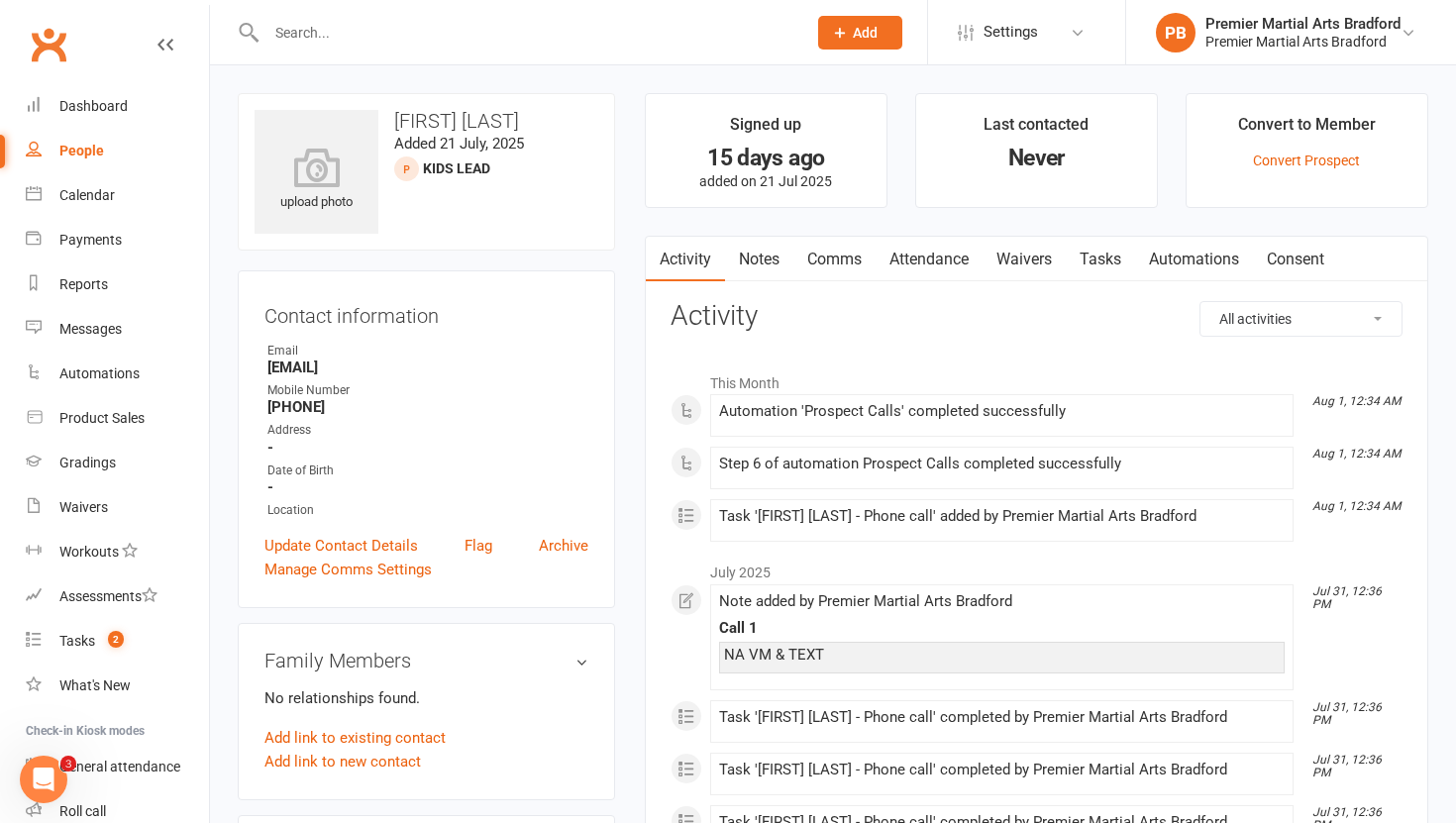 click on "Tasks" at bounding box center [1100, 259] 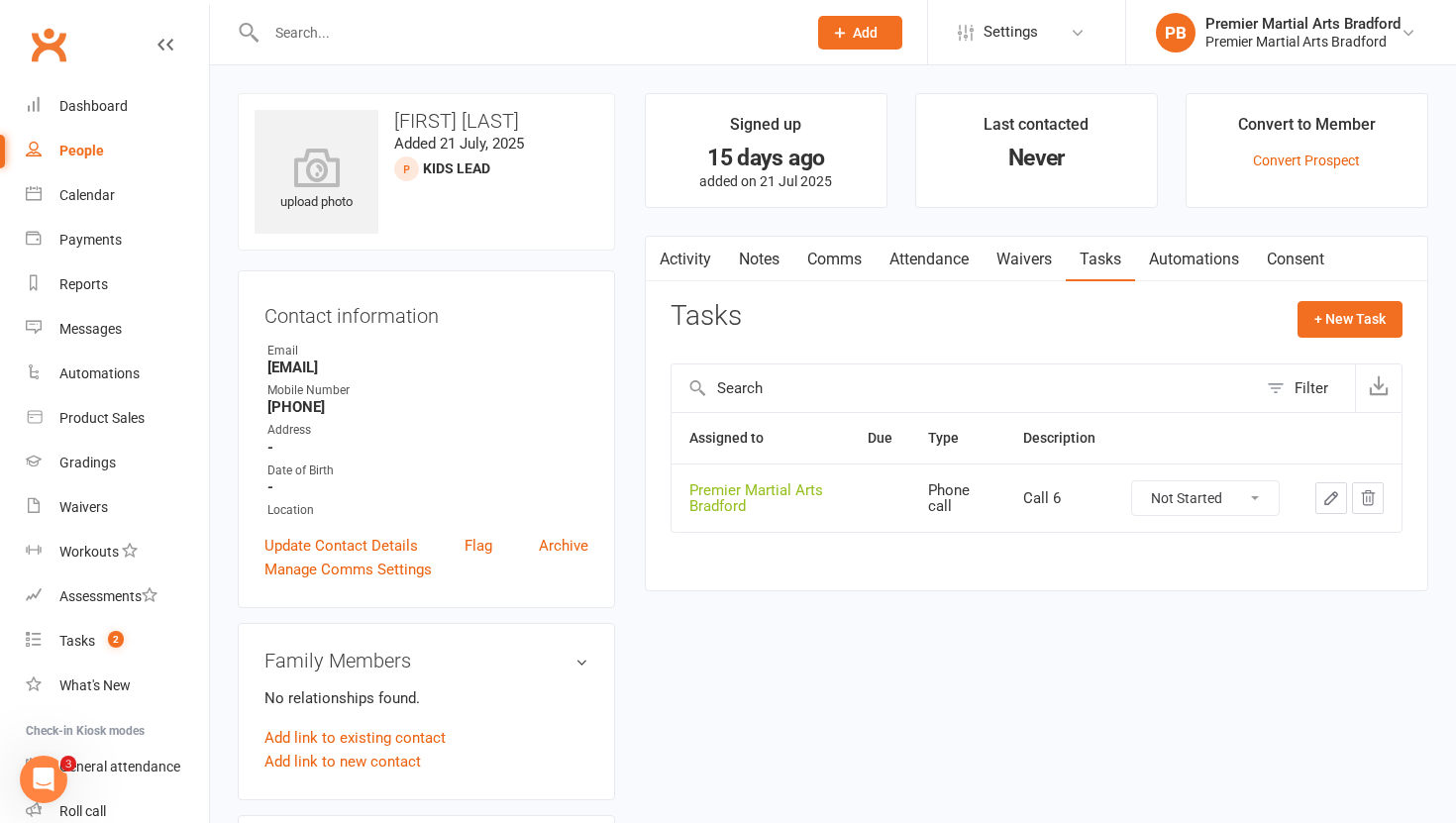 click on "Not Started In Progress Waiting Complete" at bounding box center (1205, 498) 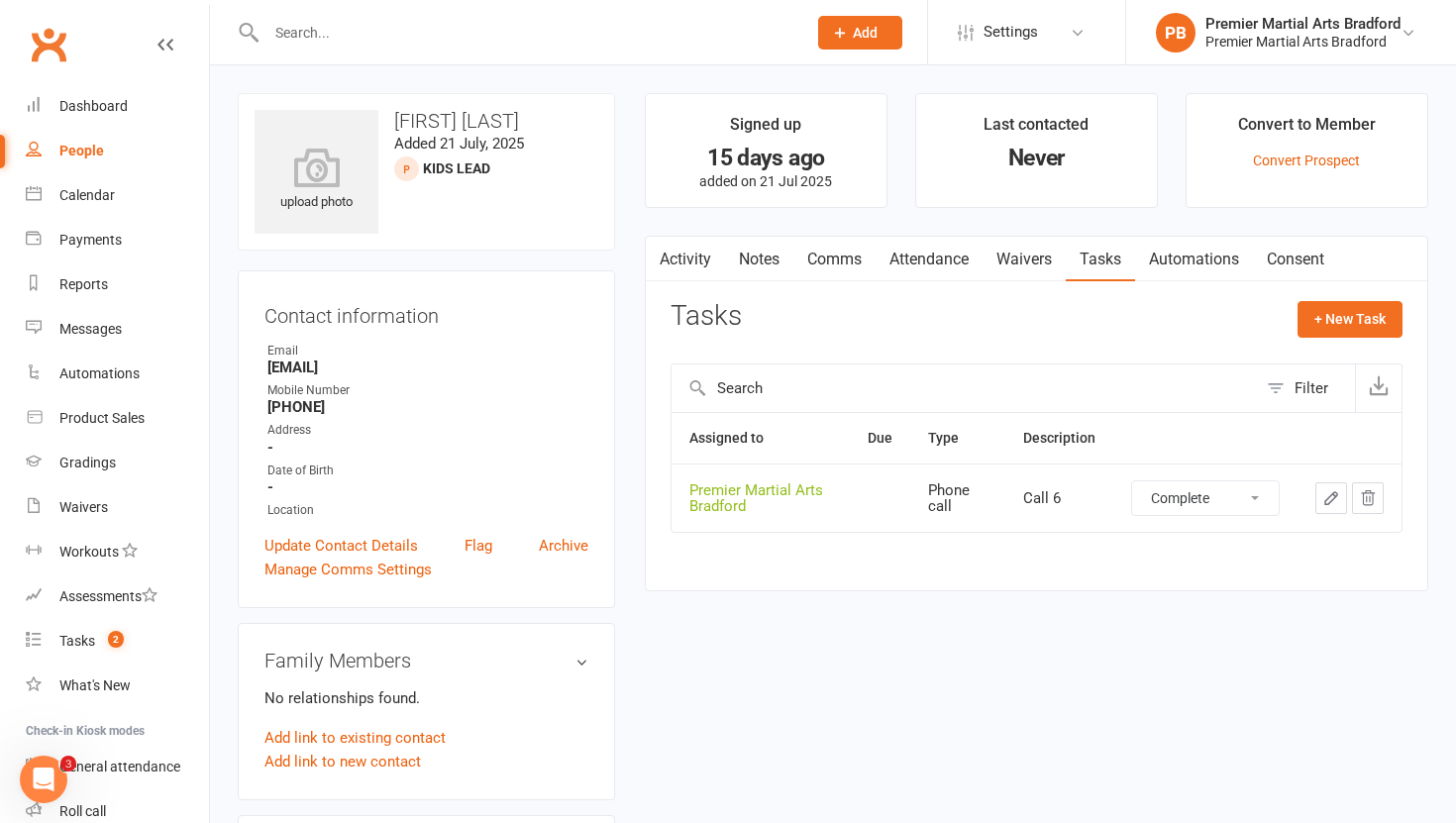 select on "unstarted" 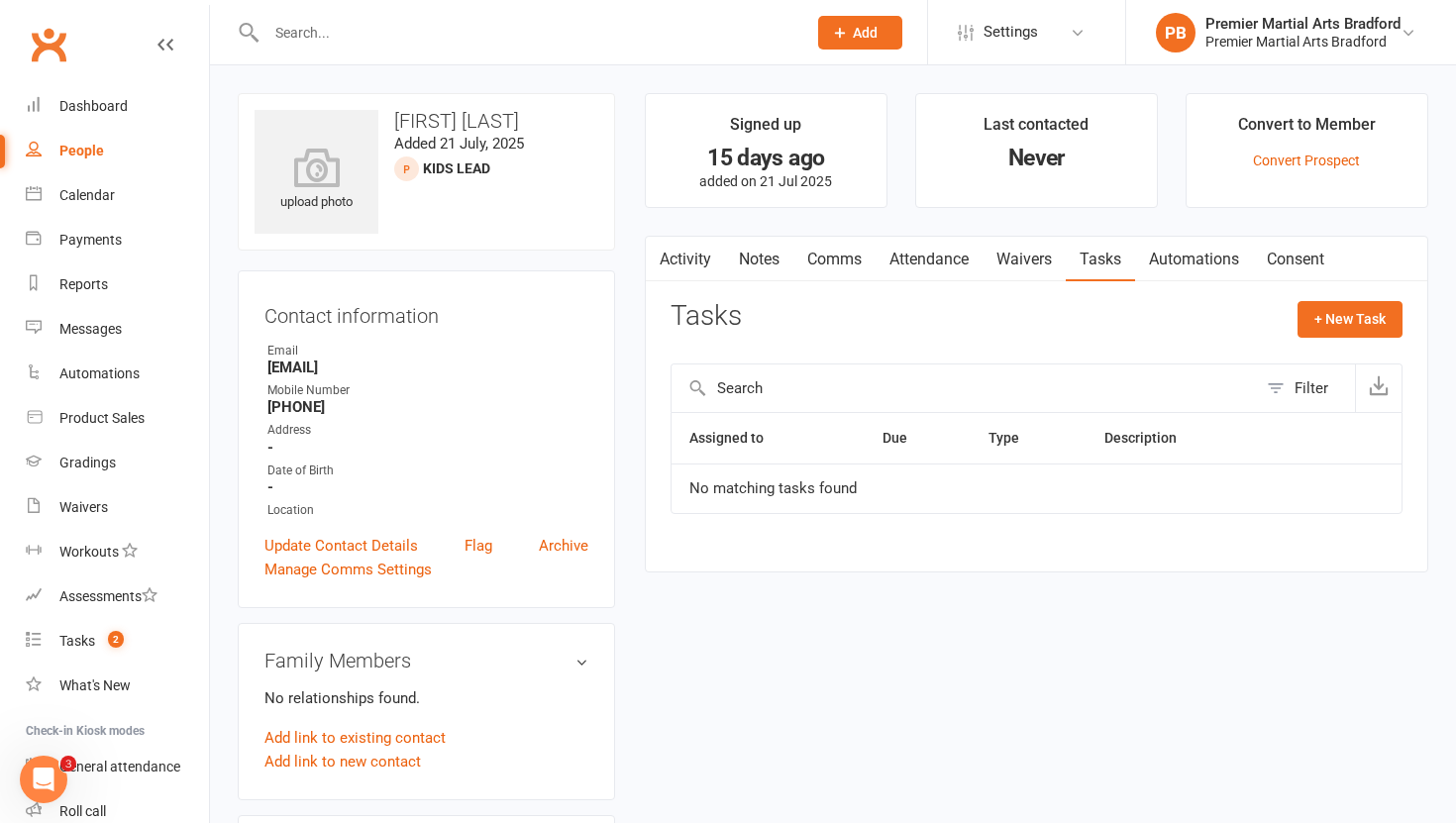 click on "Notes" at bounding box center [759, 259] 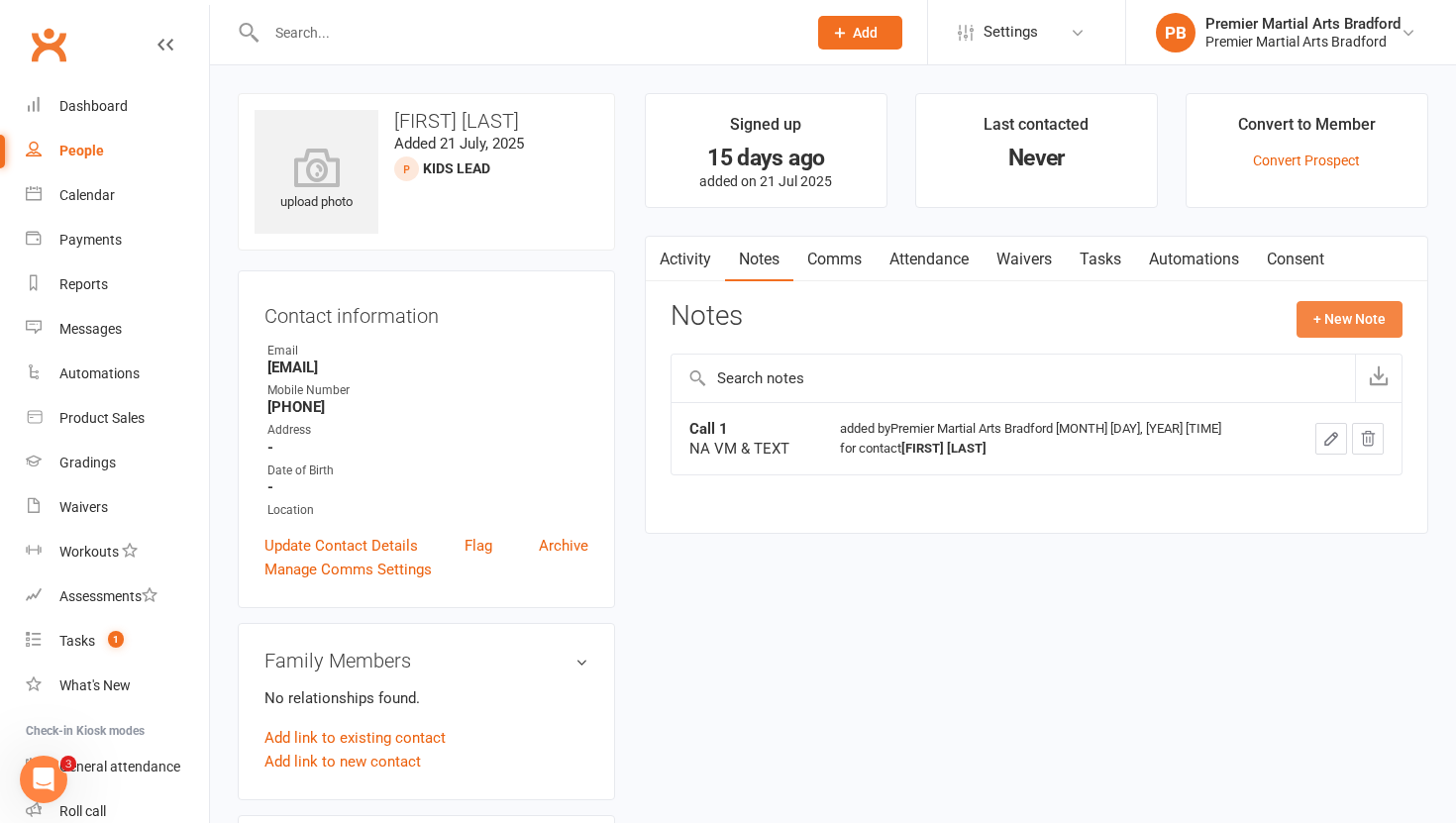 click on "+ New Note" at bounding box center [1349, 319] 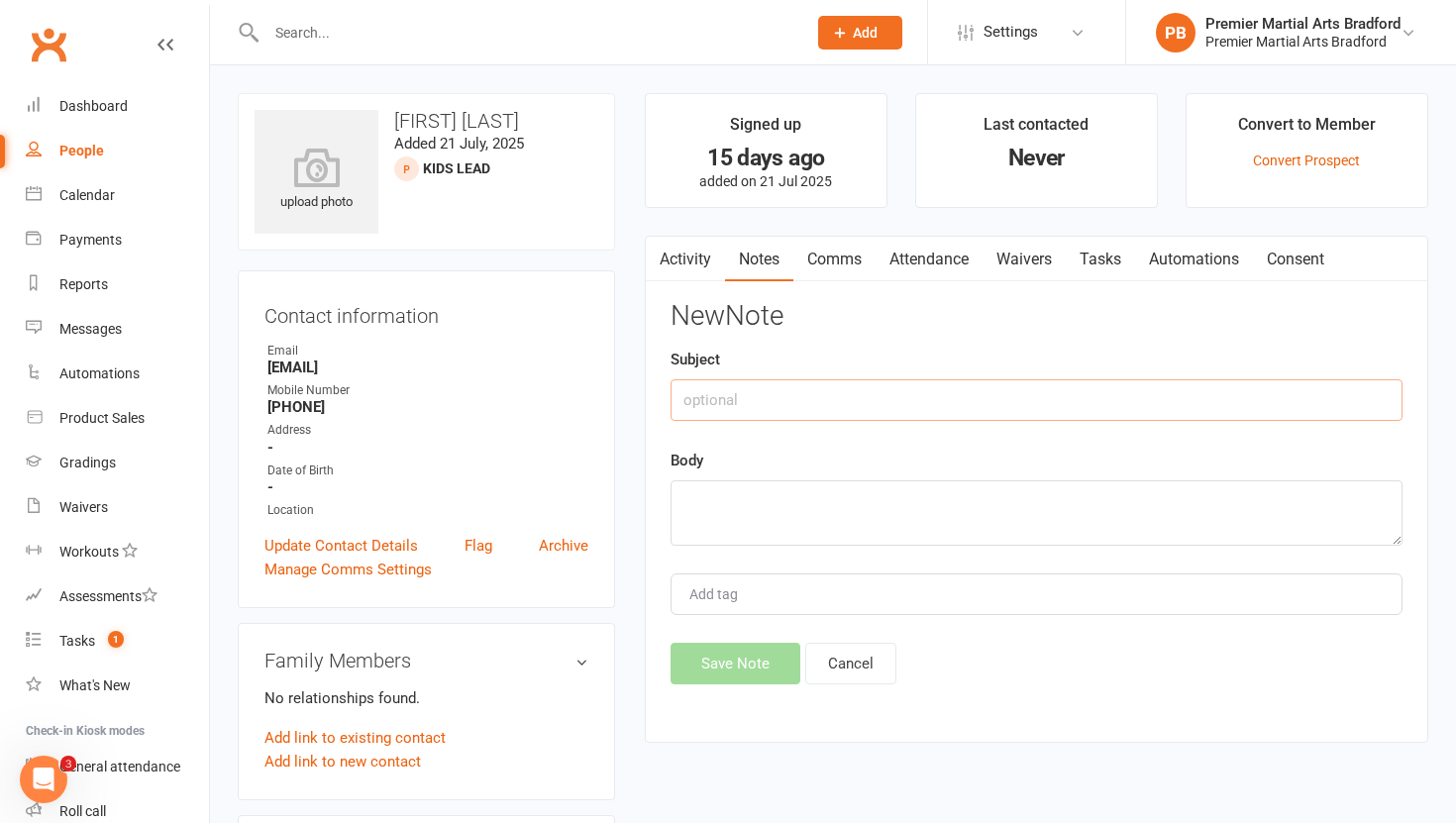 click at bounding box center (1036, 400) 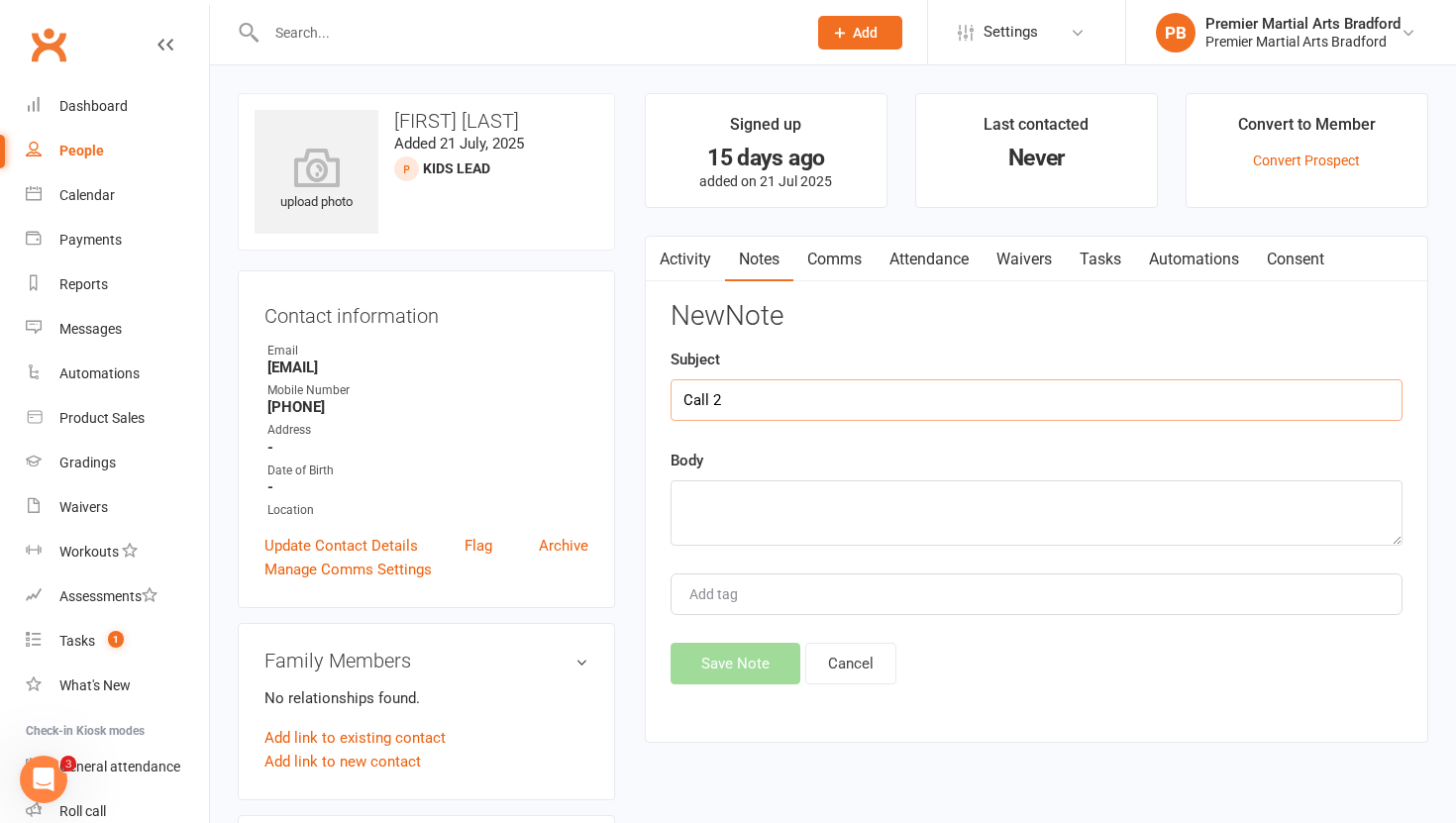 type on "Call 2" 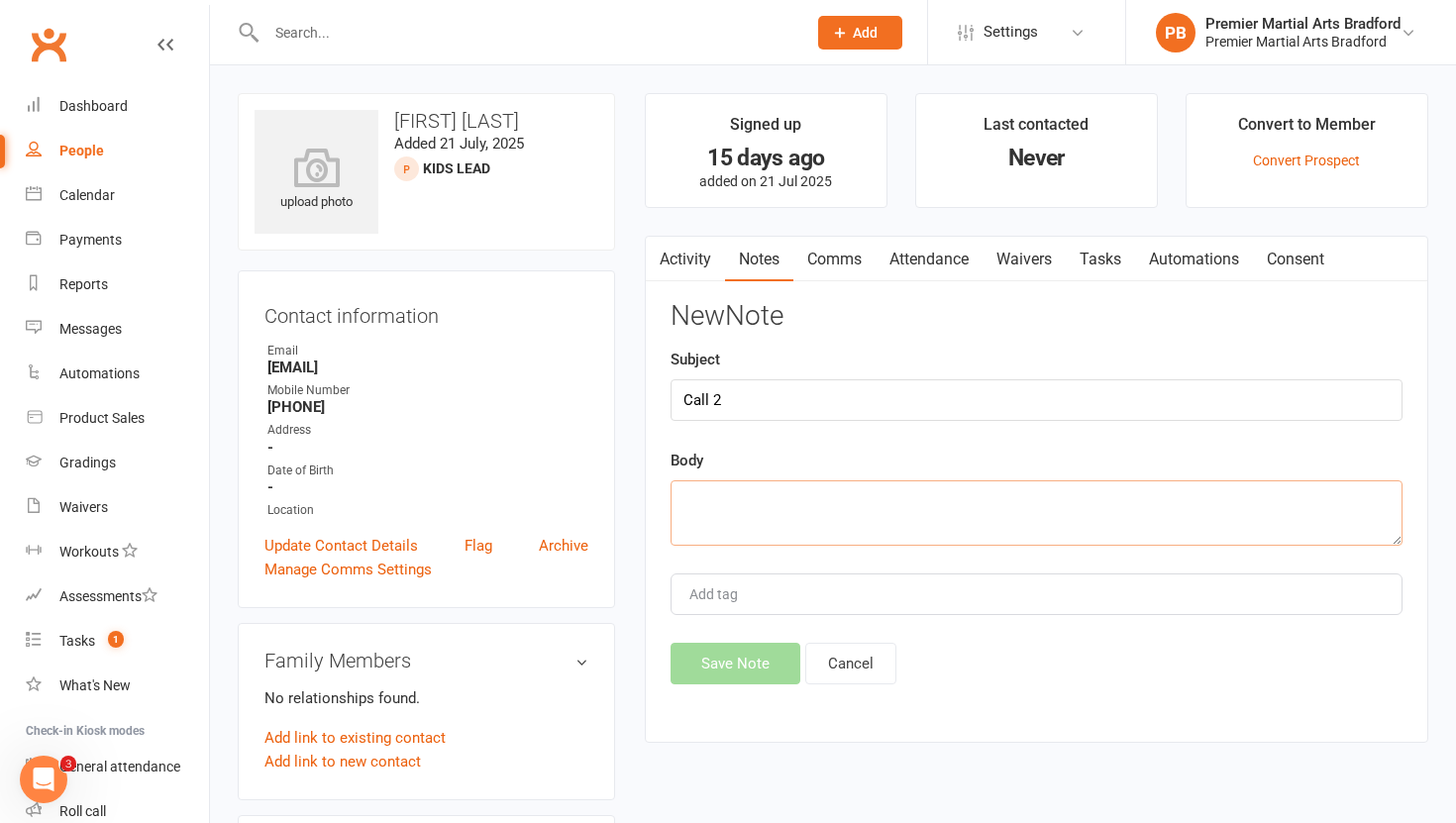 click at bounding box center [1036, 513] 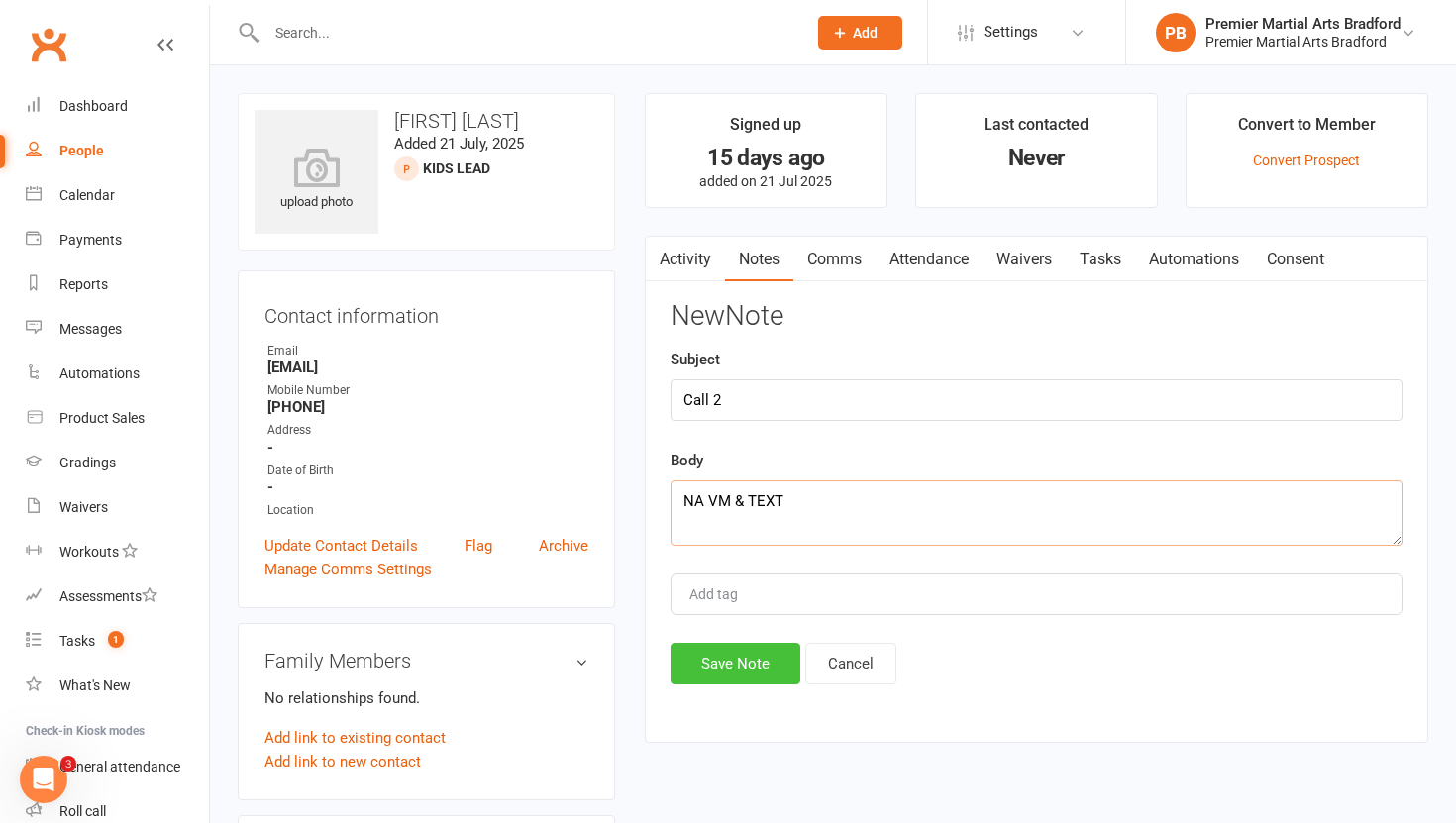 type on "NA VM & TEXT" 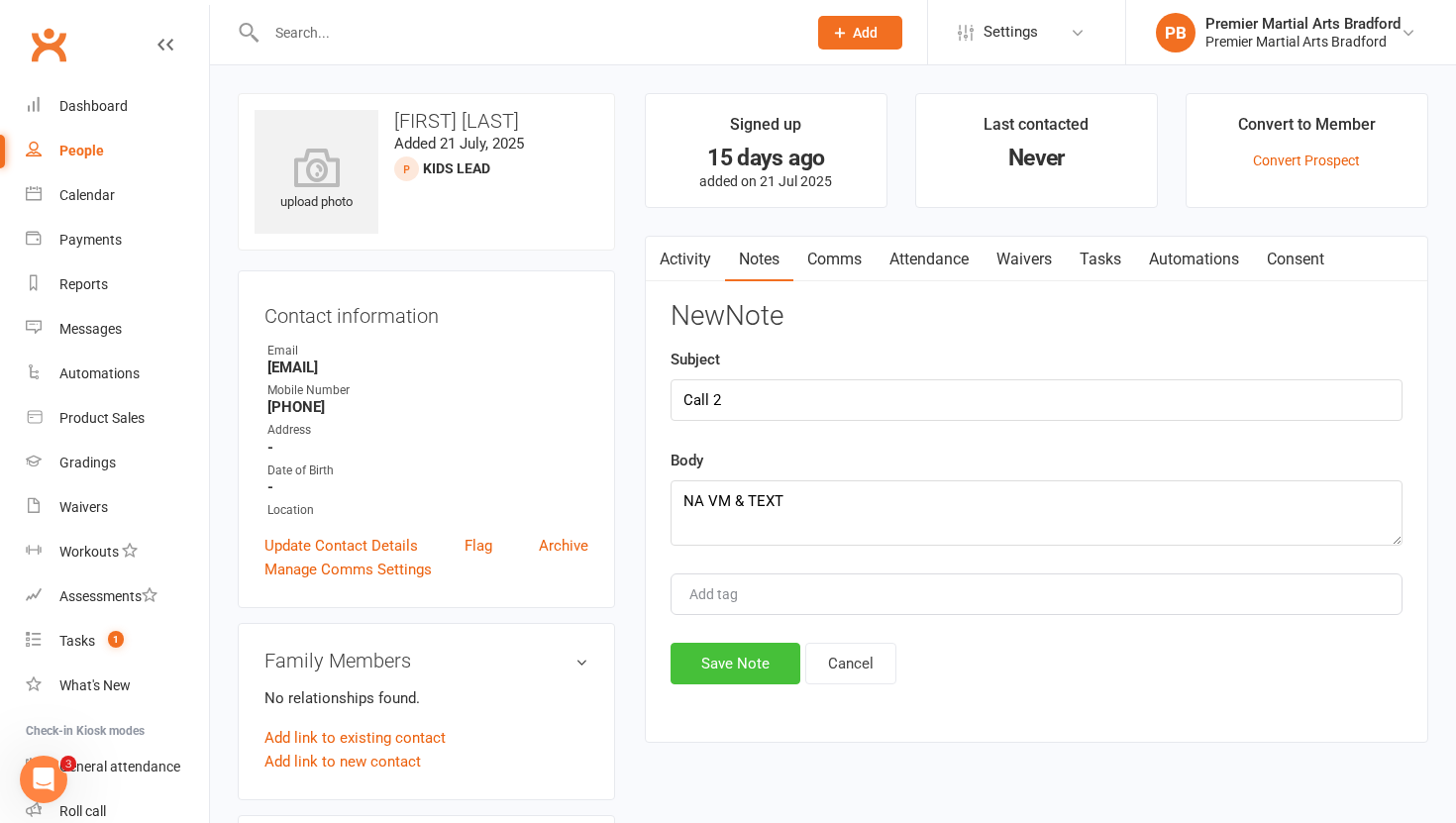 click on "Save Note" at bounding box center [735, 664] 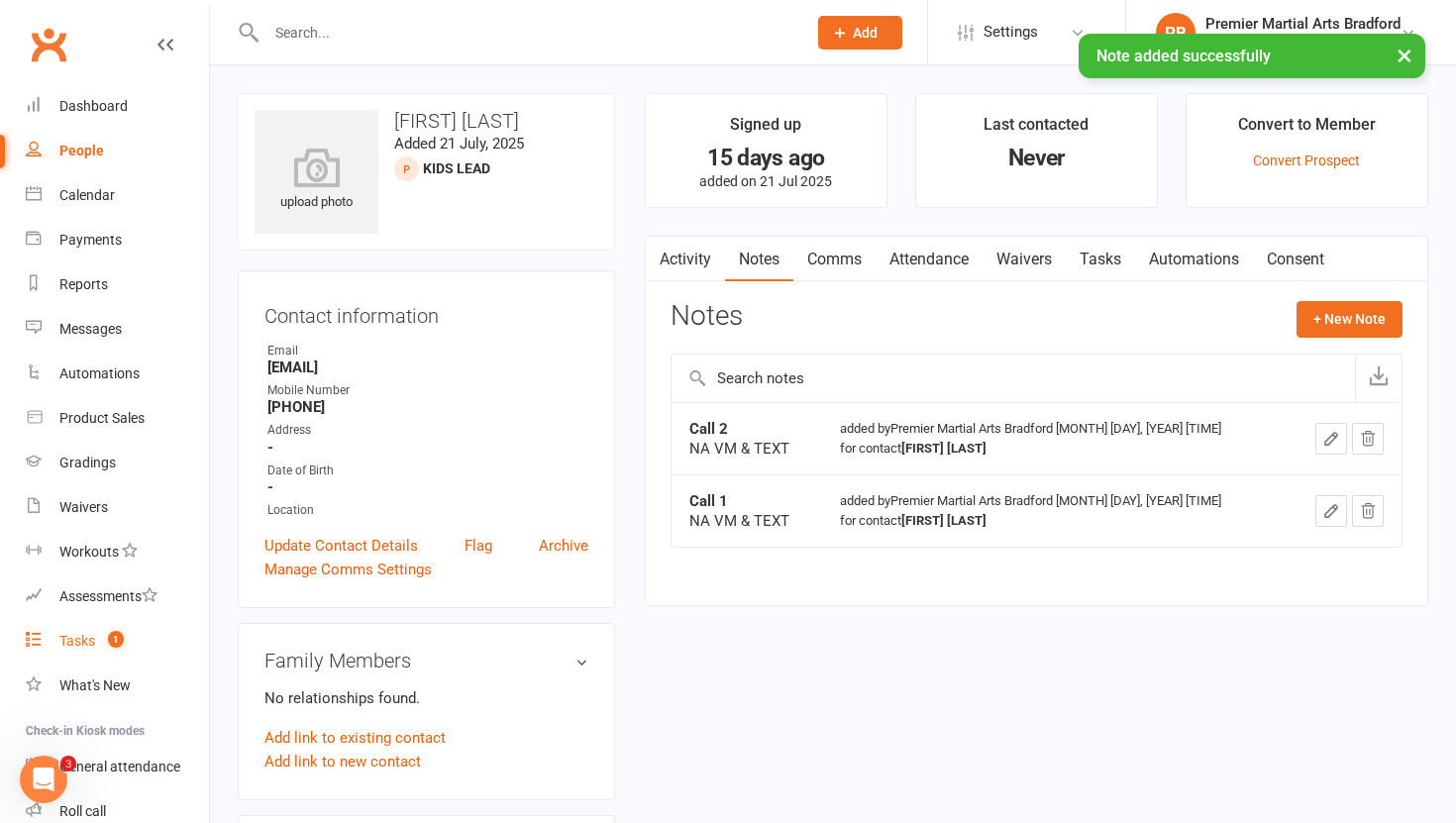 click on "Tasks   1" at bounding box center [117, 641] 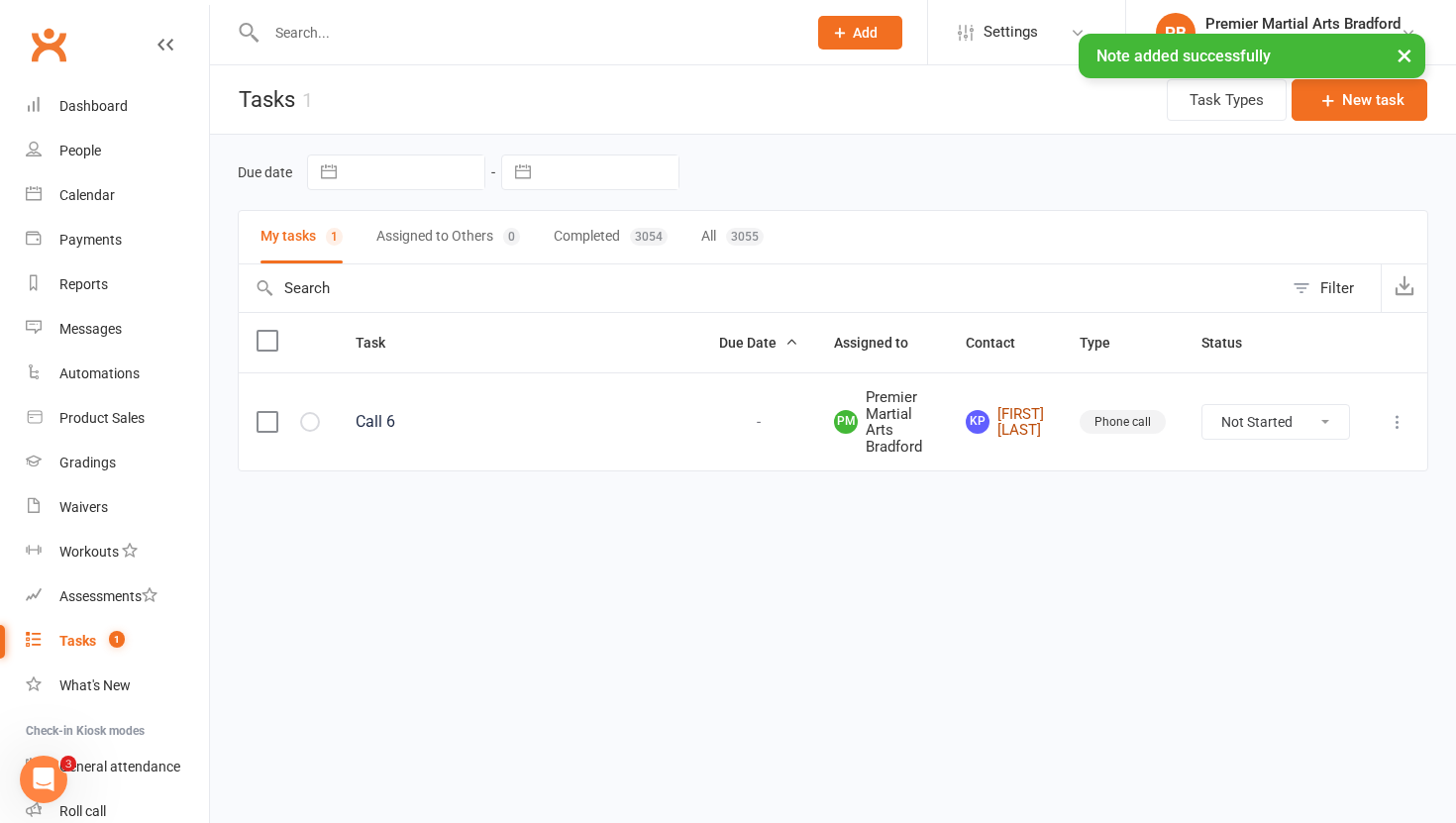 click on "[INITIALS] [FIRST] [LAST]" at bounding box center (1004, 422) 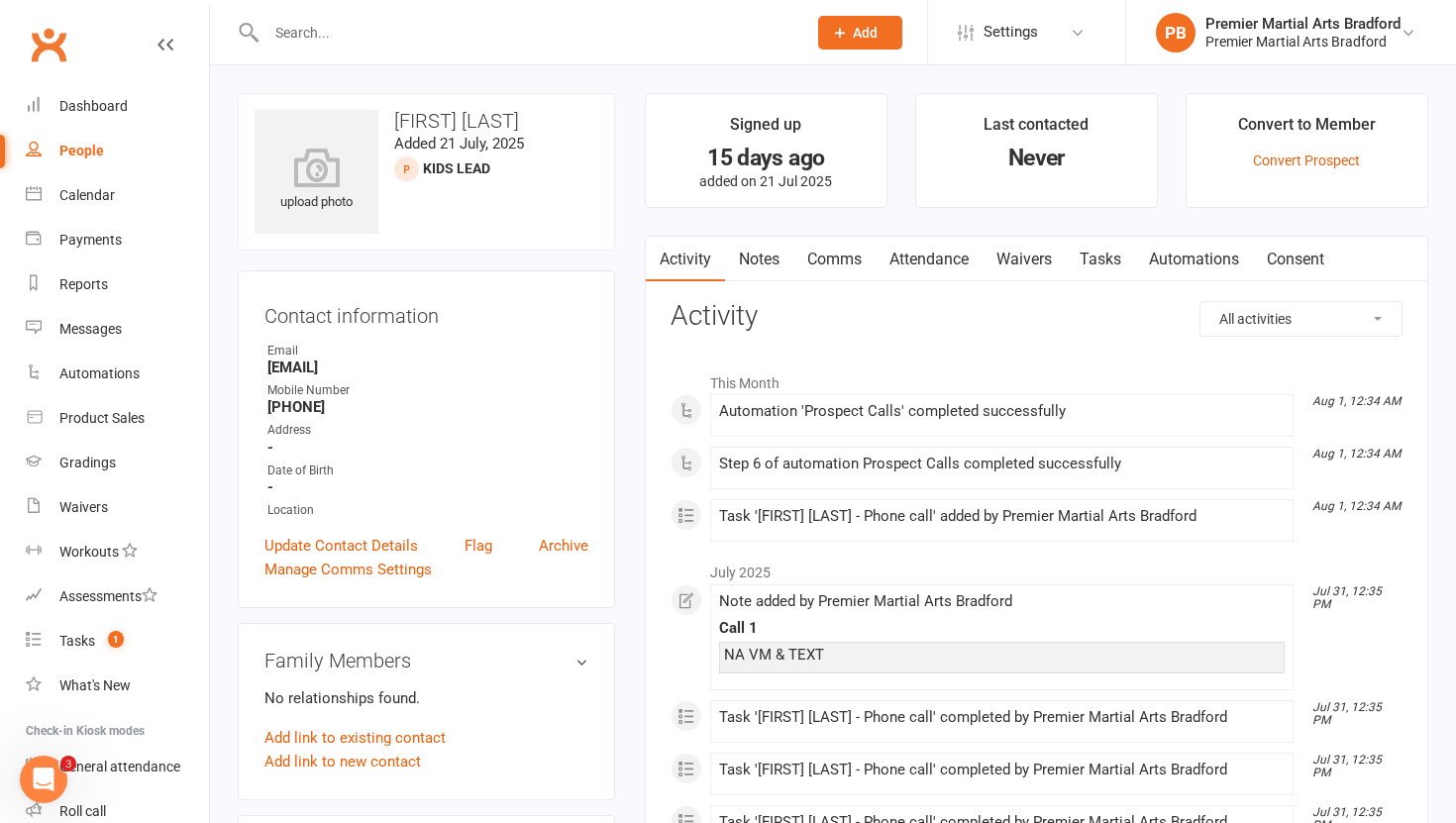 click on "Tasks" at bounding box center [1100, 259] 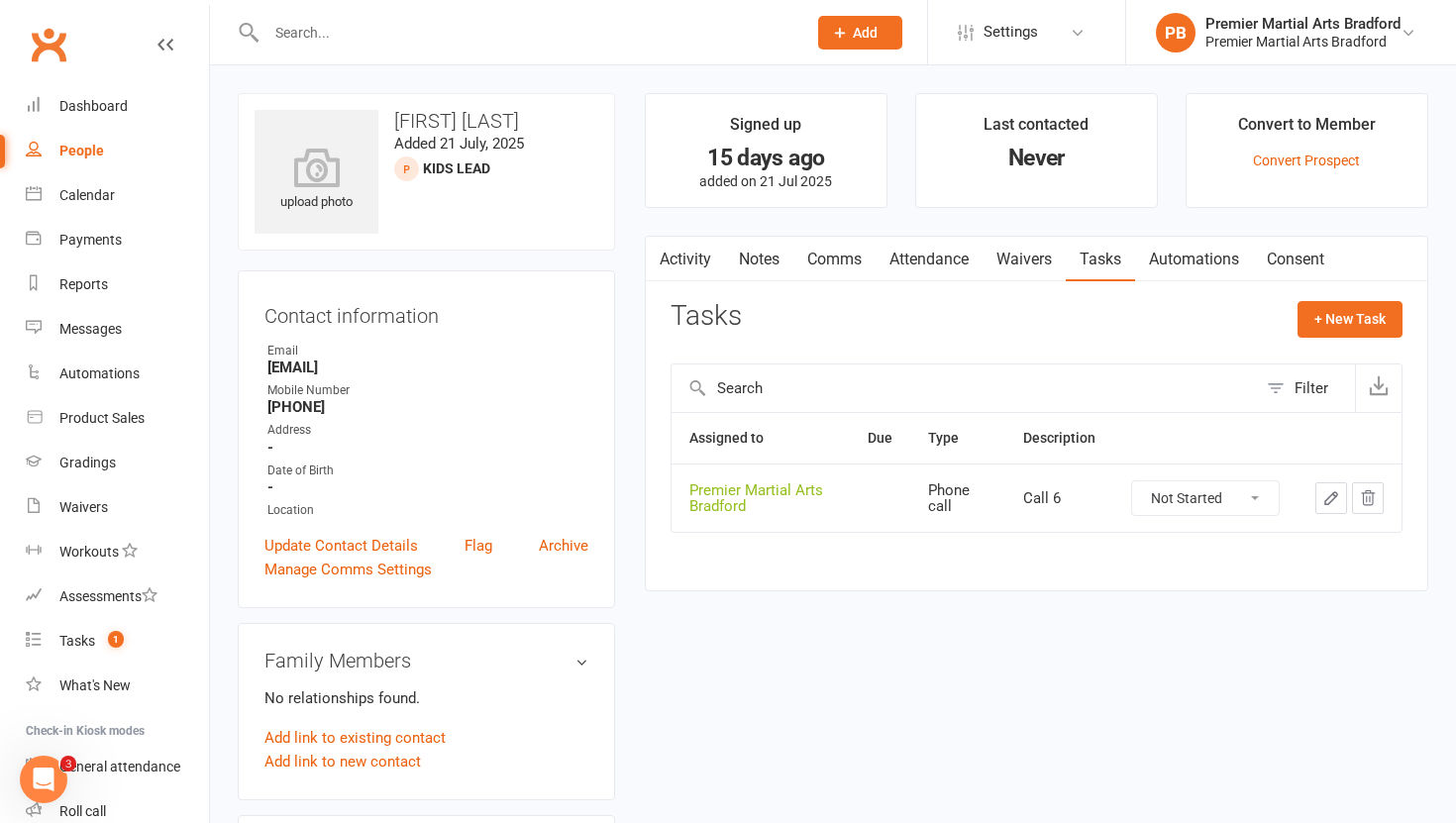 click on "Not Started In Progress Waiting Complete" at bounding box center [1205, 498] 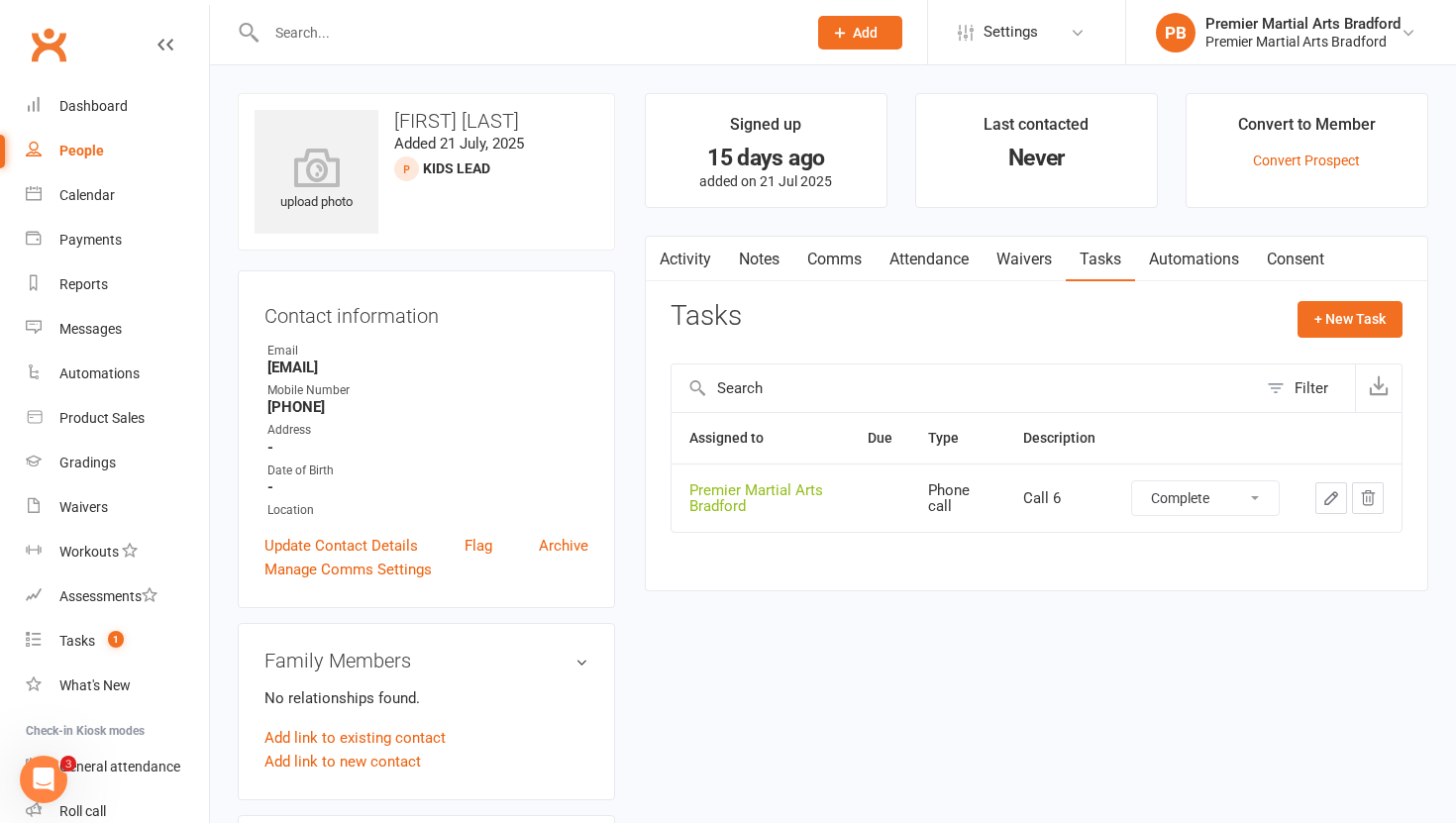 select on "unstarted" 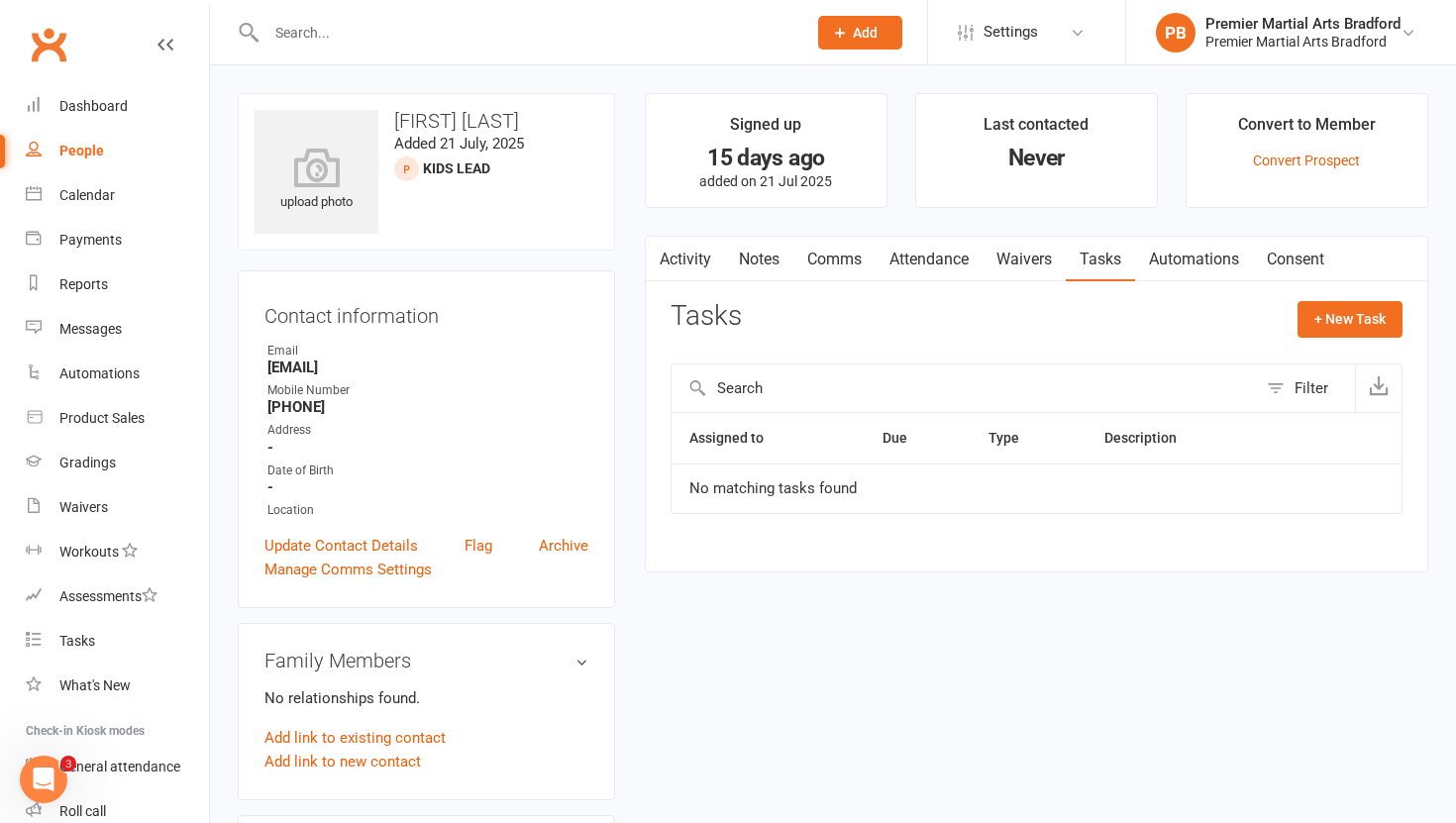 click on "Notes" at bounding box center [759, 259] 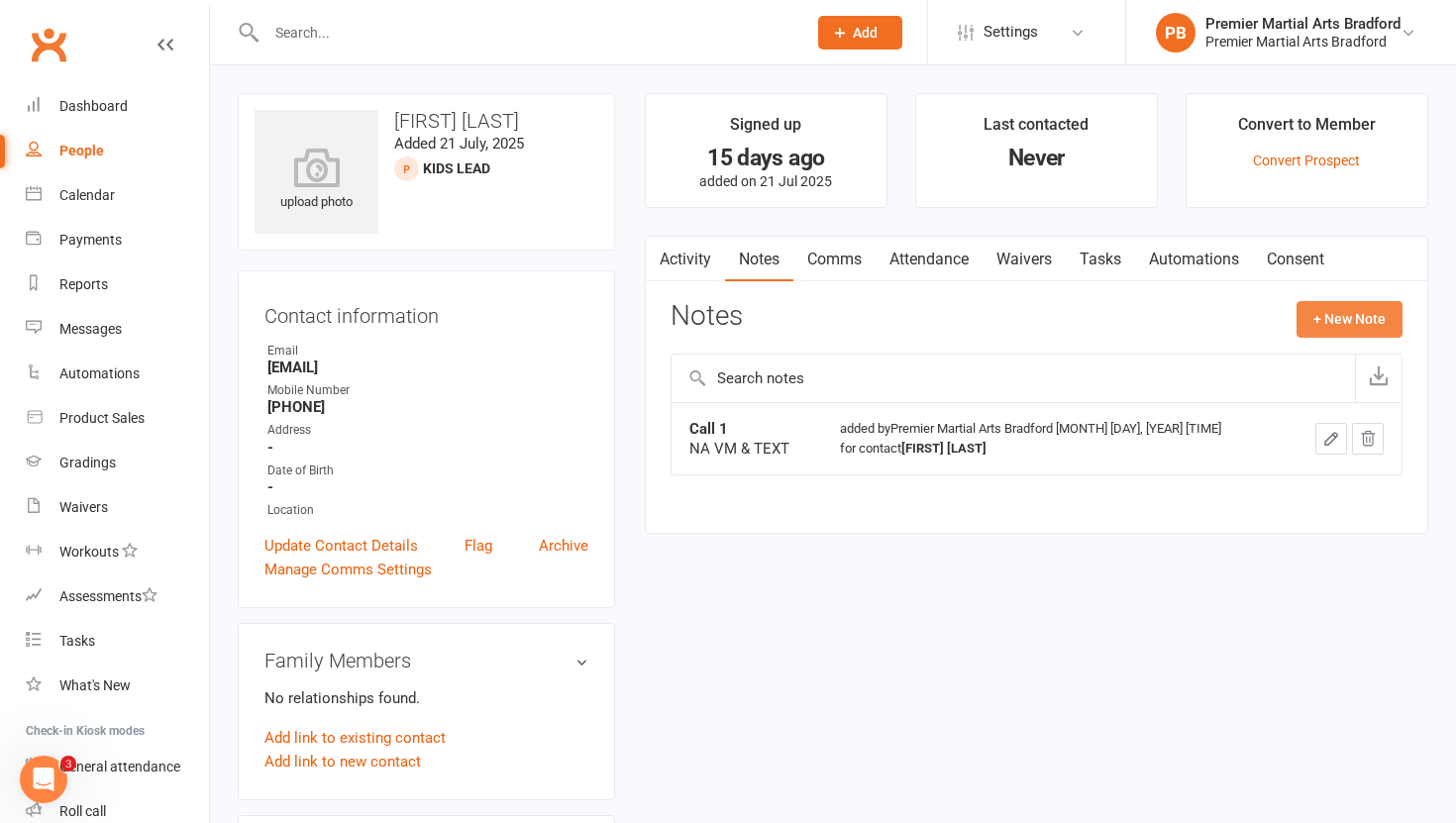 click on "+ New Note" at bounding box center [1349, 319] 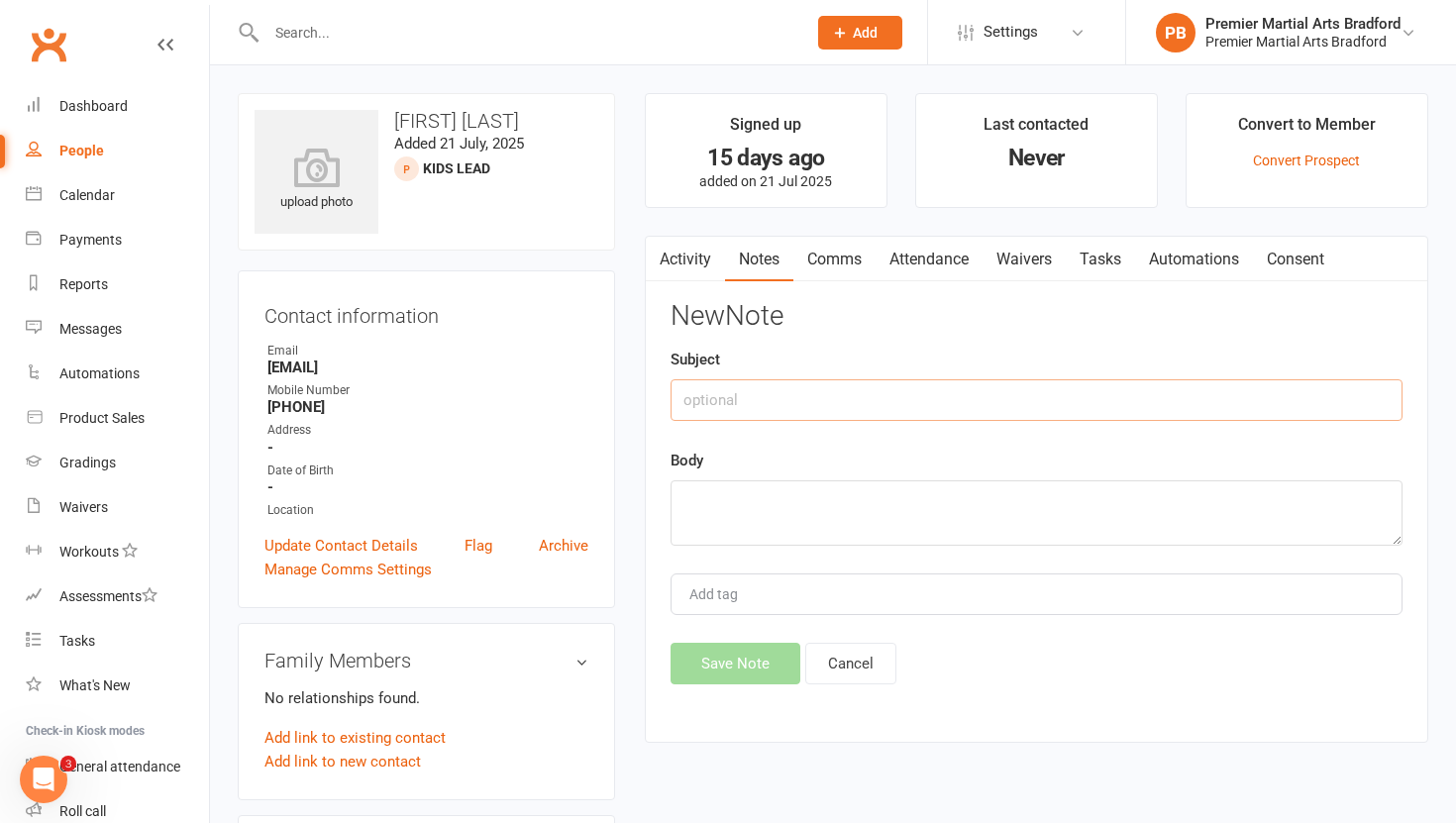 click at bounding box center (1036, 400) 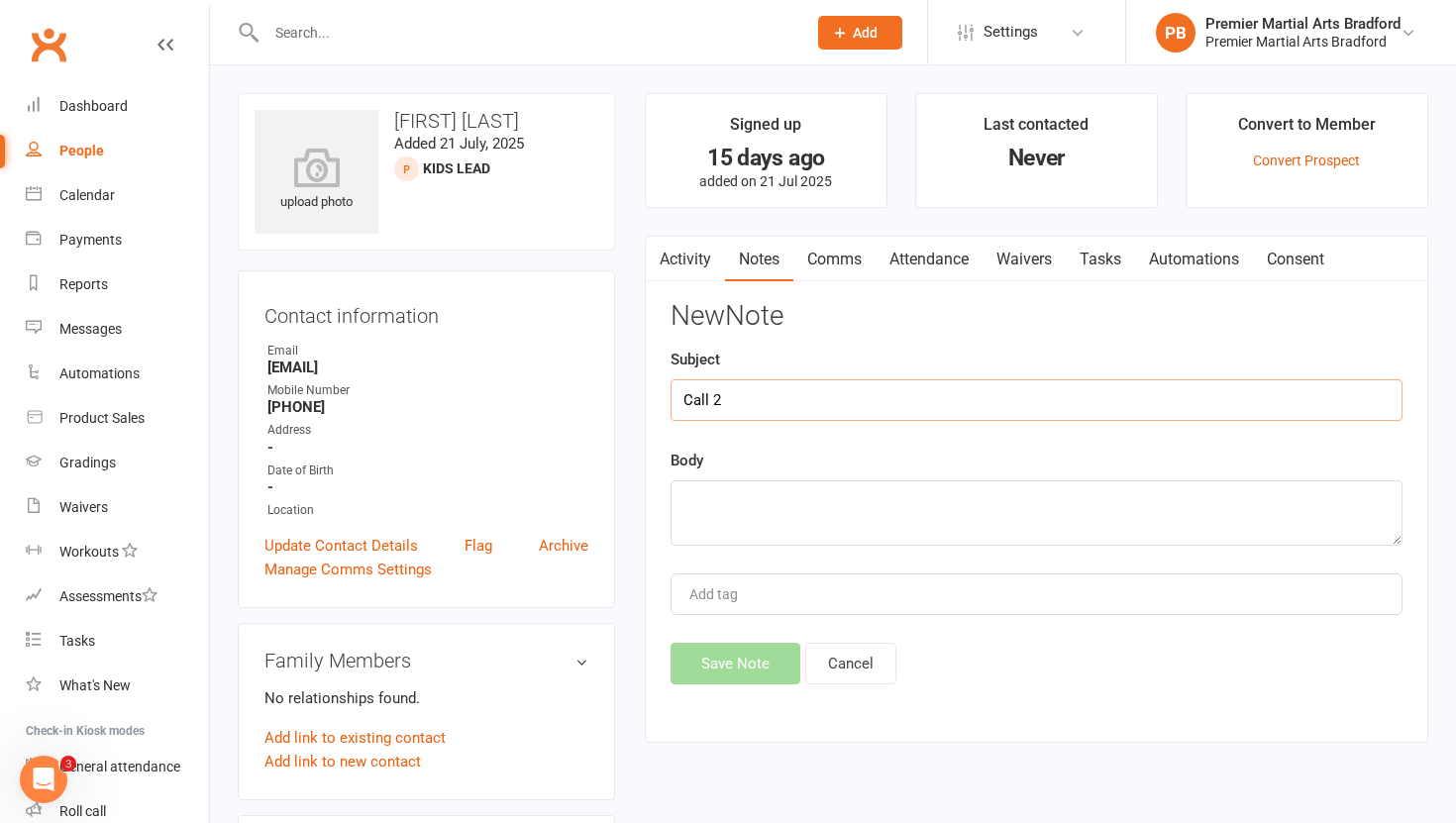 type on "Call 2" 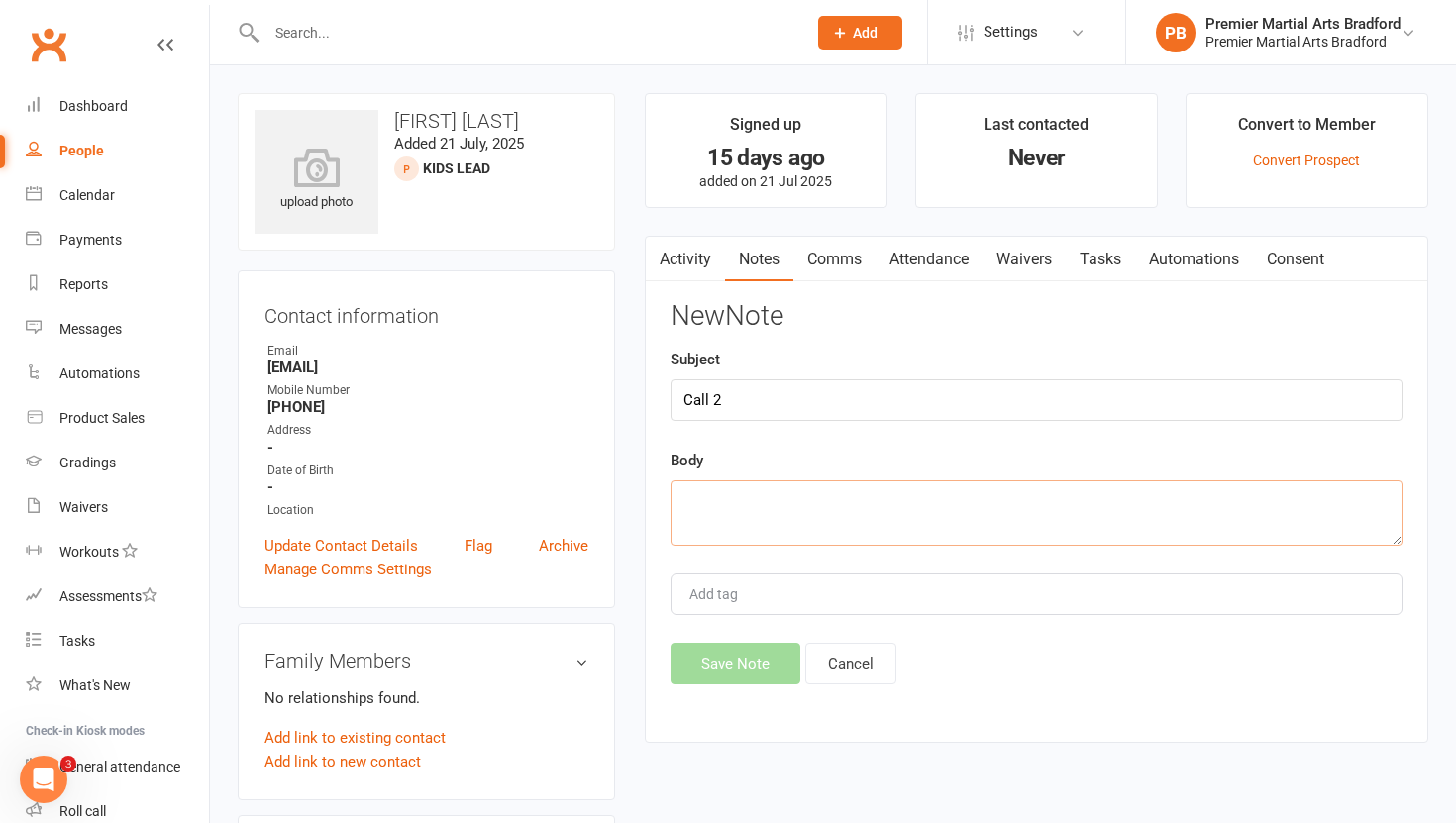 click at bounding box center [1036, 513] 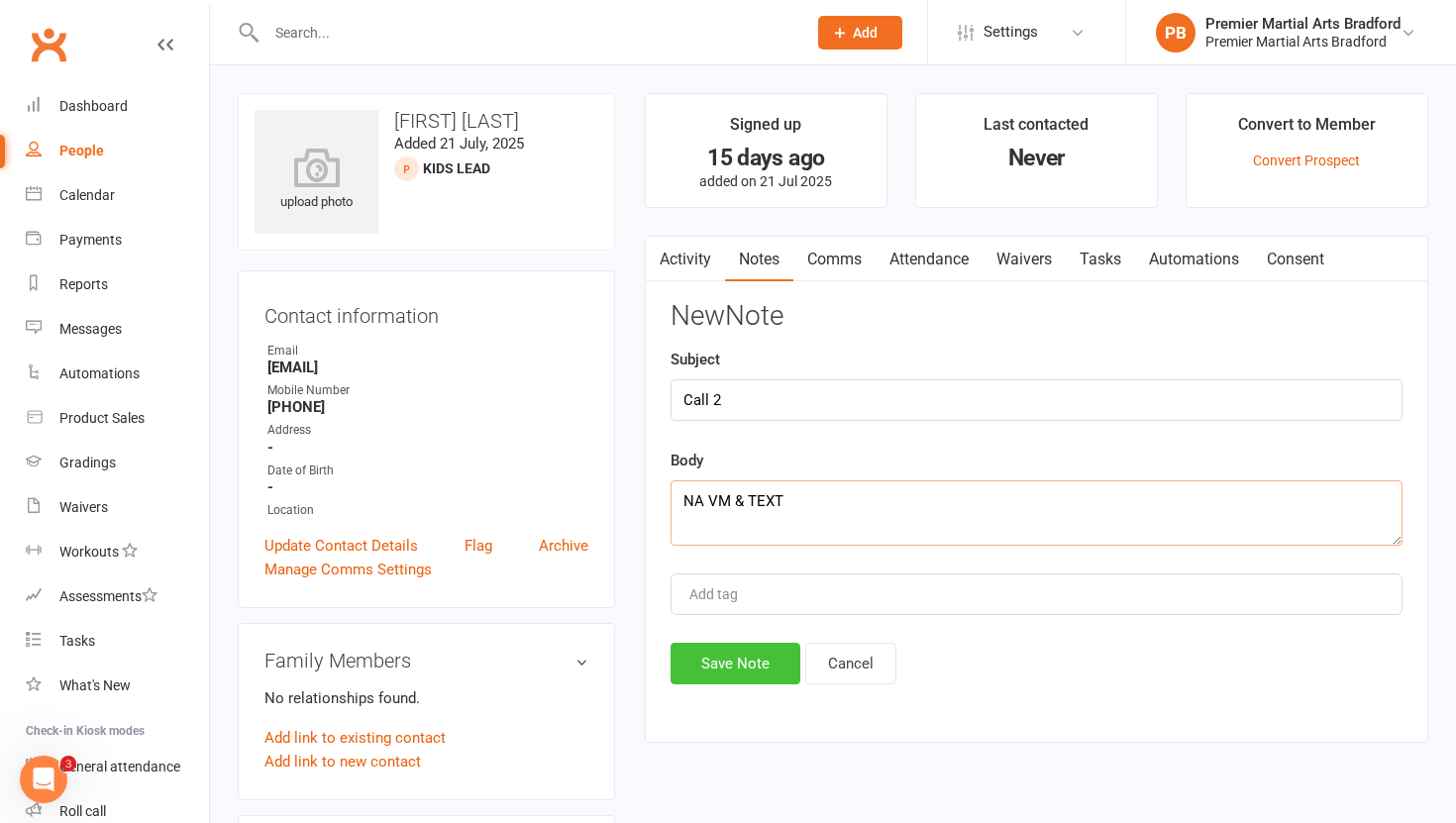 type on "NA VM & TEXT" 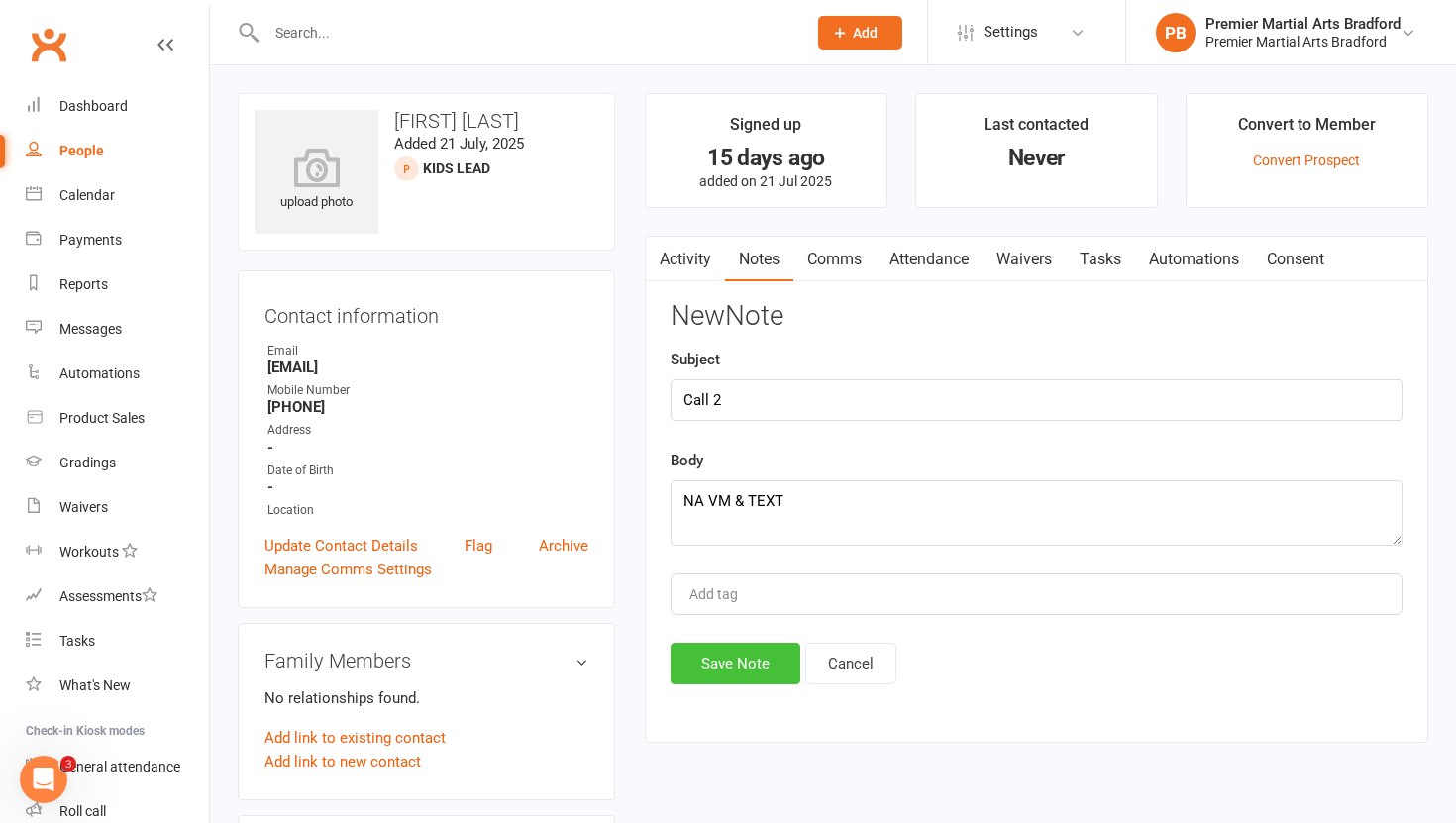 click on "Save Note" at bounding box center [735, 664] 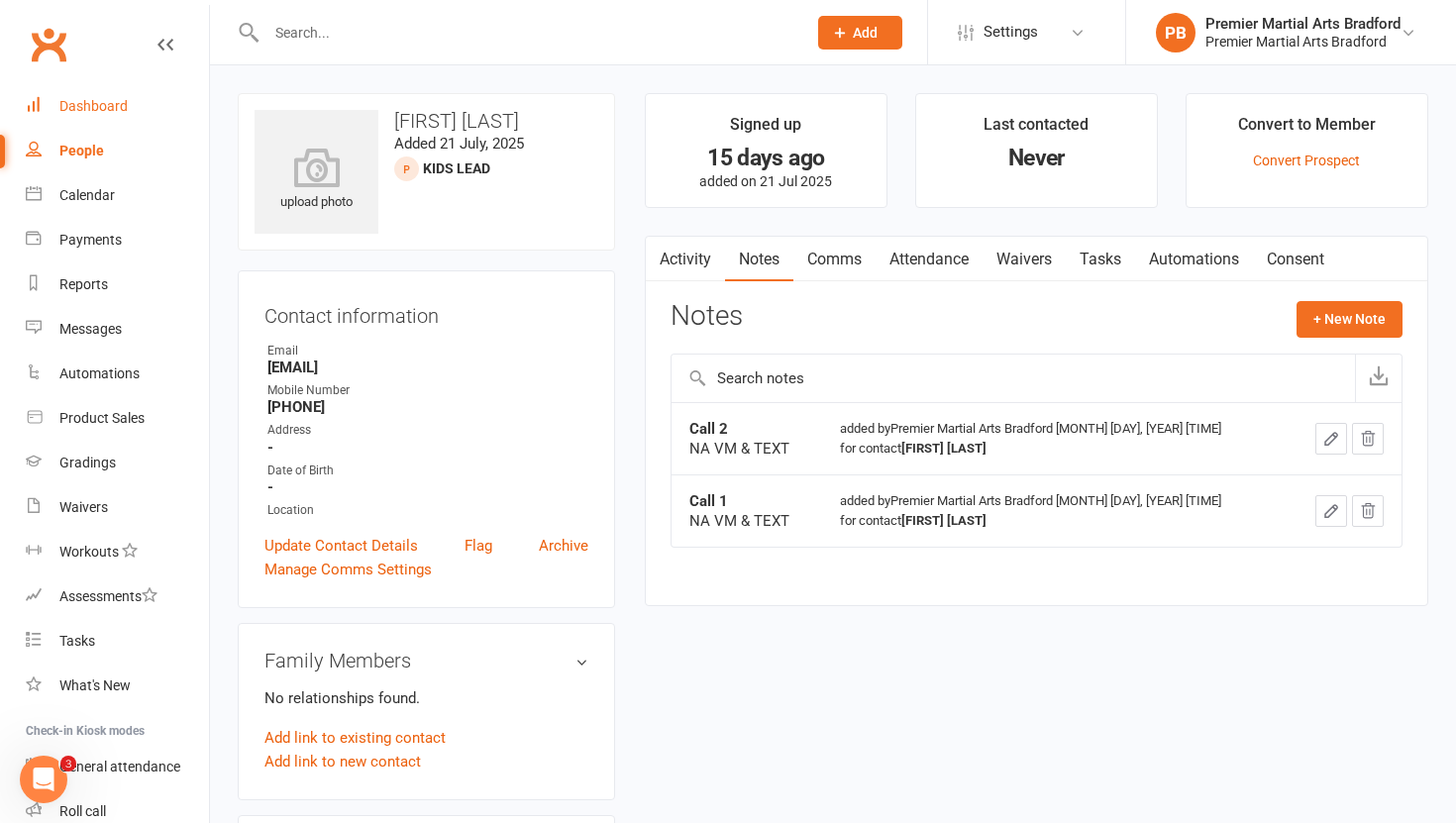 click on "Dashboard" at bounding box center [93, 106] 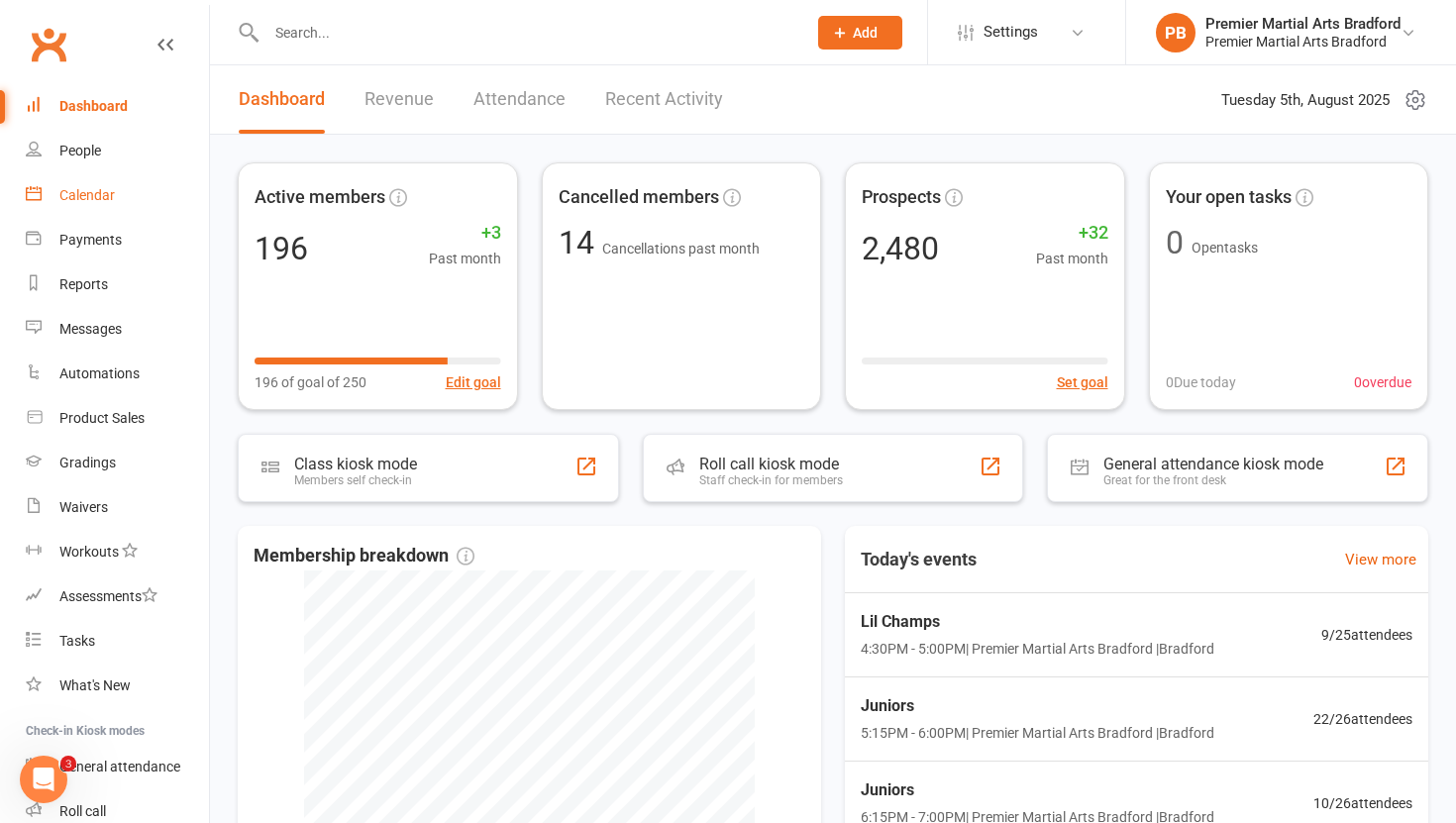 click on "Calendar" at bounding box center [87, 195] 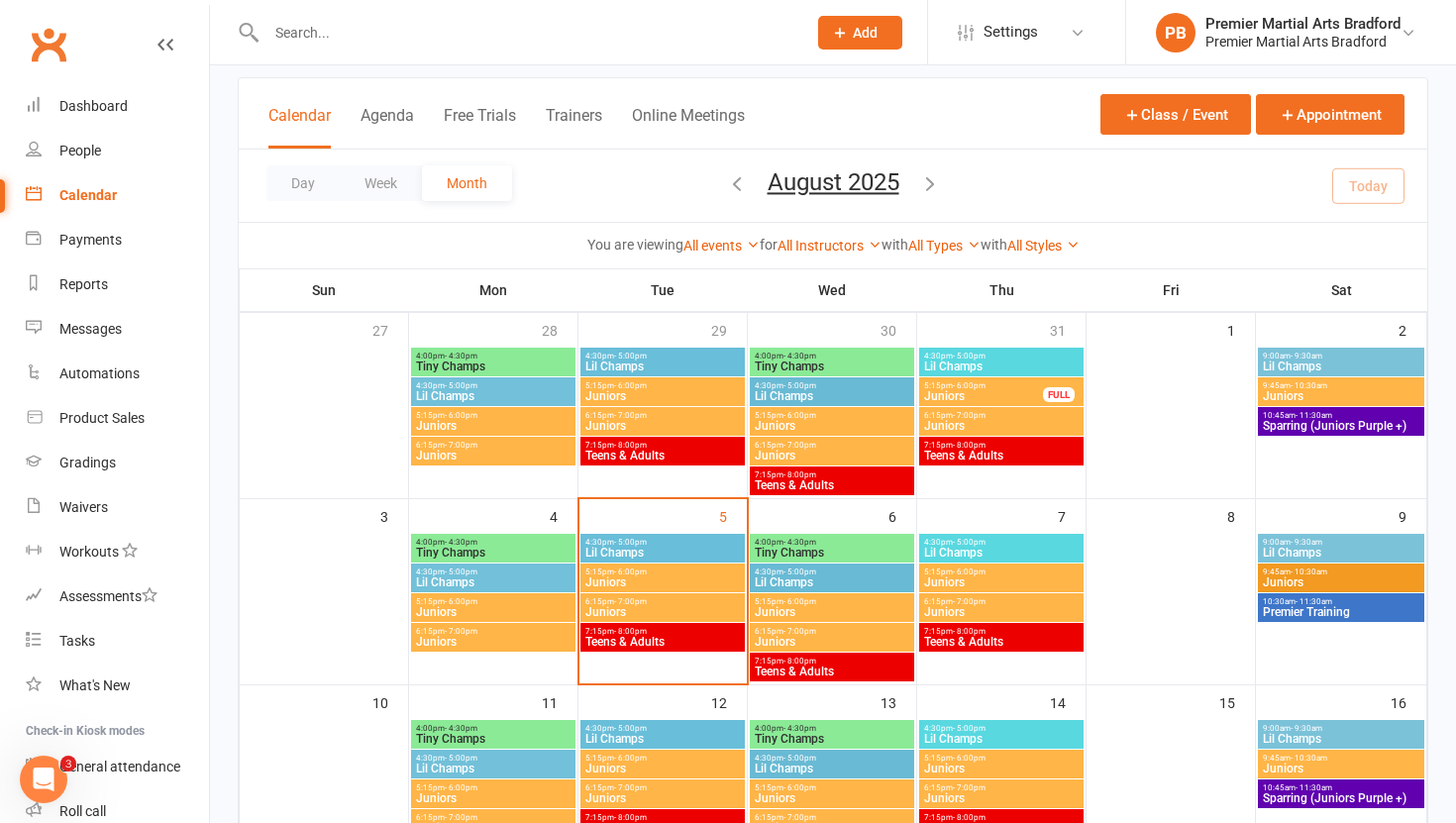 scroll, scrollTop: 141, scrollLeft: 0, axis: vertical 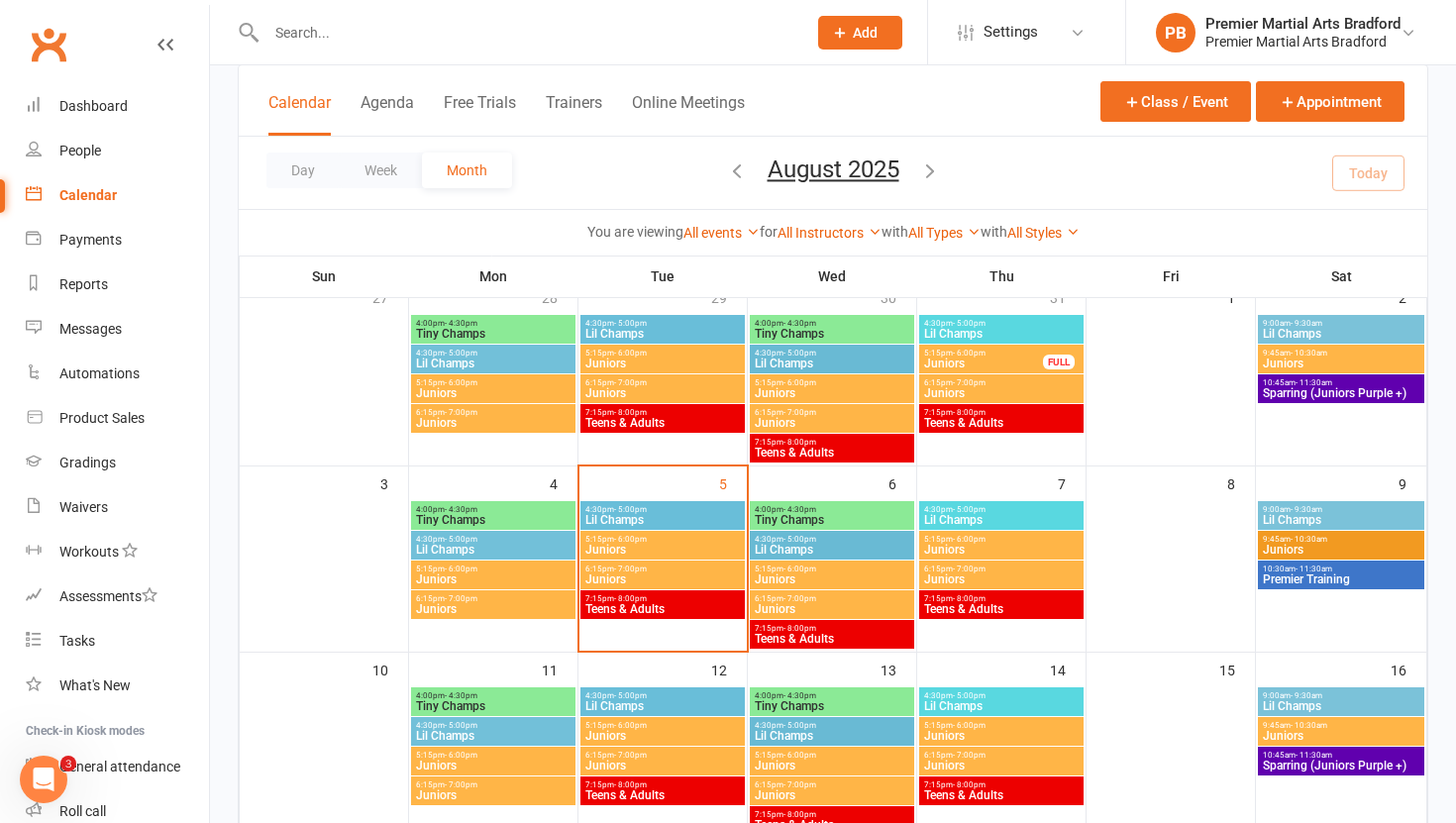click on "4:30pm  - 5:00pm" at bounding box center [663, 509] 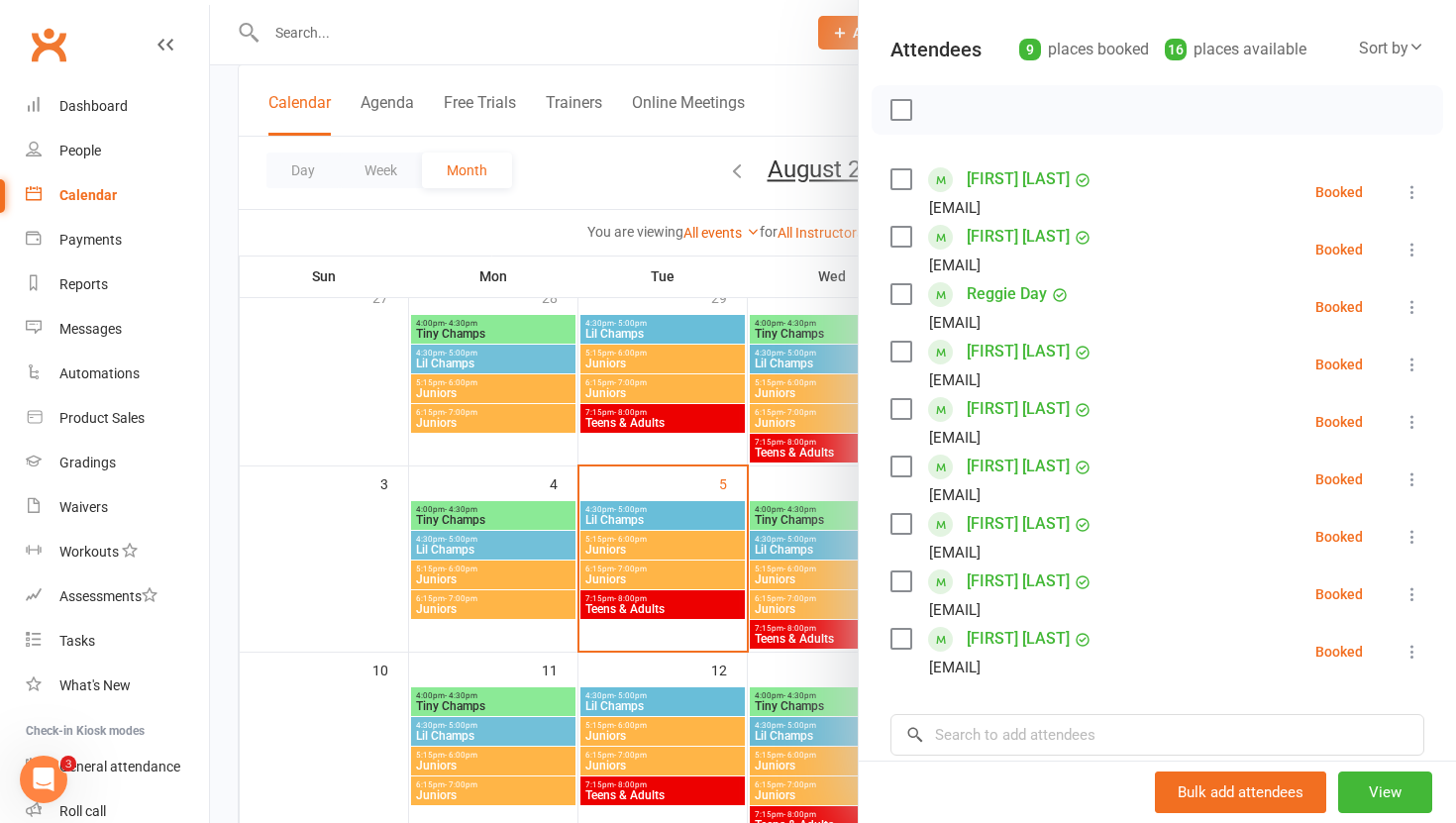 scroll, scrollTop: 207, scrollLeft: 0, axis: vertical 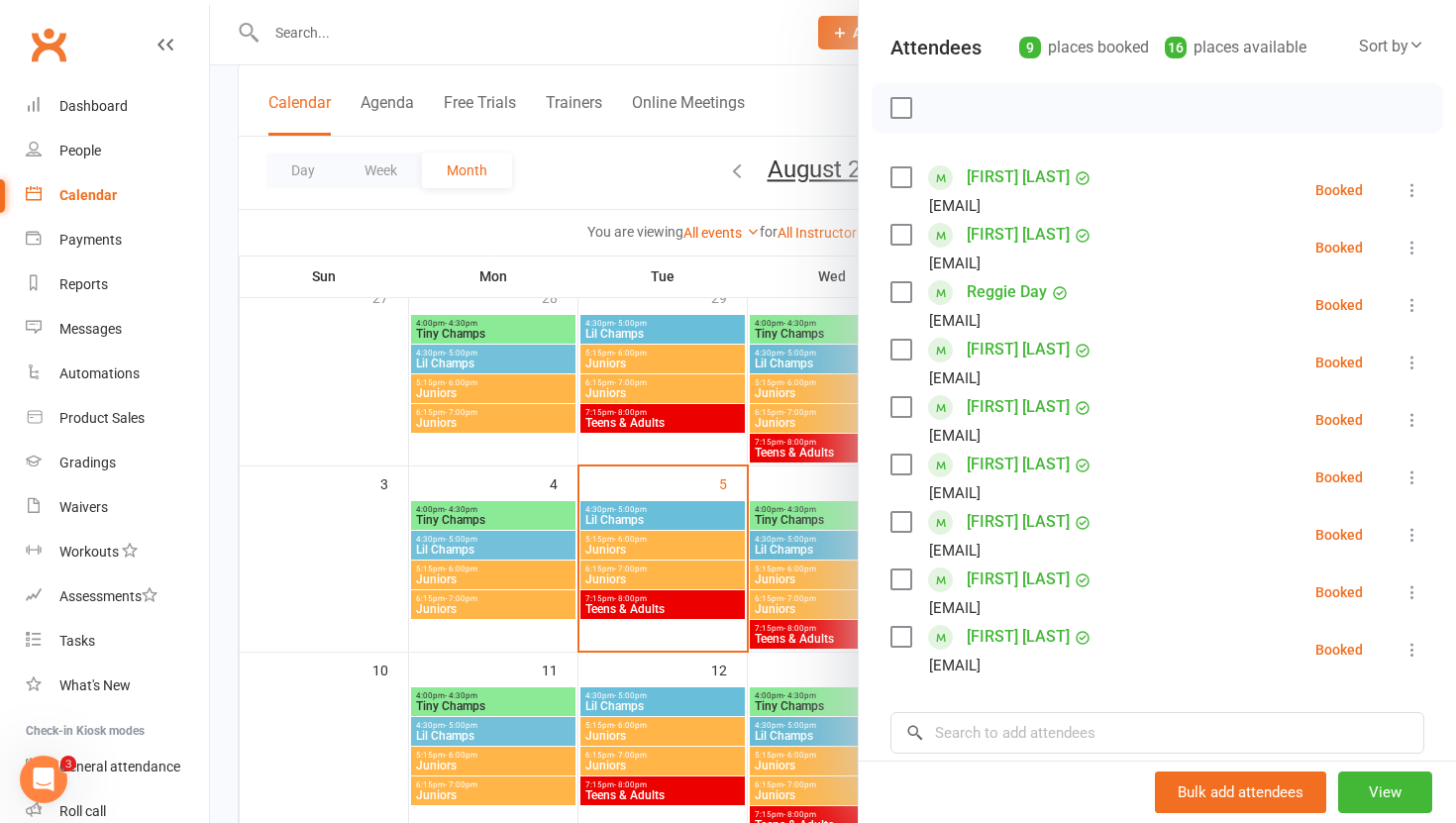 click at bounding box center (833, 411) 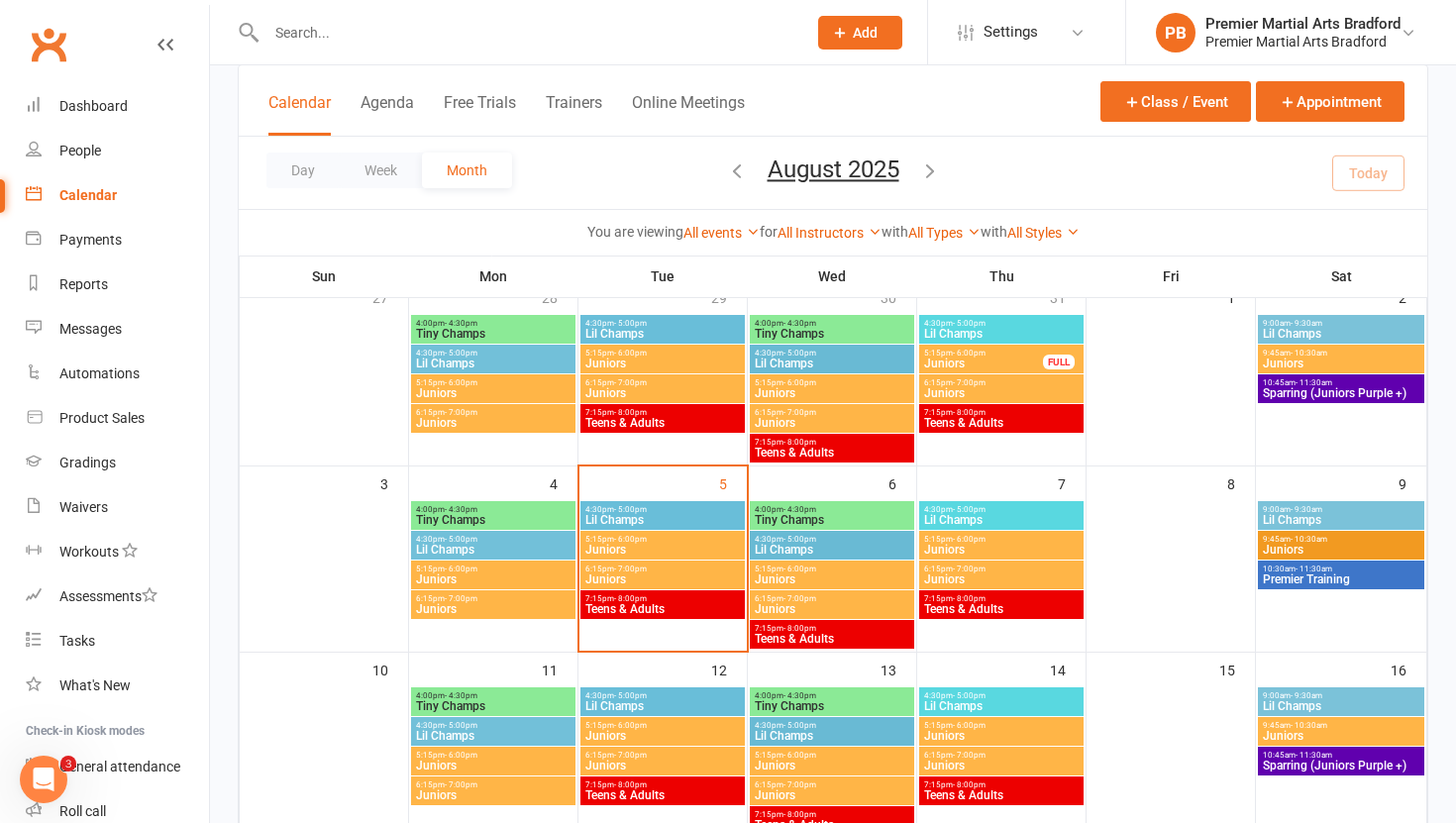 click on "Juniors" at bounding box center [663, 550] 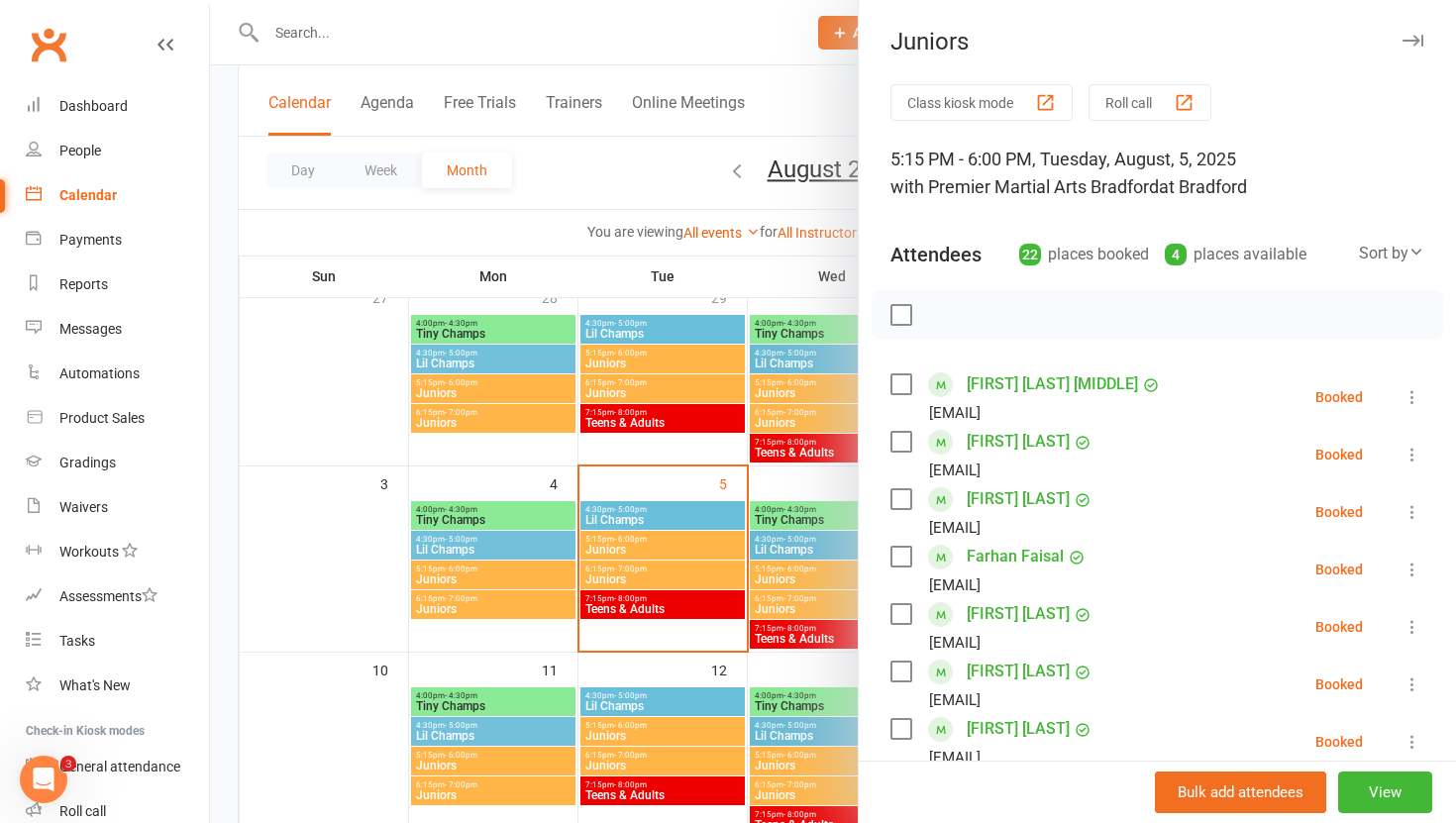 click at bounding box center (833, 411) 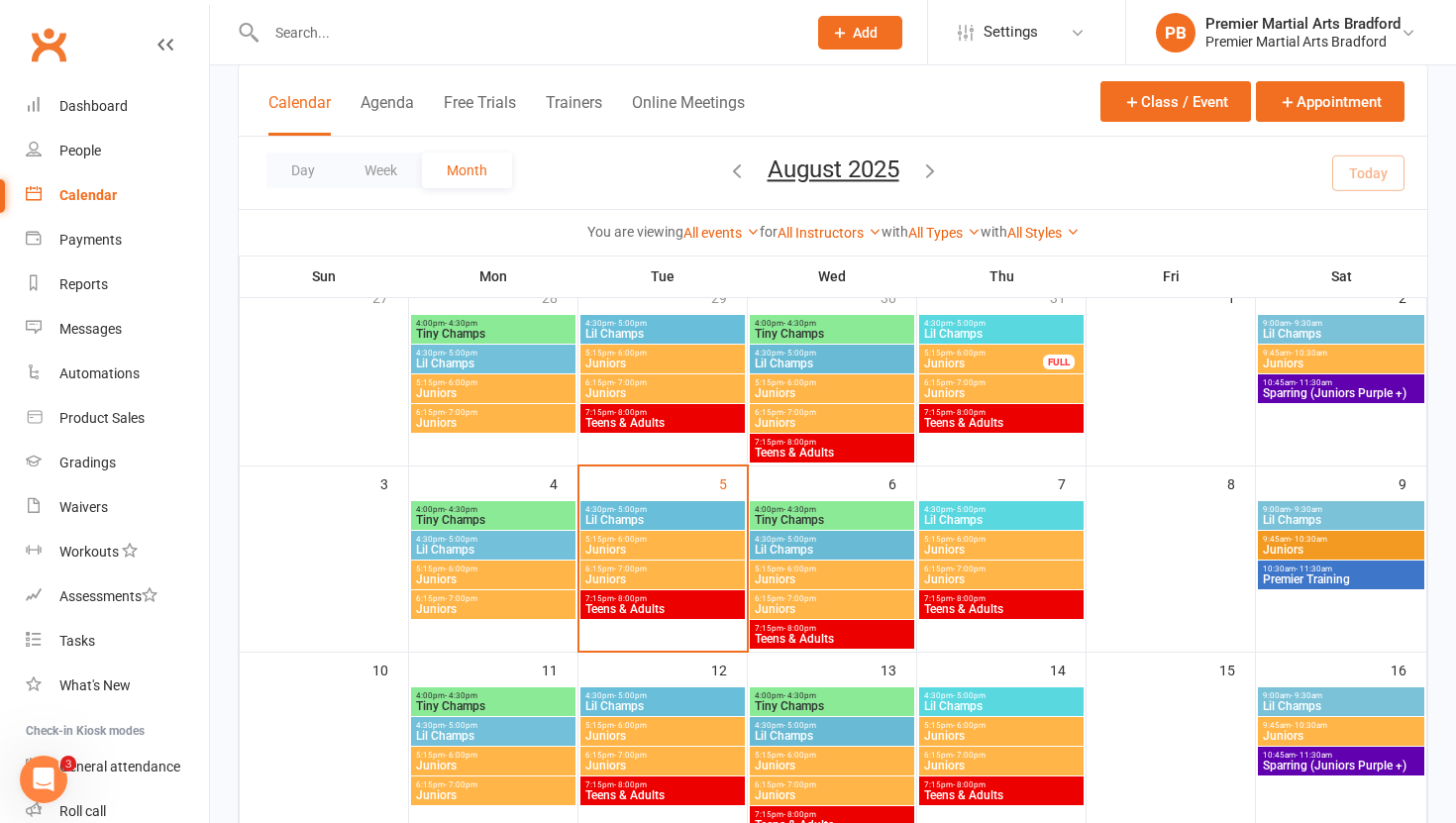 click on "Juniors" at bounding box center (663, 579) 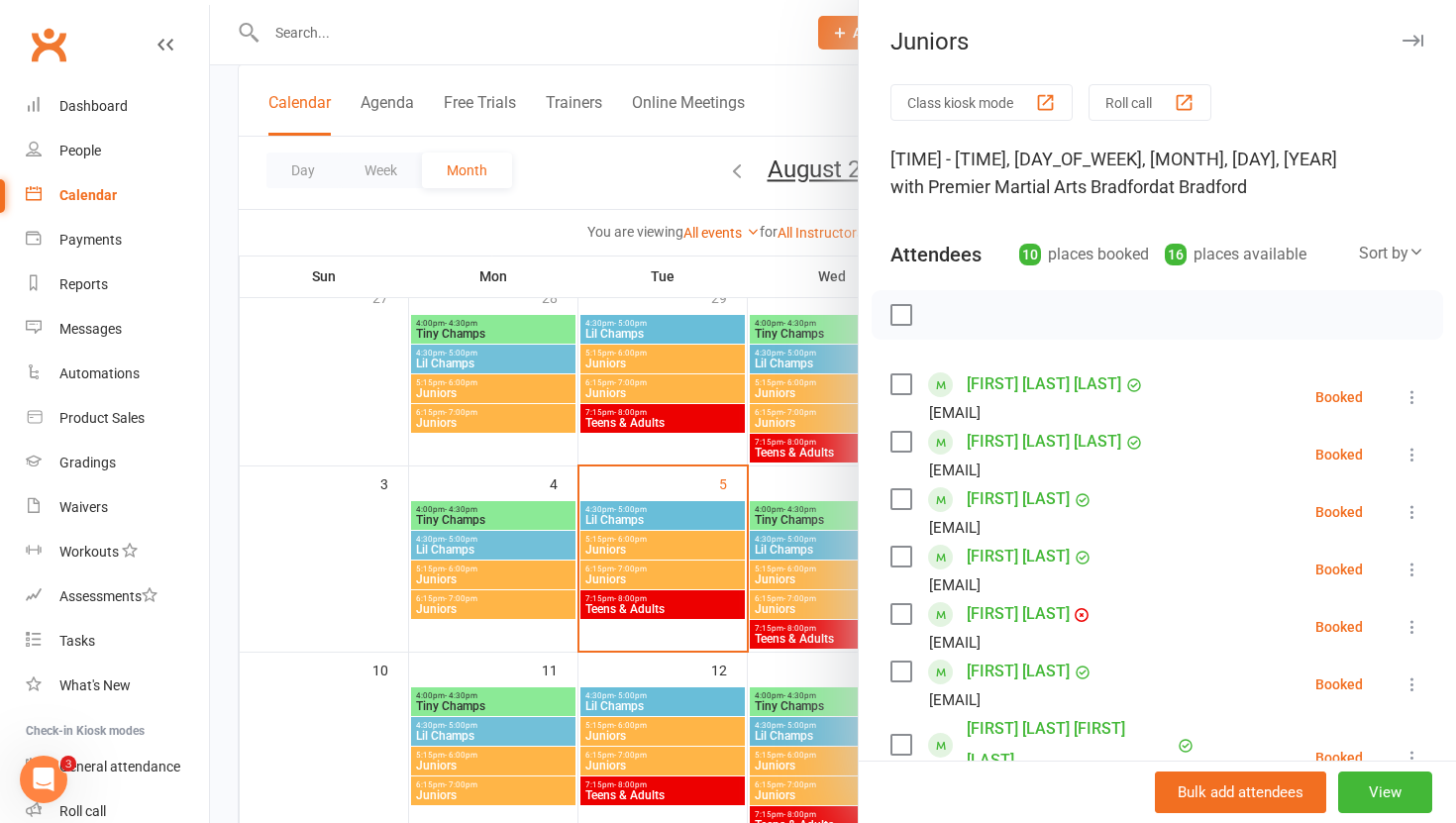 click at bounding box center (833, 411) 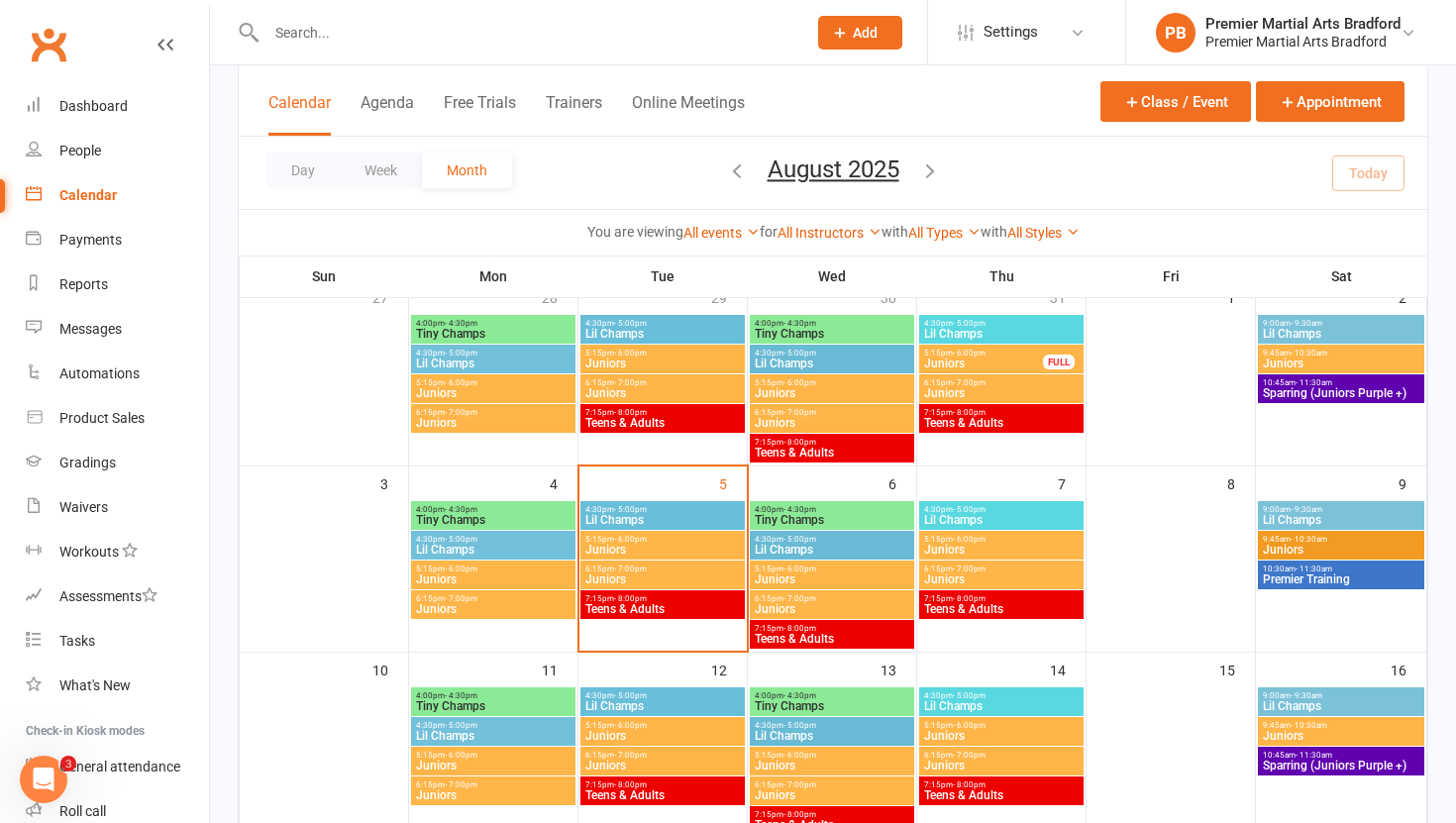 click on "- 8:00pm" at bounding box center [630, 598] 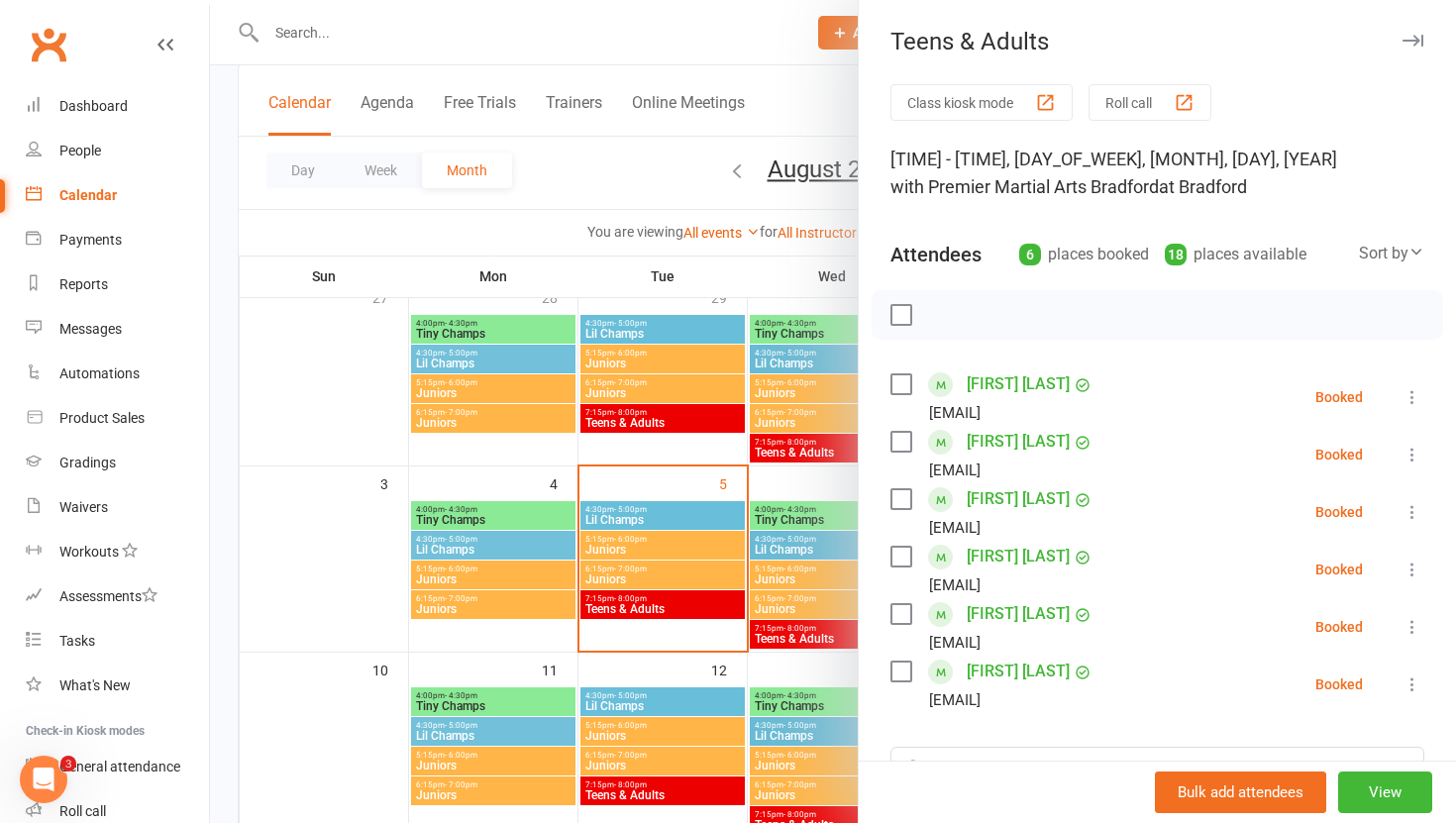 click at bounding box center [833, 411] 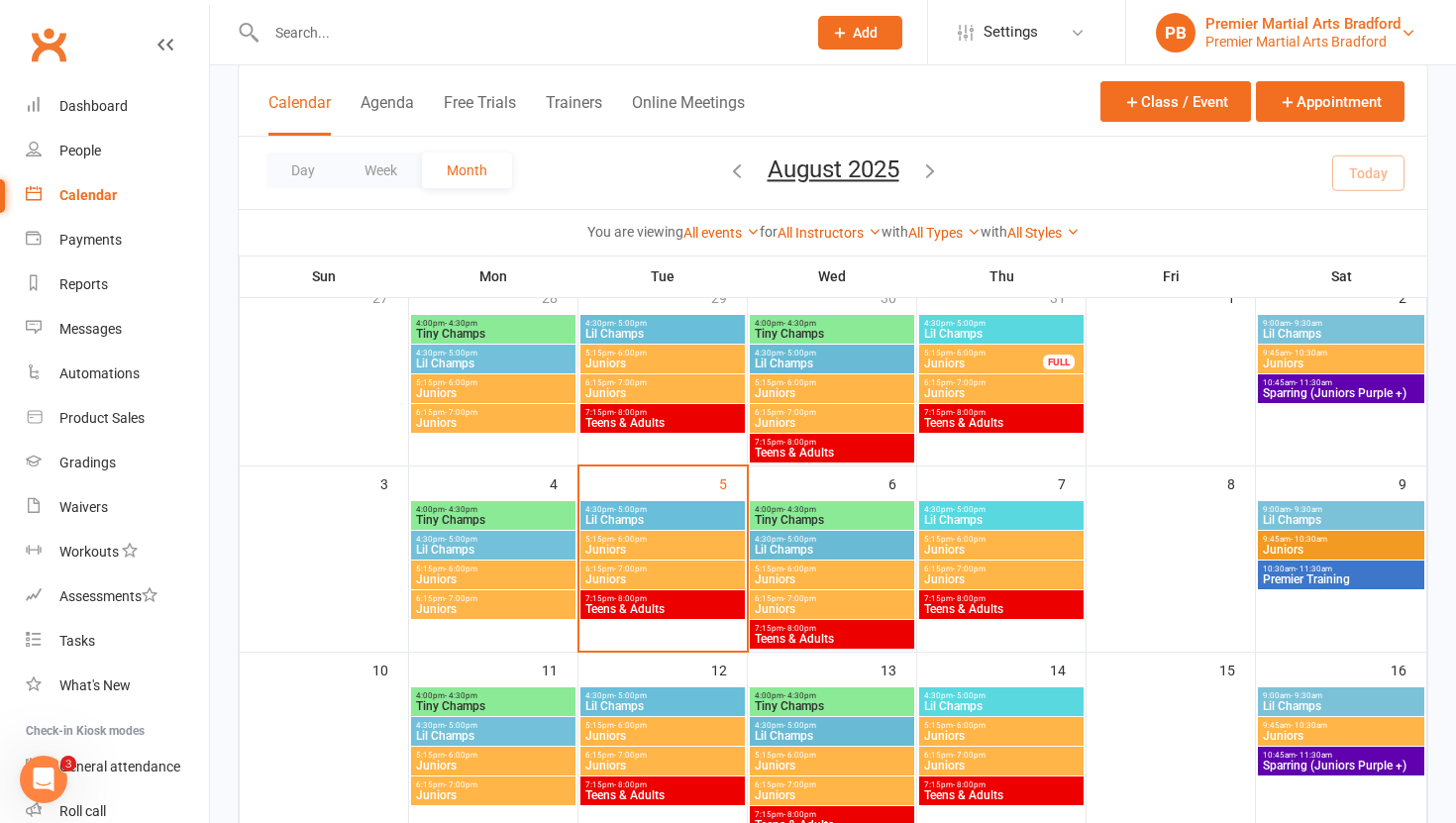 click on "Premier Martial Arts Bradford" at bounding box center [1302, 24] 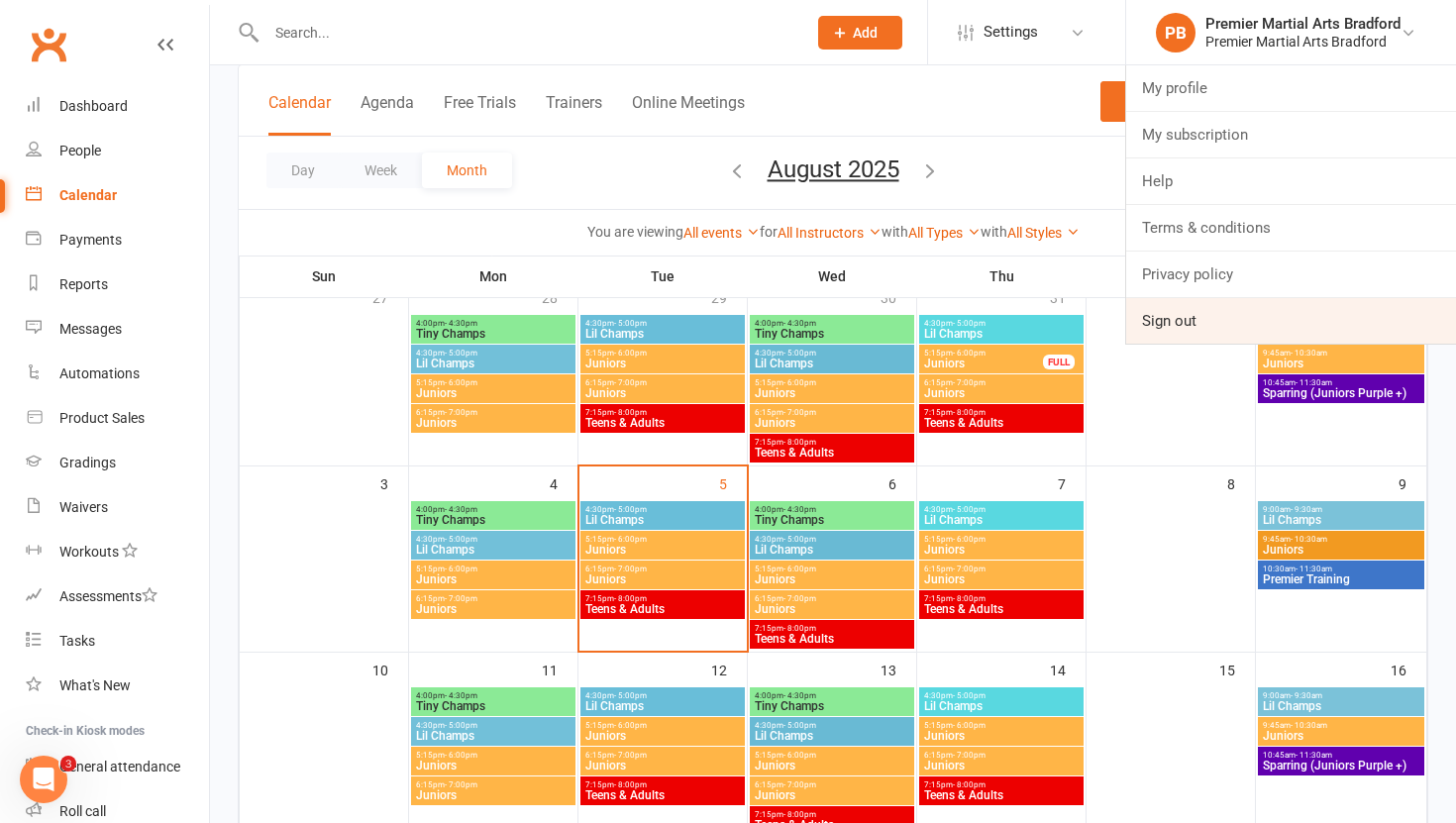 click on "Sign out" at bounding box center [1291, 321] 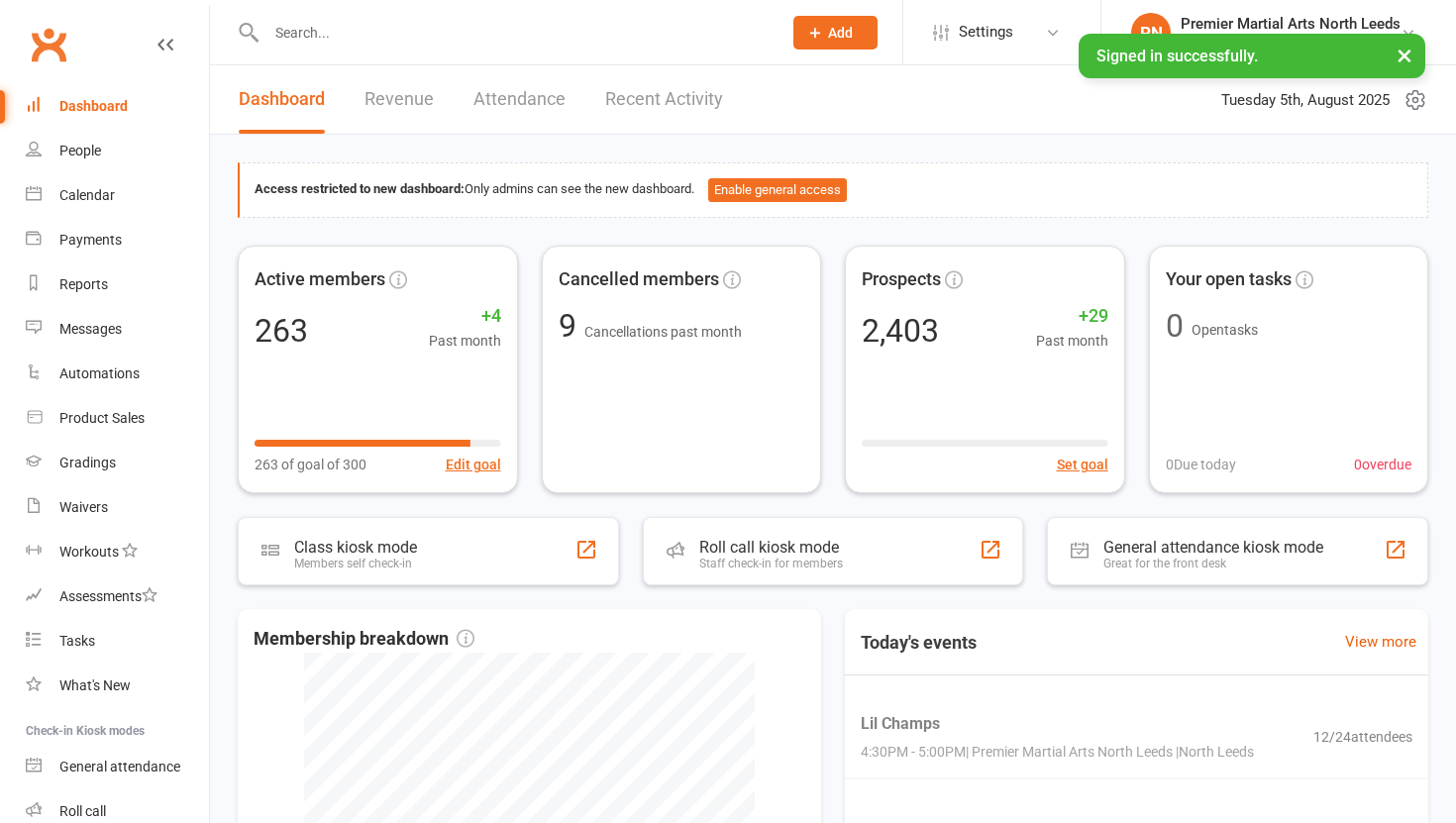 scroll, scrollTop: 0, scrollLeft: 0, axis: both 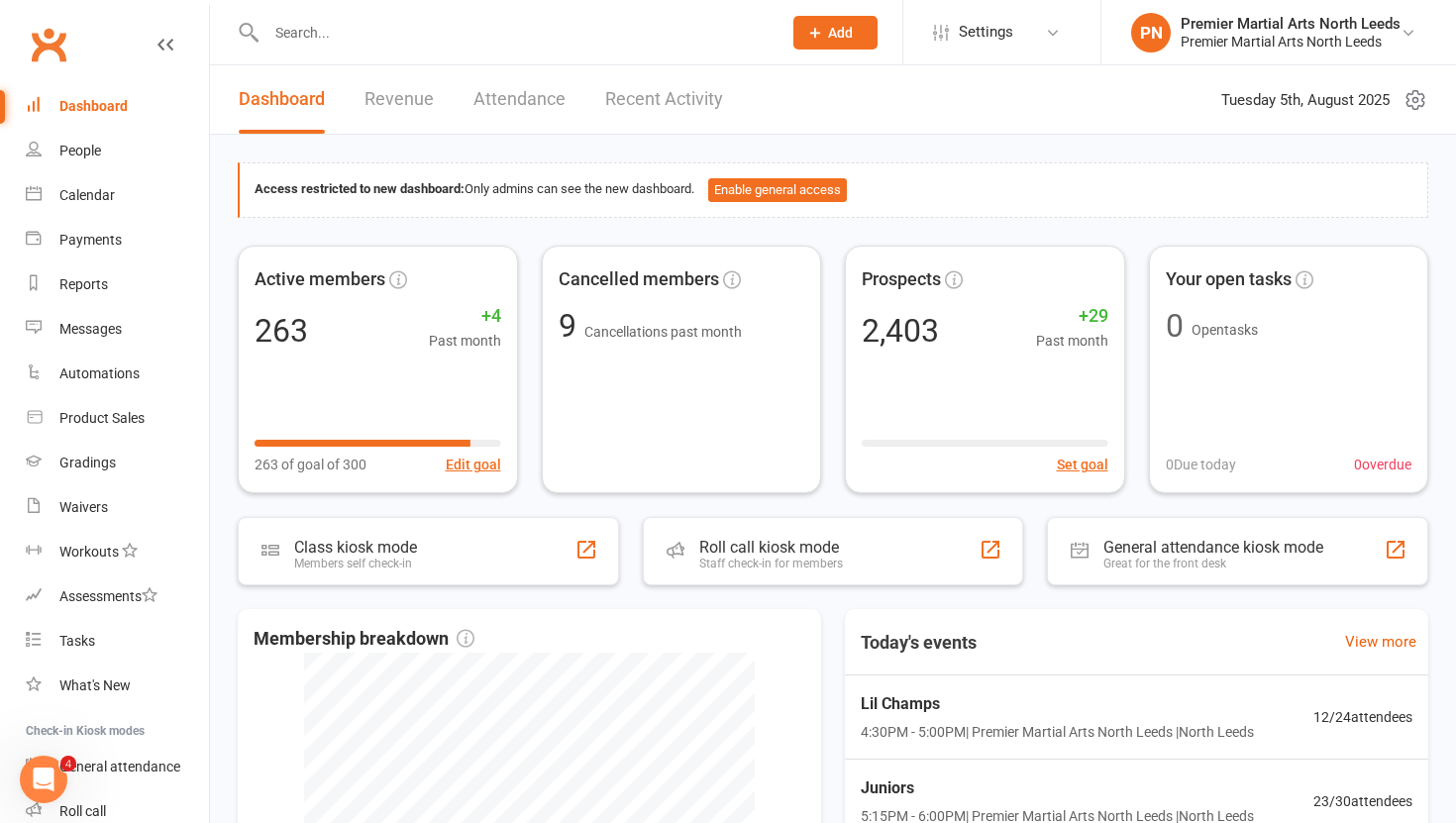 click at bounding box center (514, 33) 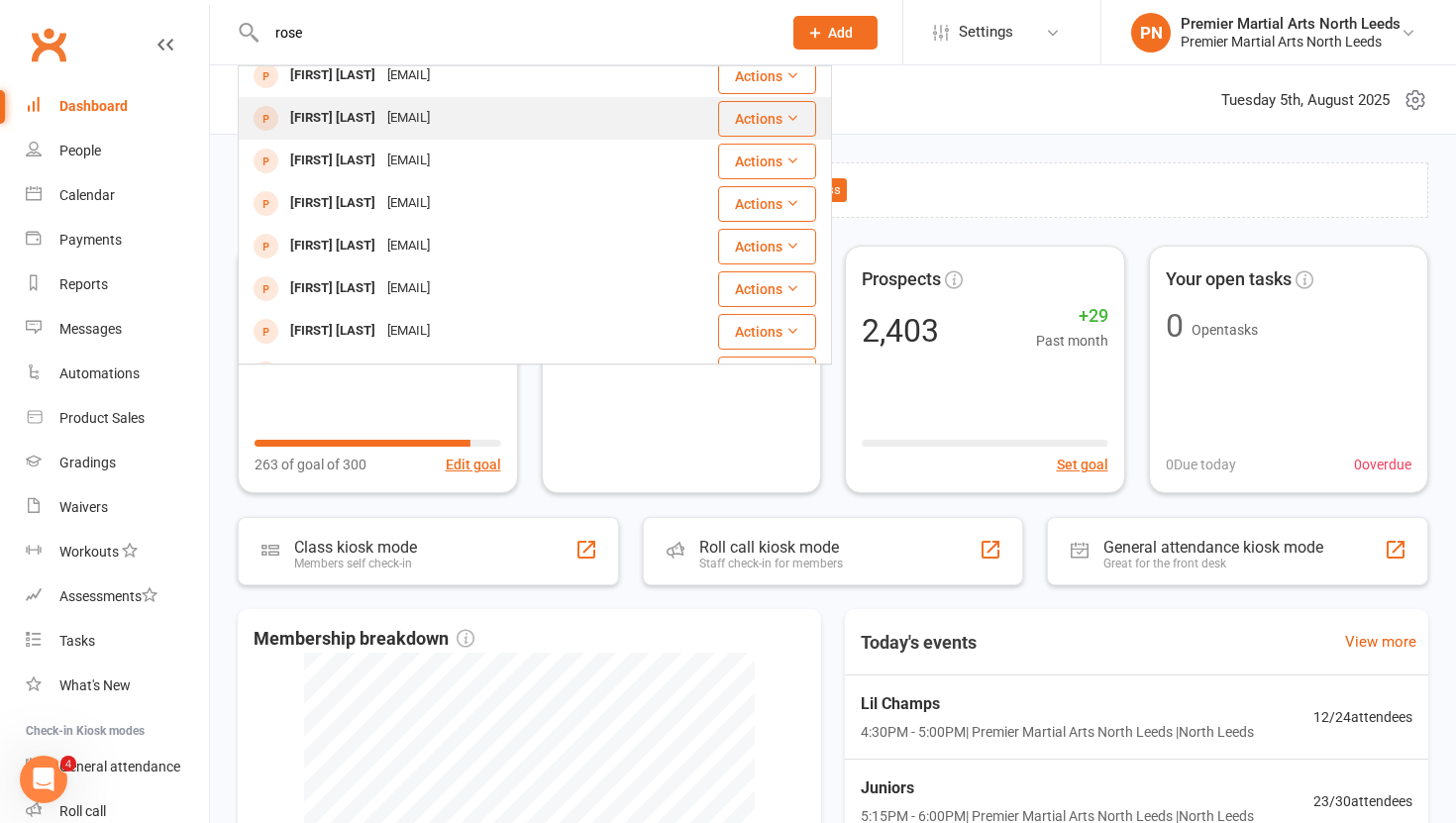 scroll, scrollTop: 55, scrollLeft: 0, axis: vertical 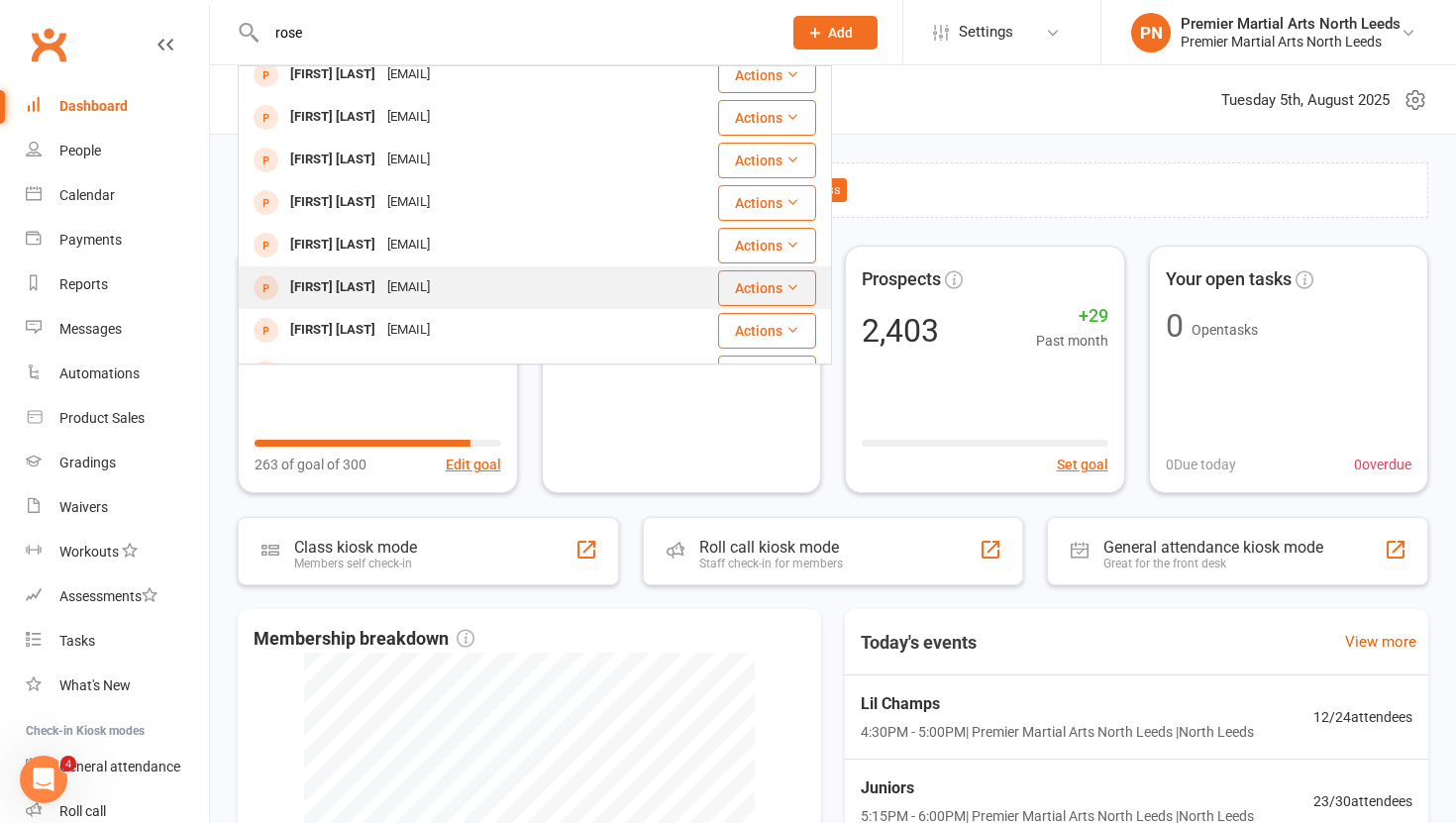 type on "rose" 